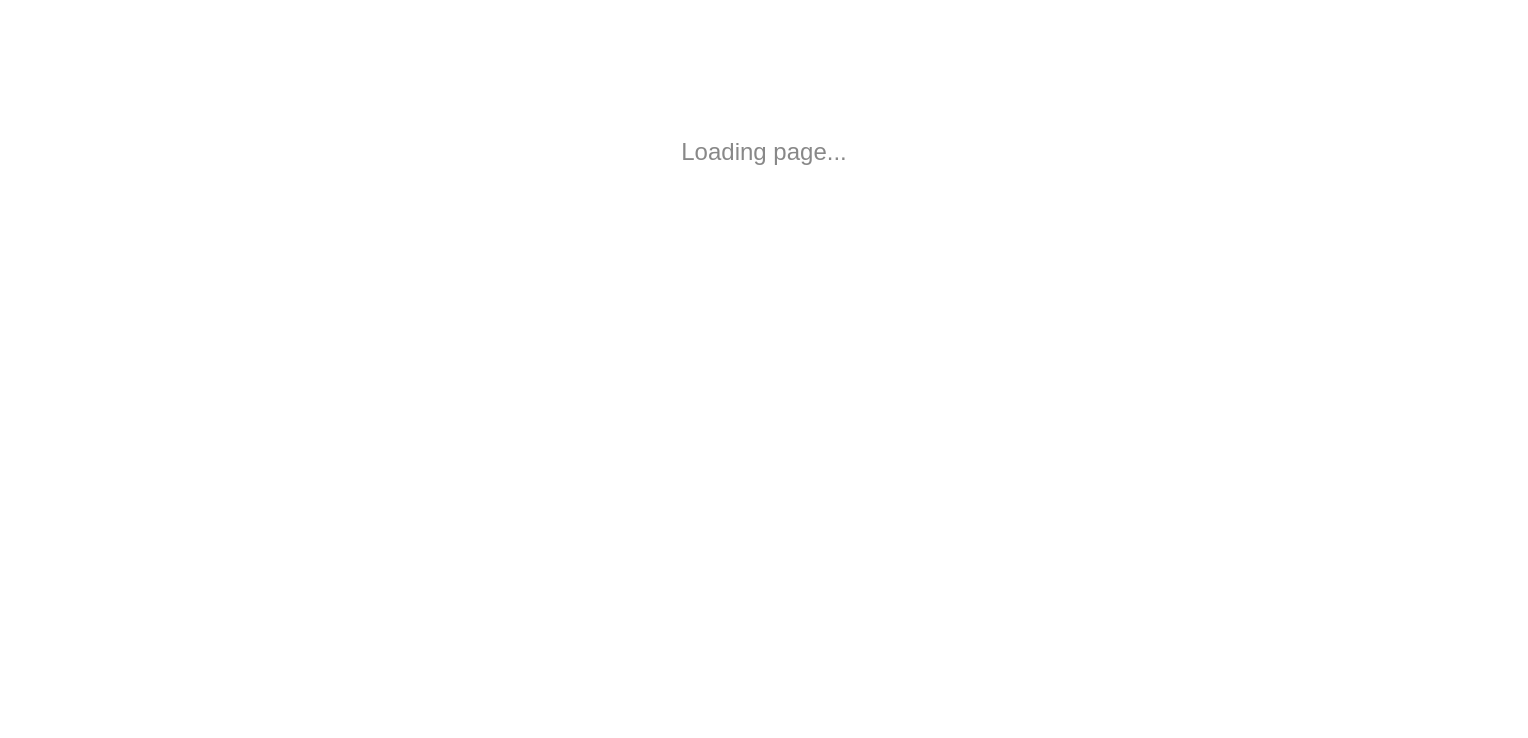 scroll, scrollTop: 0, scrollLeft: 0, axis: both 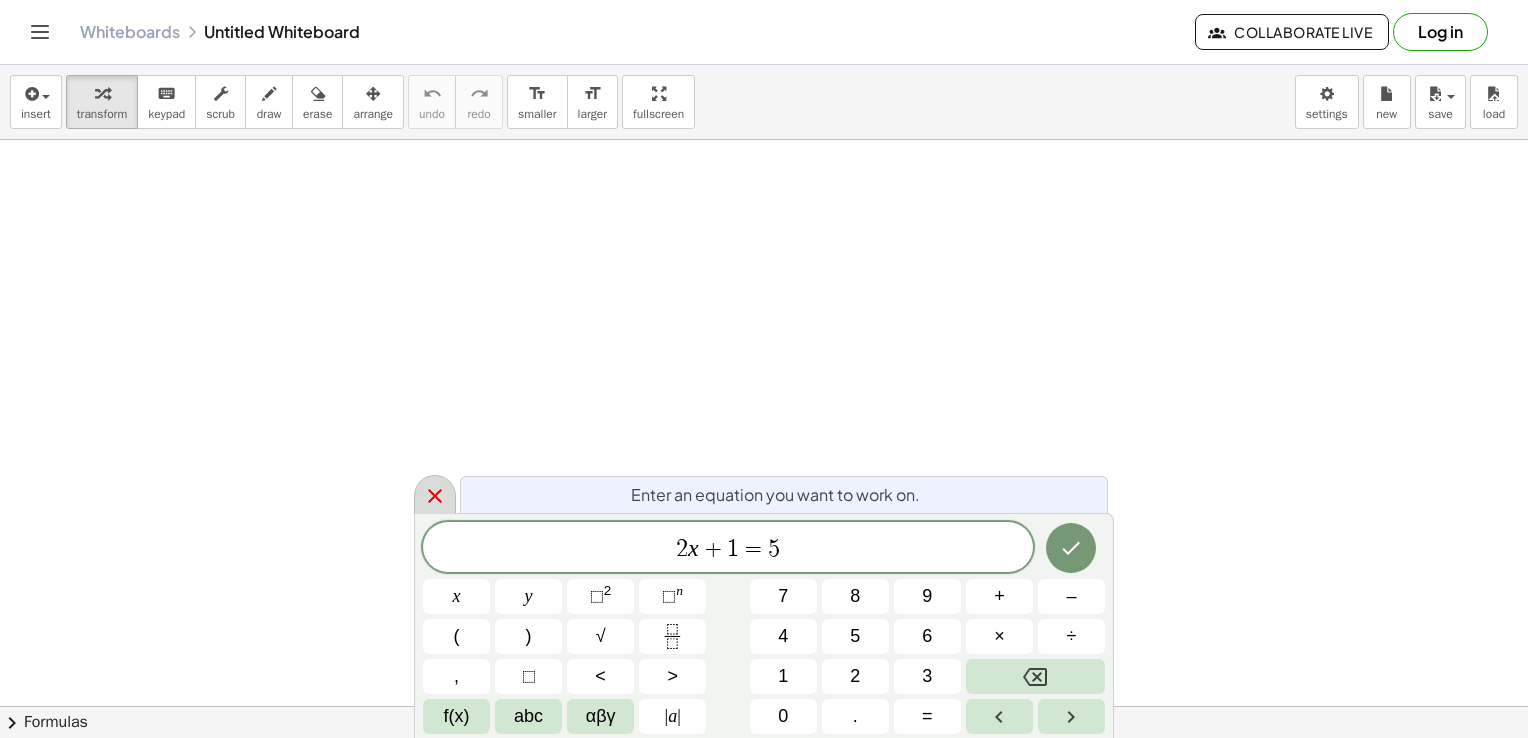click 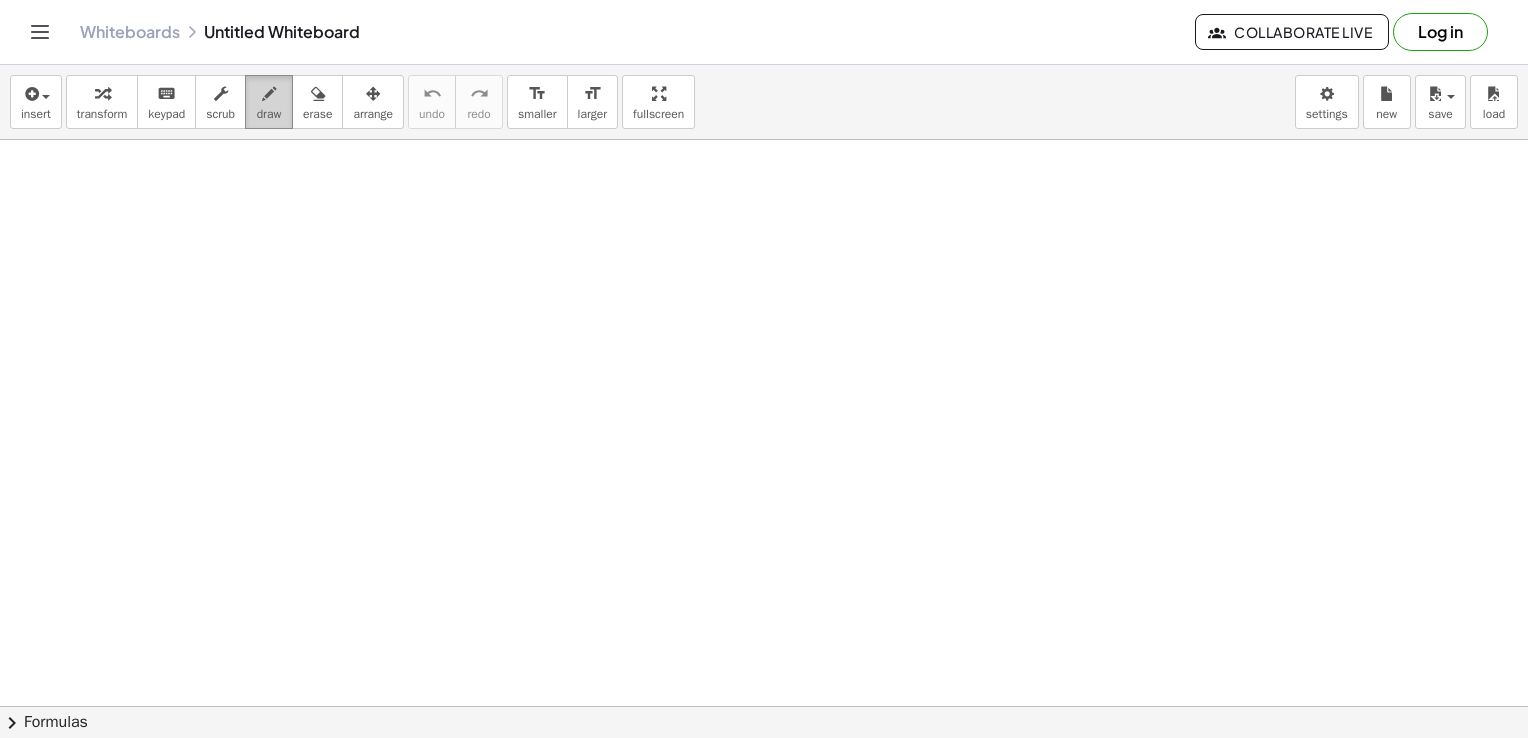 click on "draw" at bounding box center (269, 114) 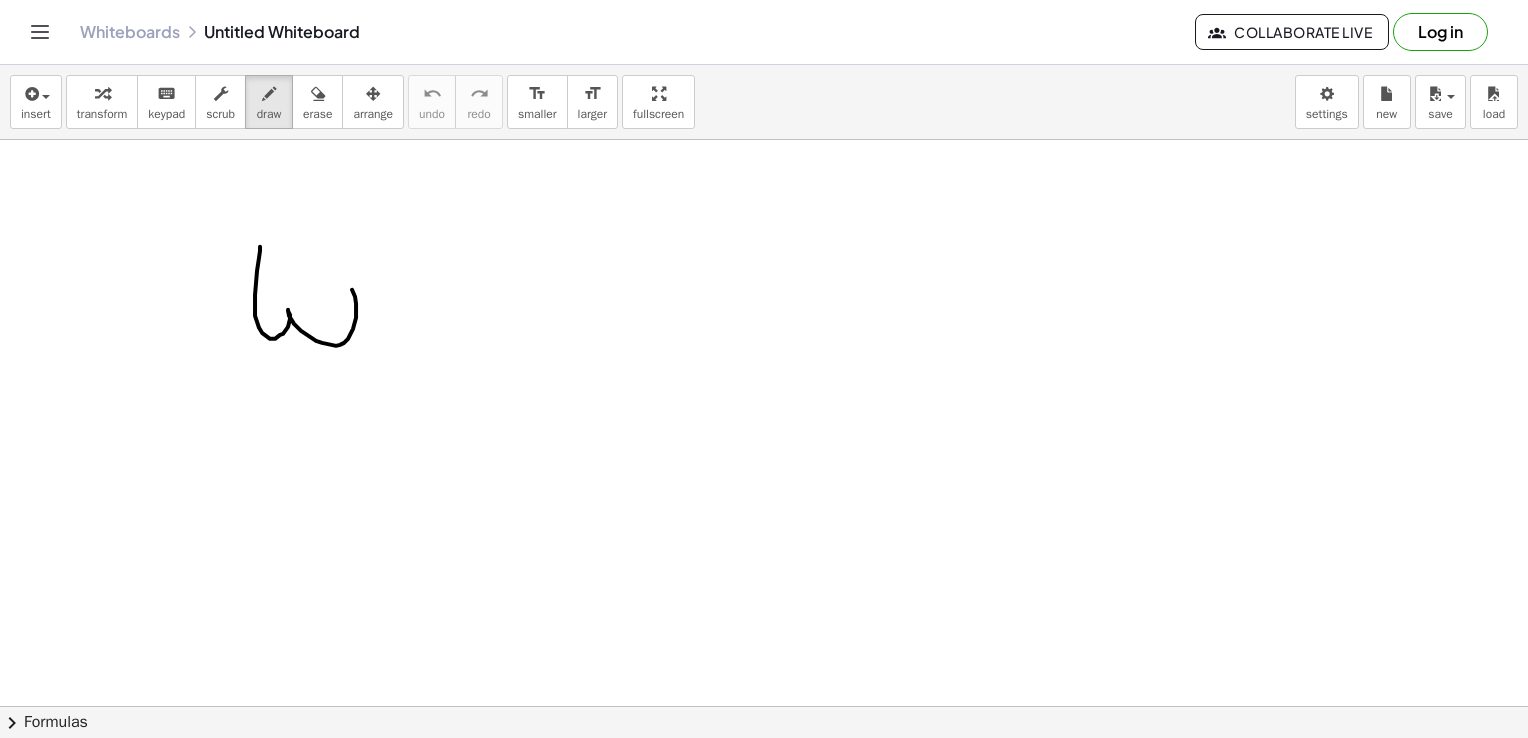 drag, startPoint x: 260, startPoint y: 246, endPoint x: 330, endPoint y: 270, distance: 74 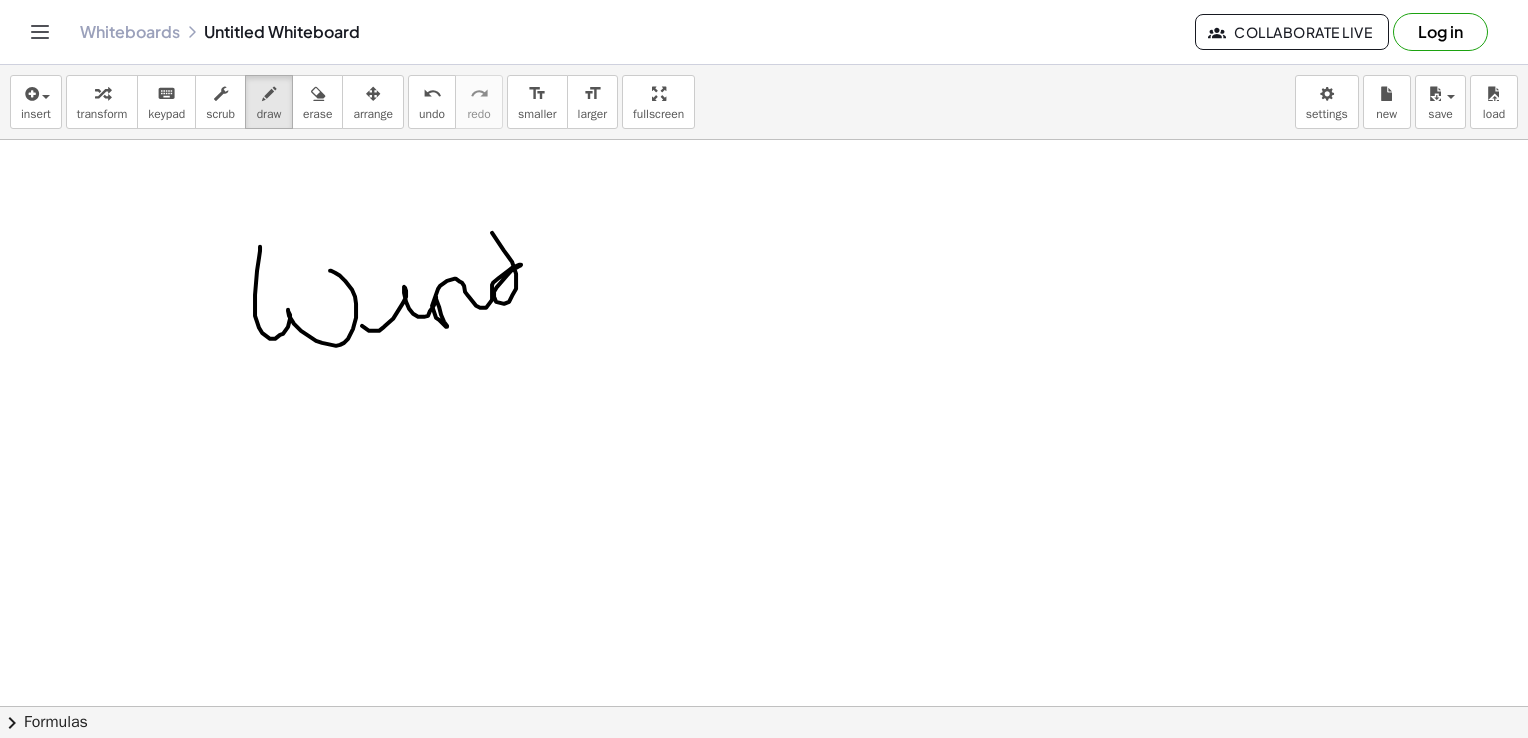 drag, startPoint x: 362, startPoint y: 325, endPoint x: 539, endPoint y: 290, distance: 180.42728 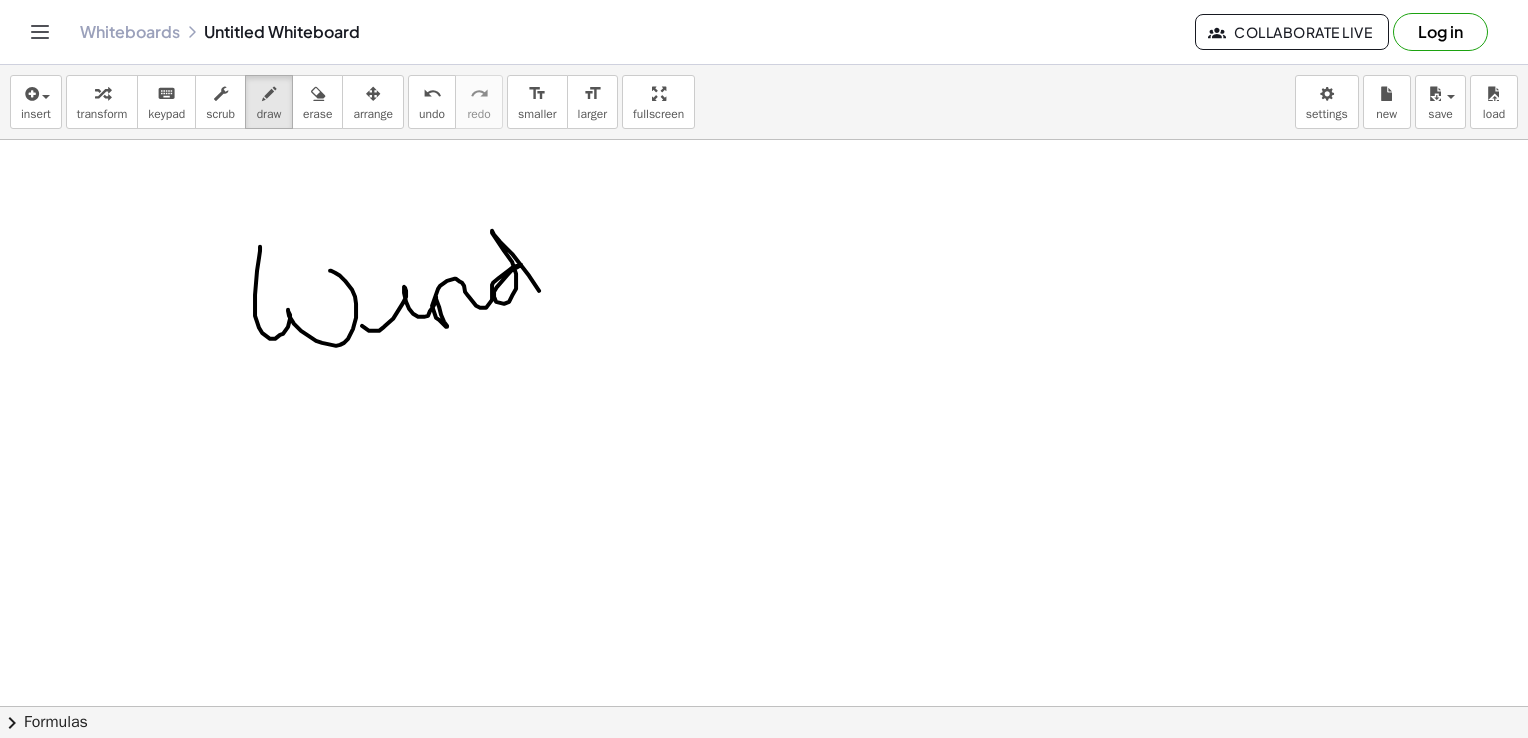 click at bounding box center (764, 772) 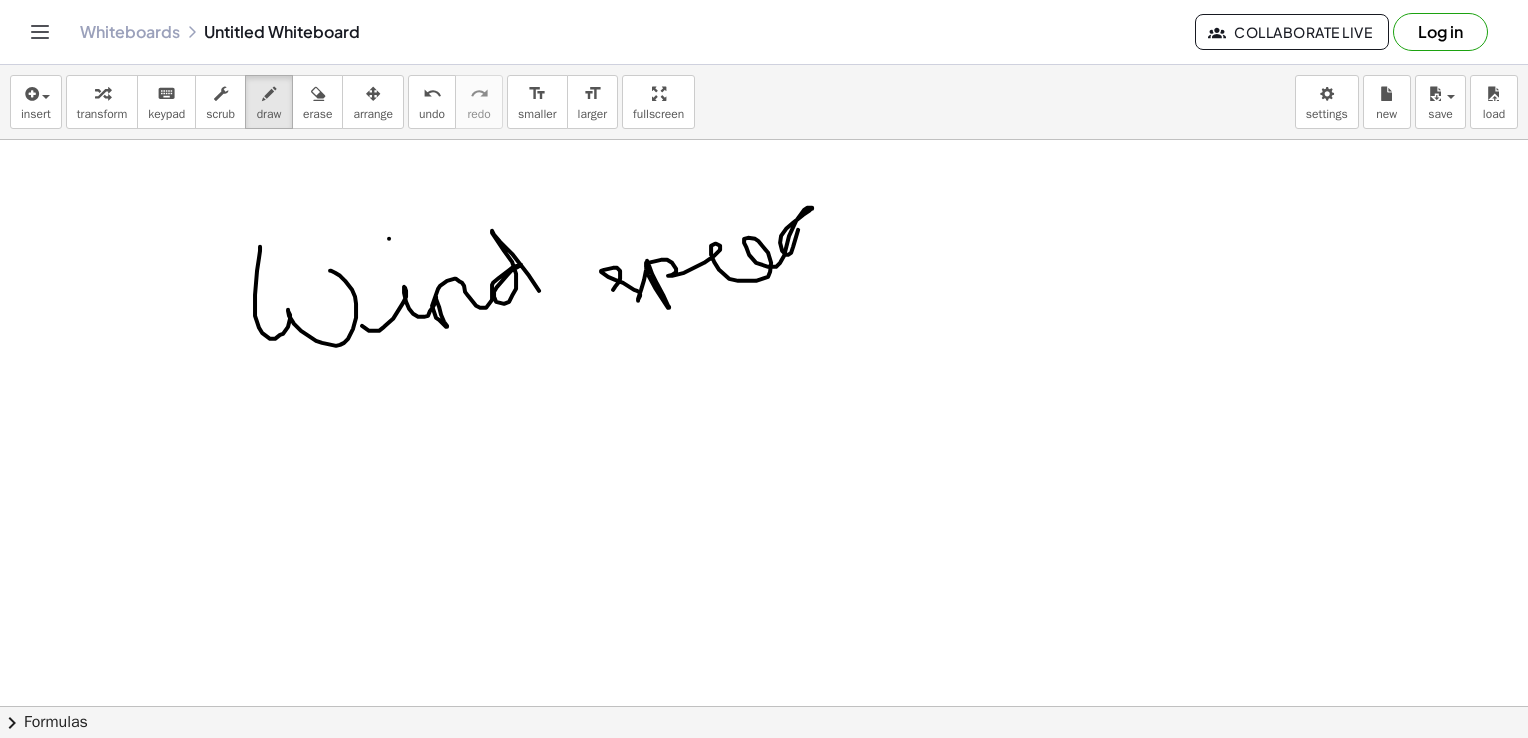 drag, startPoint x: 613, startPoint y: 289, endPoint x: 842, endPoint y: 250, distance: 232.29723 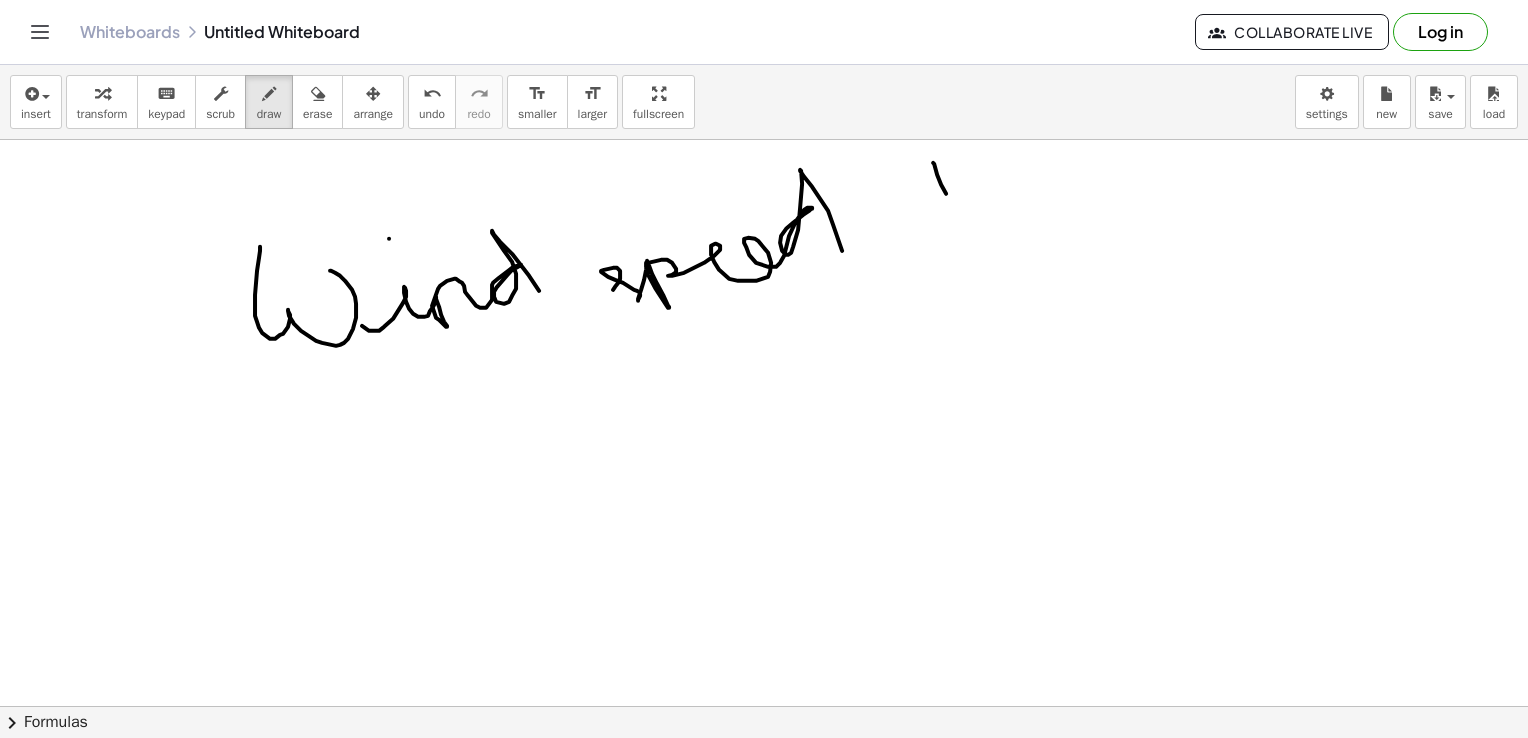 drag, startPoint x: 933, startPoint y: 162, endPoint x: 968, endPoint y: 238, distance: 83.67198 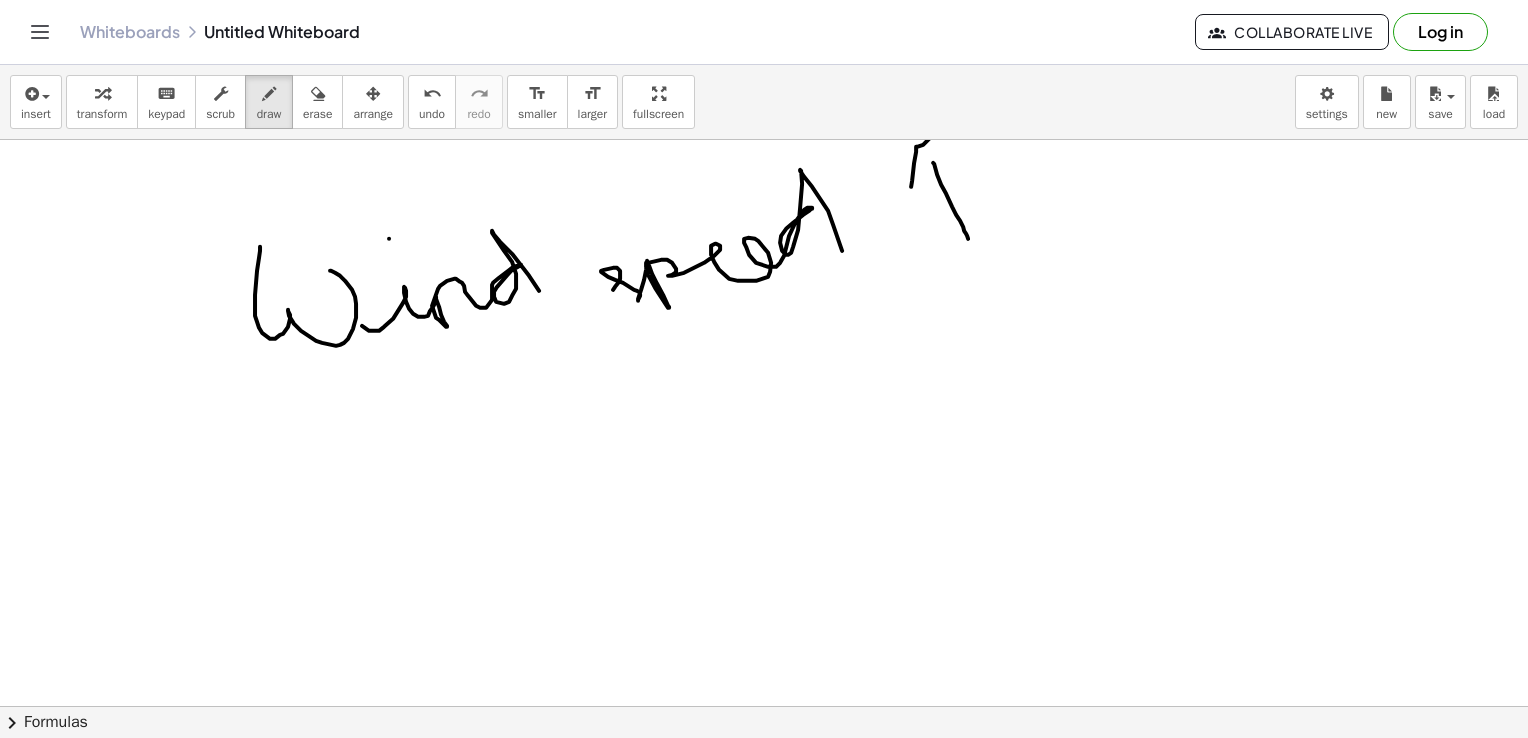 drag, startPoint x: 911, startPoint y: 186, endPoint x: 975, endPoint y: 175, distance: 64.93843 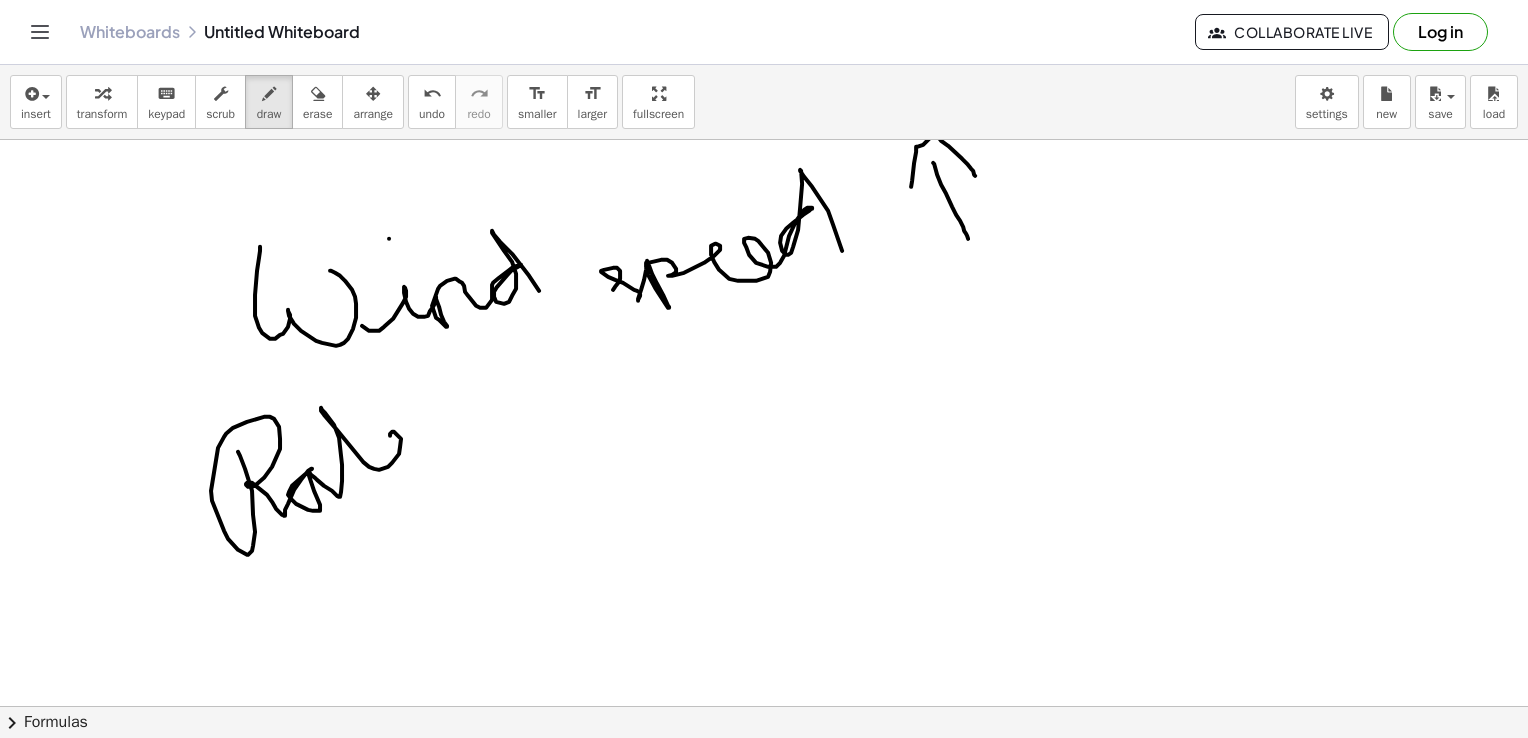 drag, startPoint x: 238, startPoint y: 451, endPoint x: 452, endPoint y: 453, distance: 214.00934 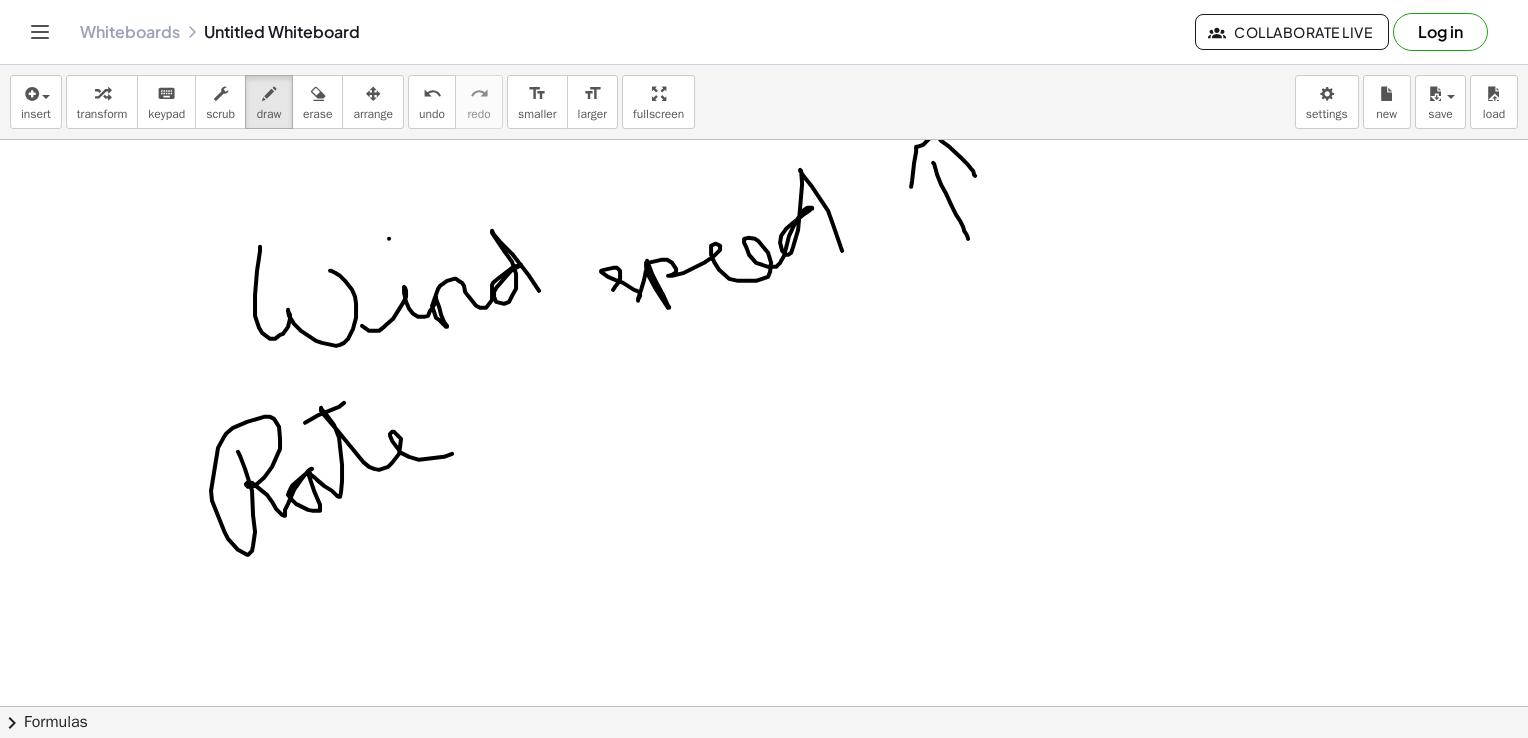 drag, startPoint x: 305, startPoint y: 422, endPoint x: 346, endPoint y: 402, distance: 45.617977 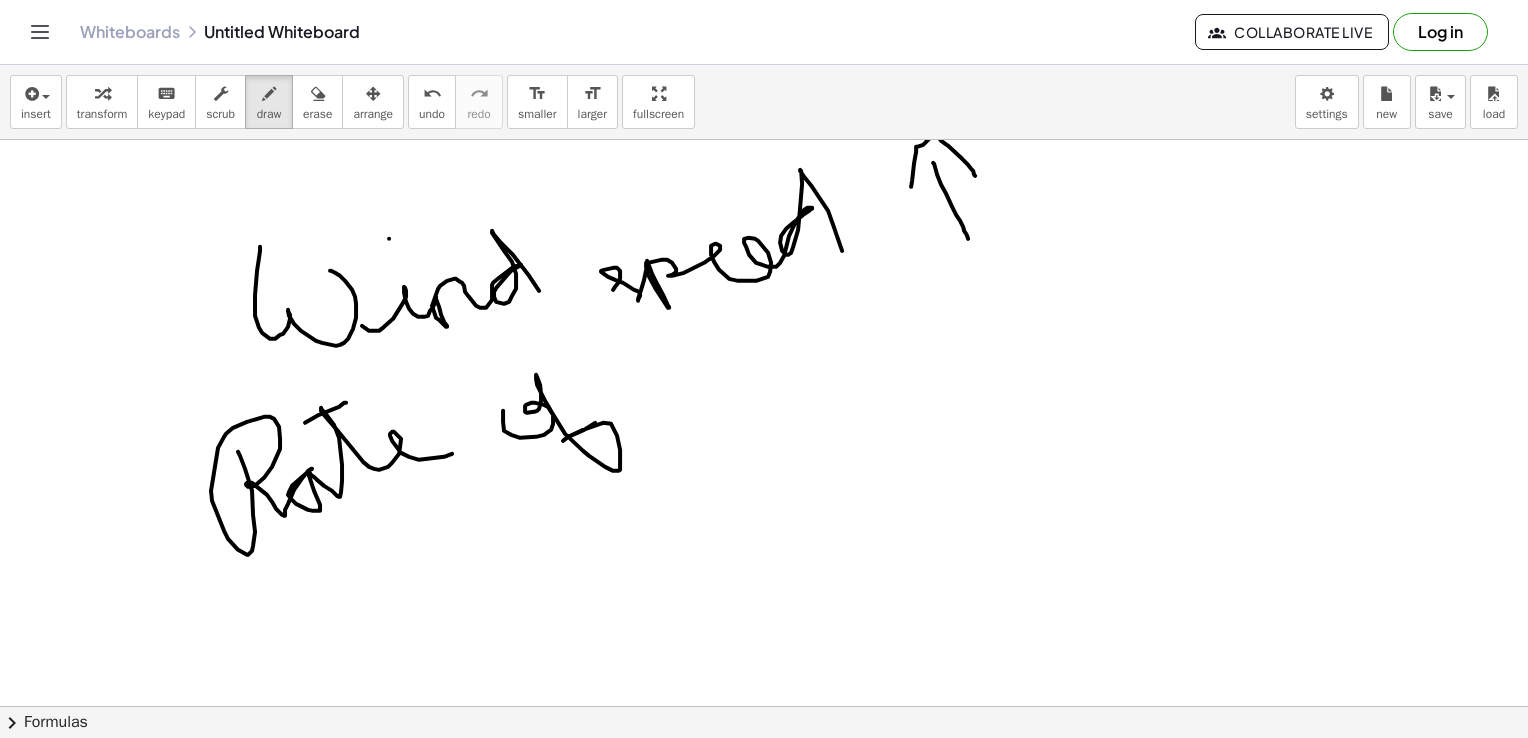drag, startPoint x: 503, startPoint y: 410, endPoint x: 603, endPoint y: 419, distance: 100.40418 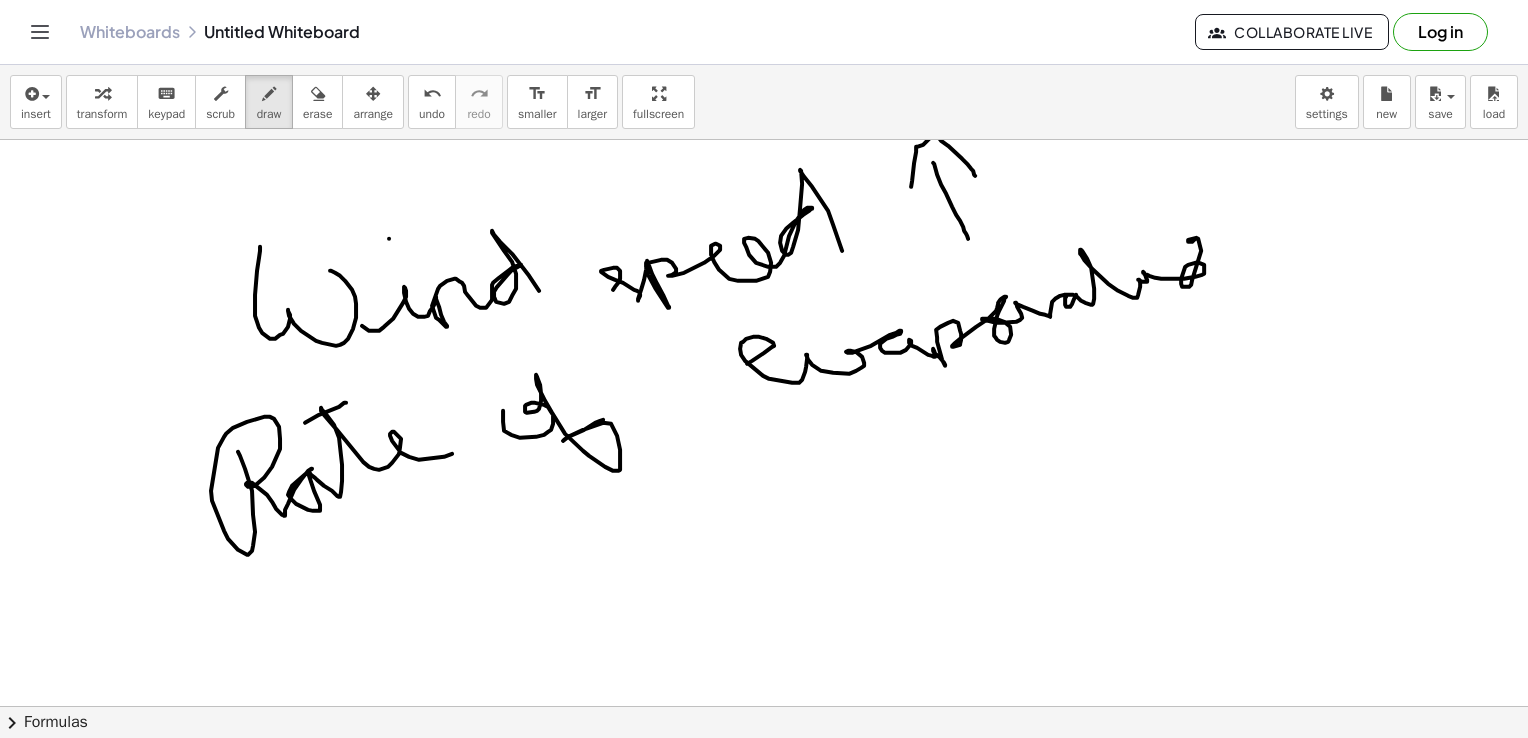 drag, startPoint x: 747, startPoint y: 363, endPoint x: 1217, endPoint y: 242, distance: 485.32565 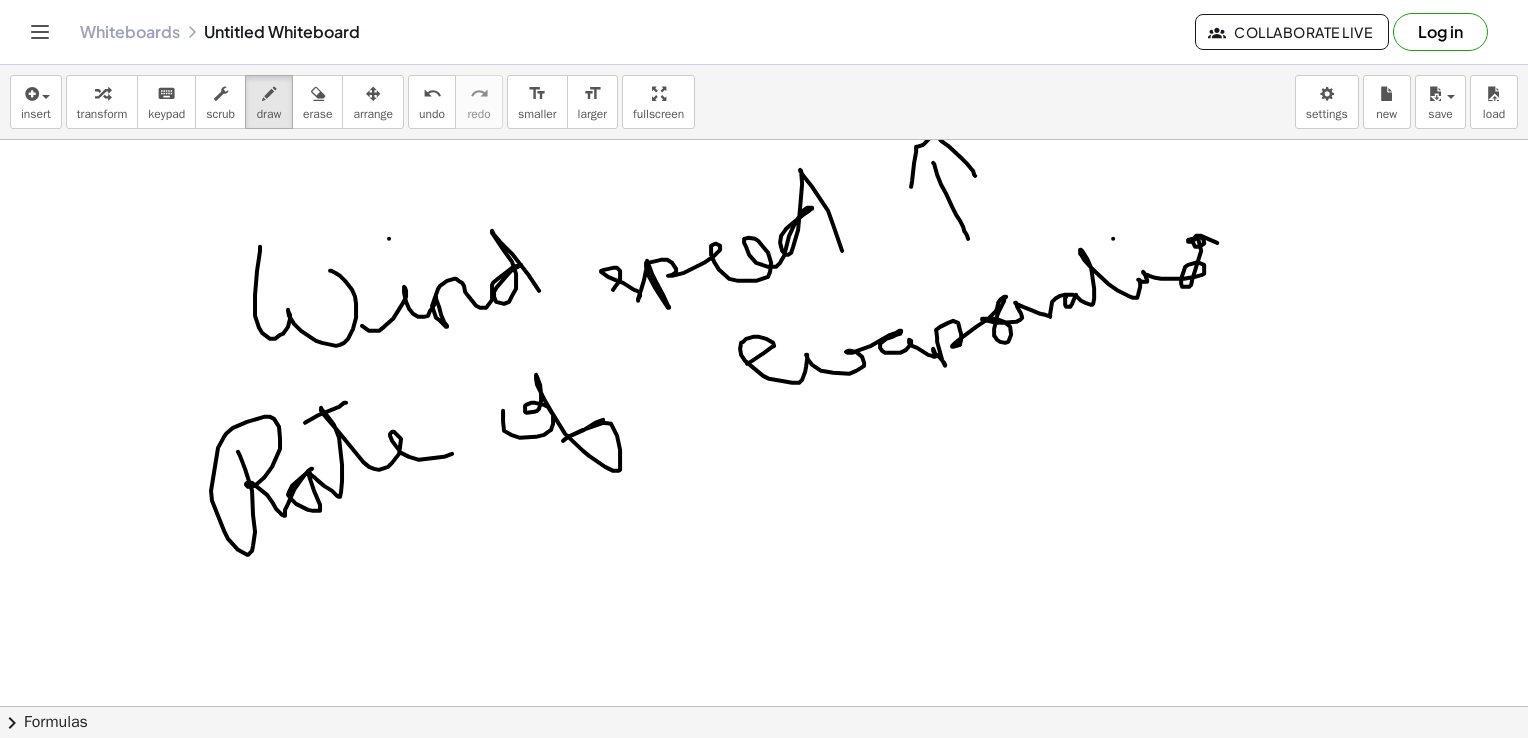 click at bounding box center [764, 772] 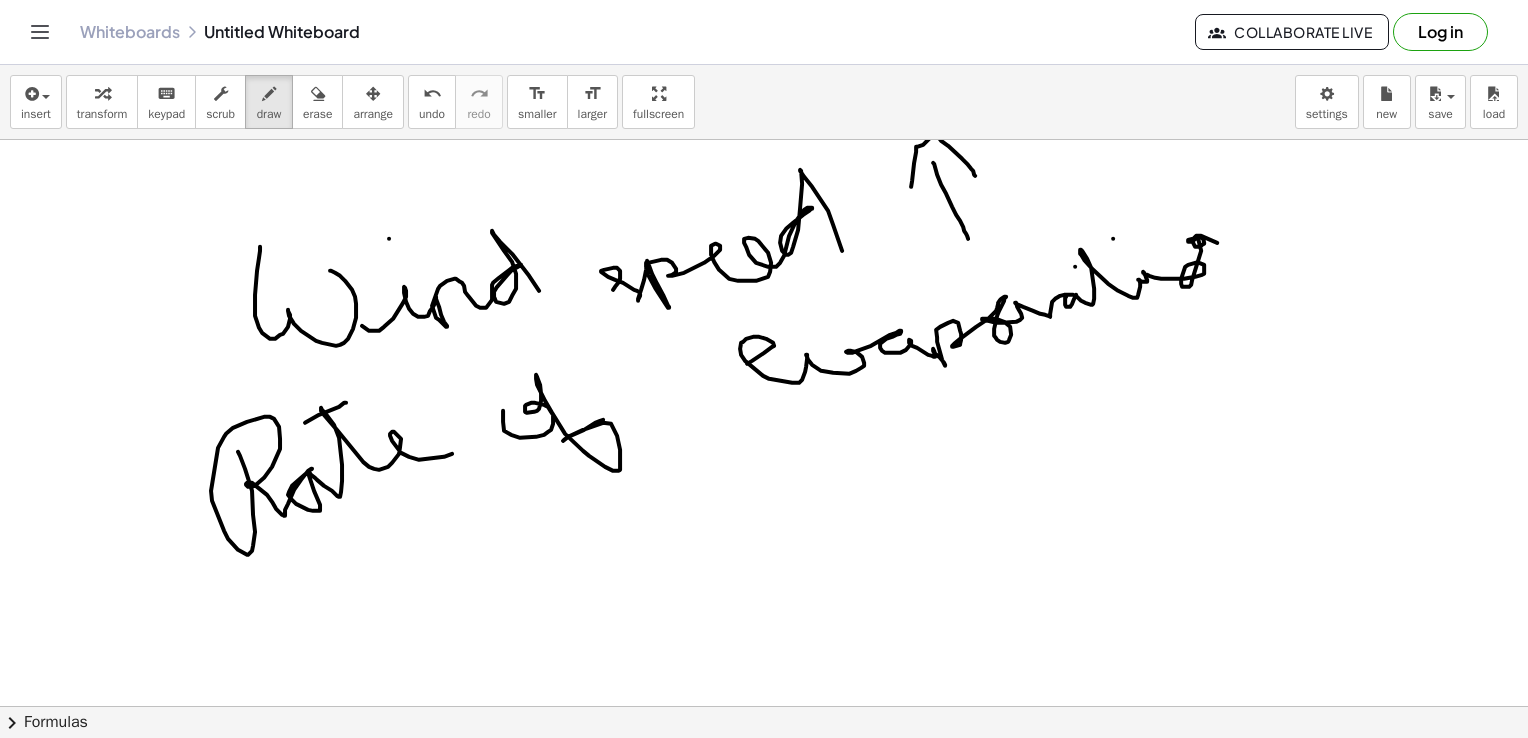 drag, startPoint x: 1075, startPoint y: 266, endPoint x: 1097, endPoint y: 254, distance: 25.059929 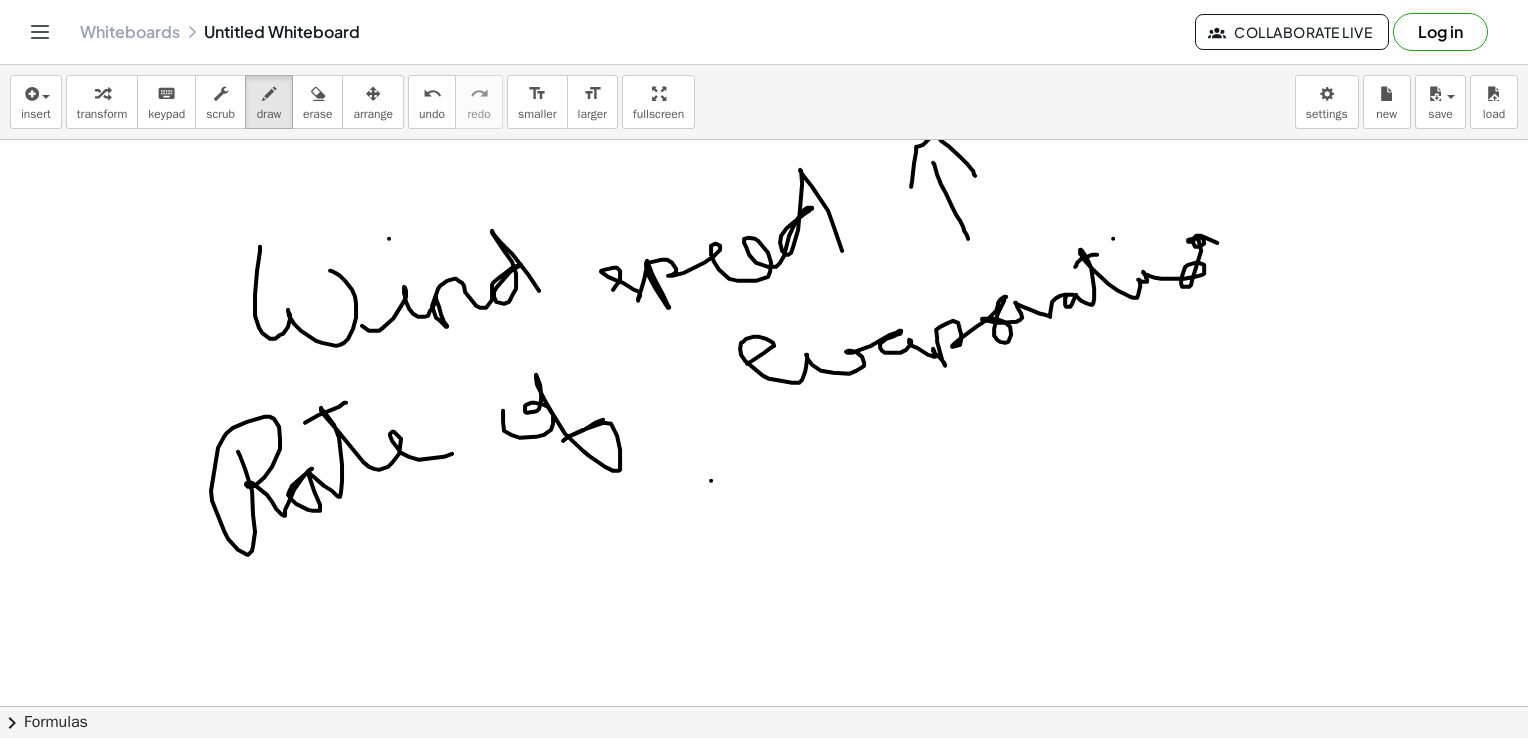 drag, startPoint x: 711, startPoint y: 480, endPoint x: 747, endPoint y: 545, distance: 74.30343 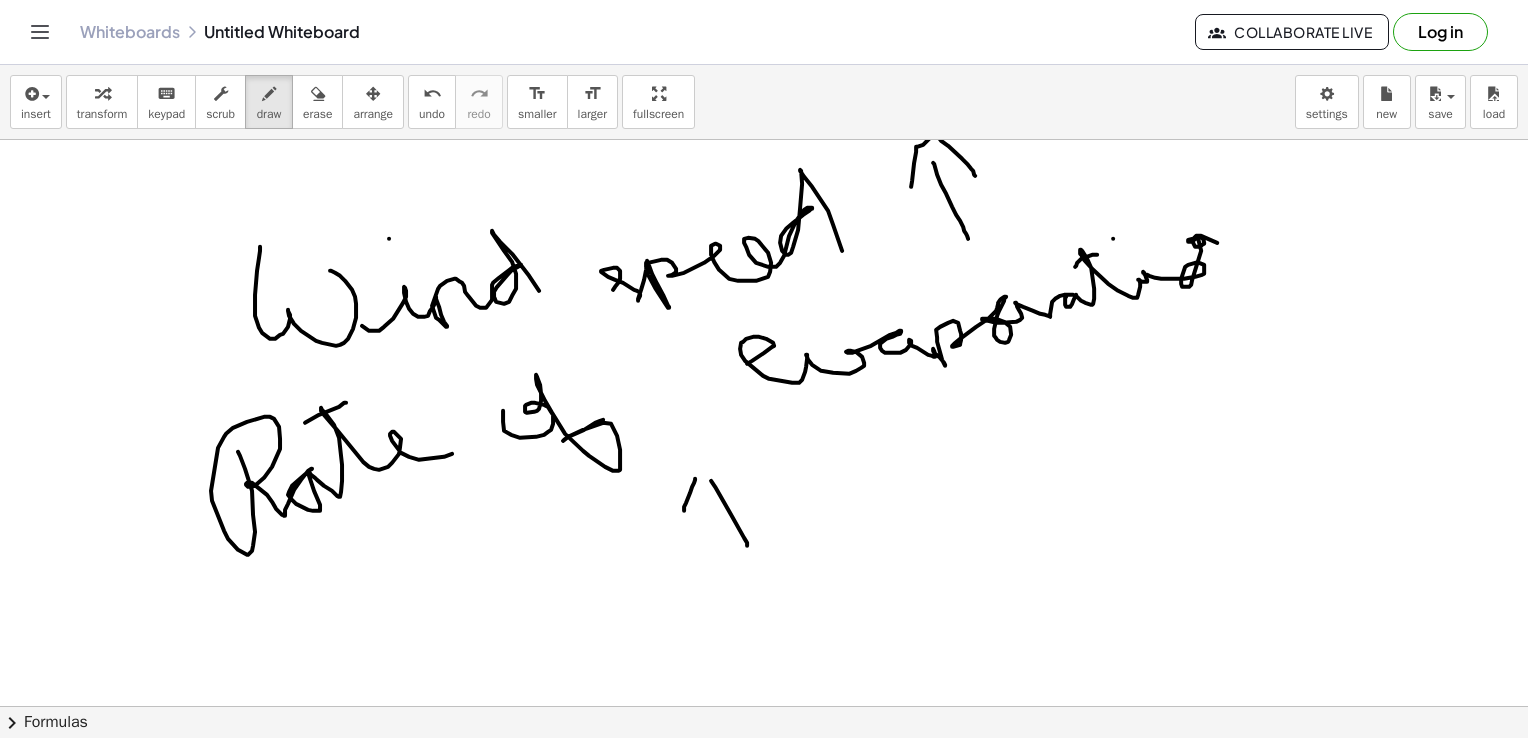 drag, startPoint x: 684, startPoint y: 510, endPoint x: 792, endPoint y: 498, distance: 108.66462 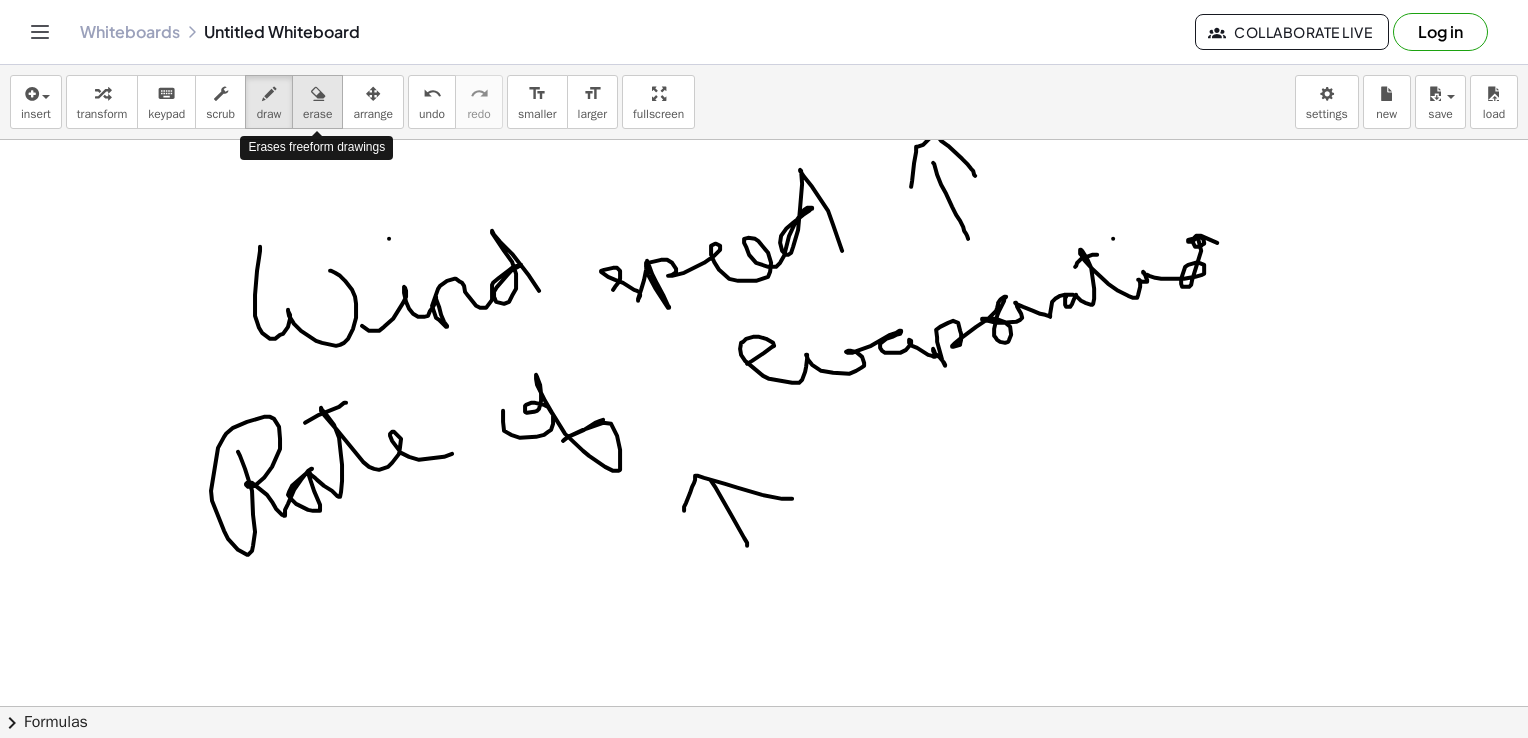 click on "erase" at bounding box center (317, 114) 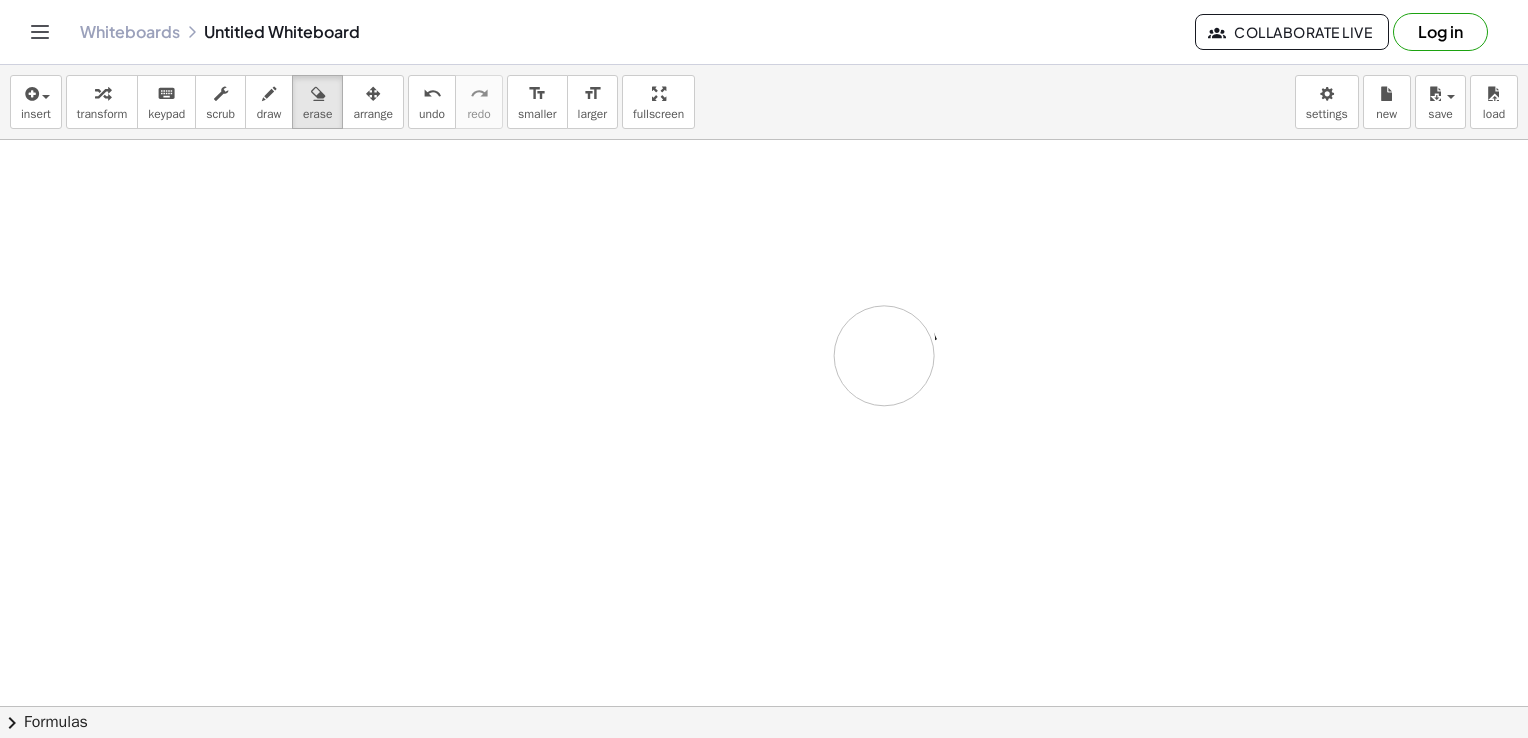 drag, startPoint x: 516, startPoint y: 262, endPoint x: 521, endPoint y: 233, distance: 29.427877 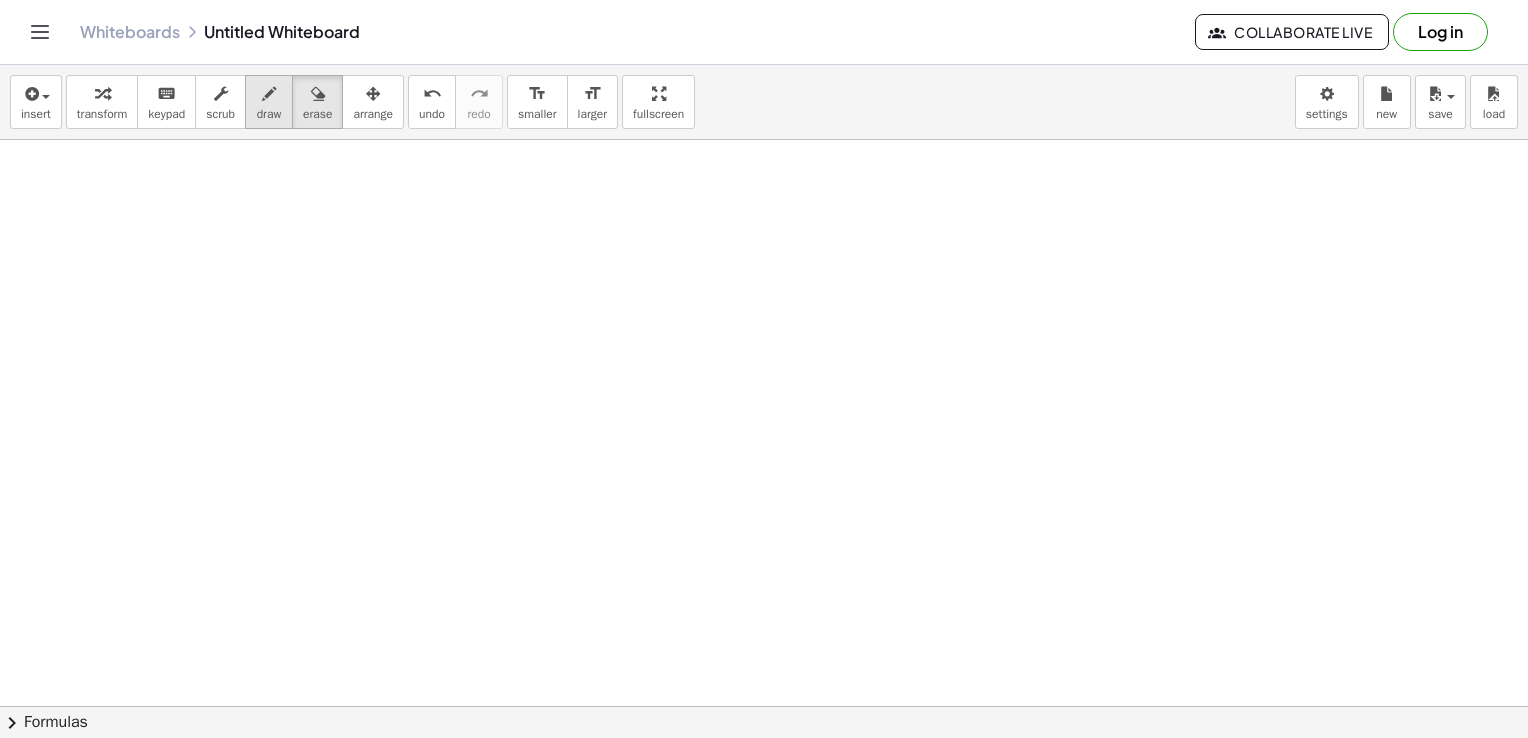 click at bounding box center (269, 93) 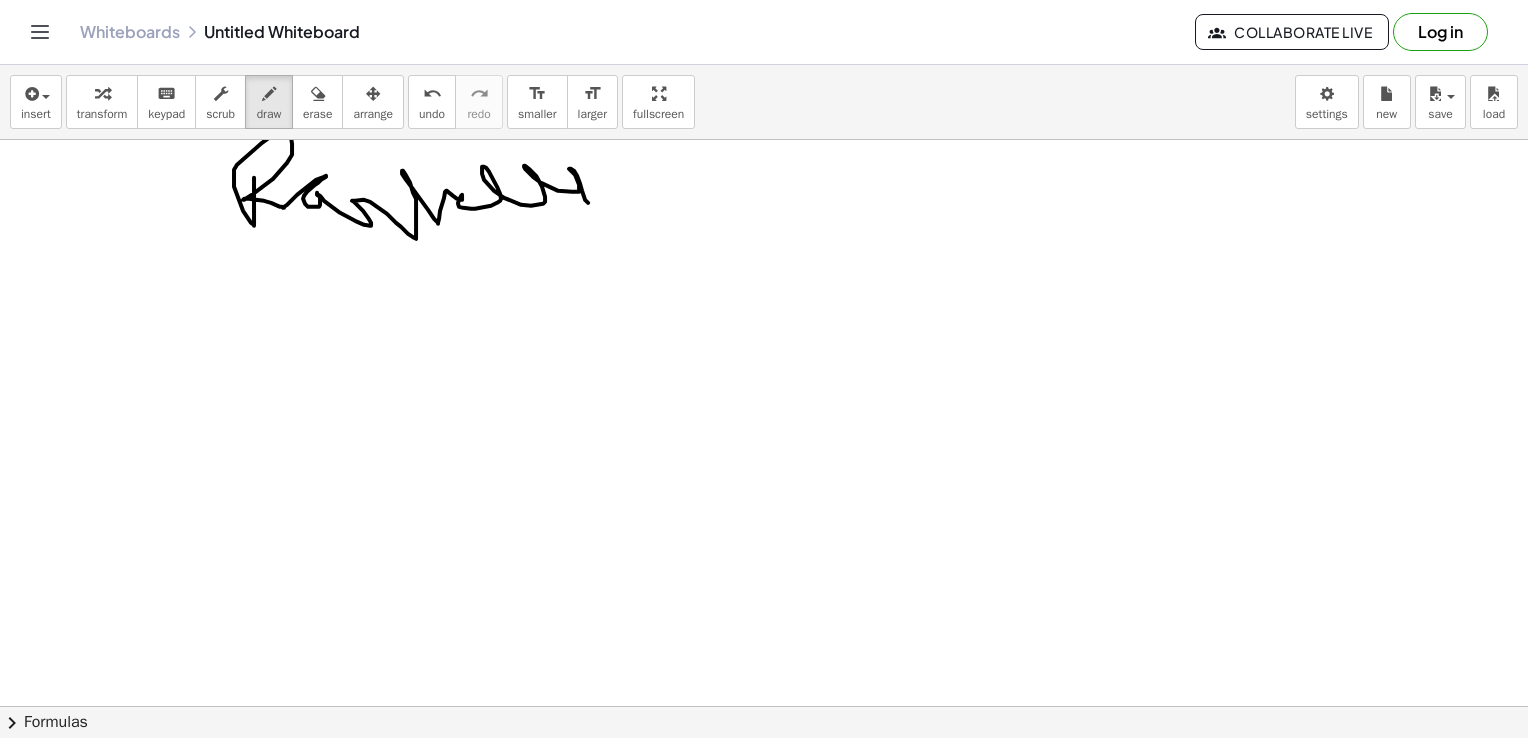 drag, startPoint x: 254, startPoint y: 177, endPoint x: 615, endPoint y: 194, distance: 361.40005 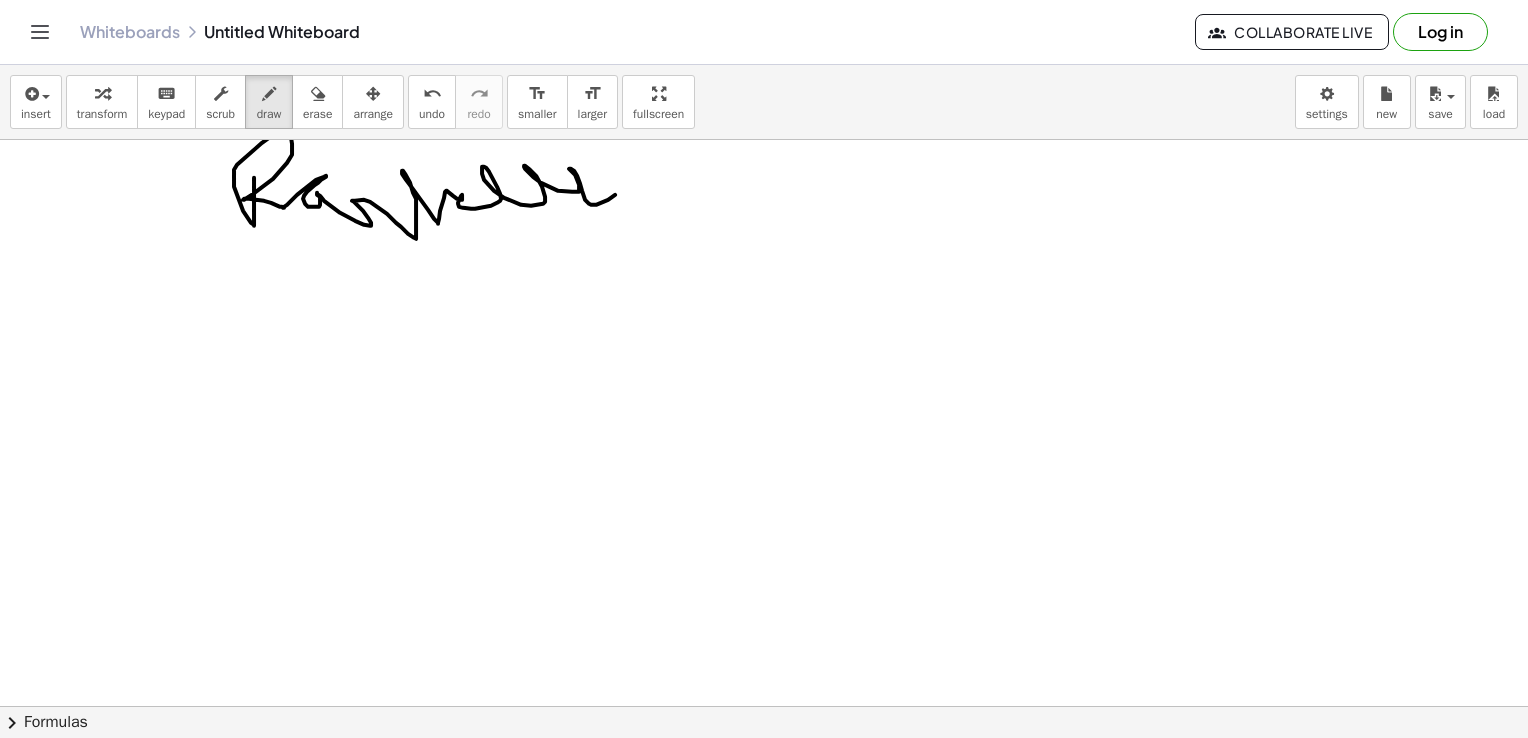 click at bounding box center [764, 772] 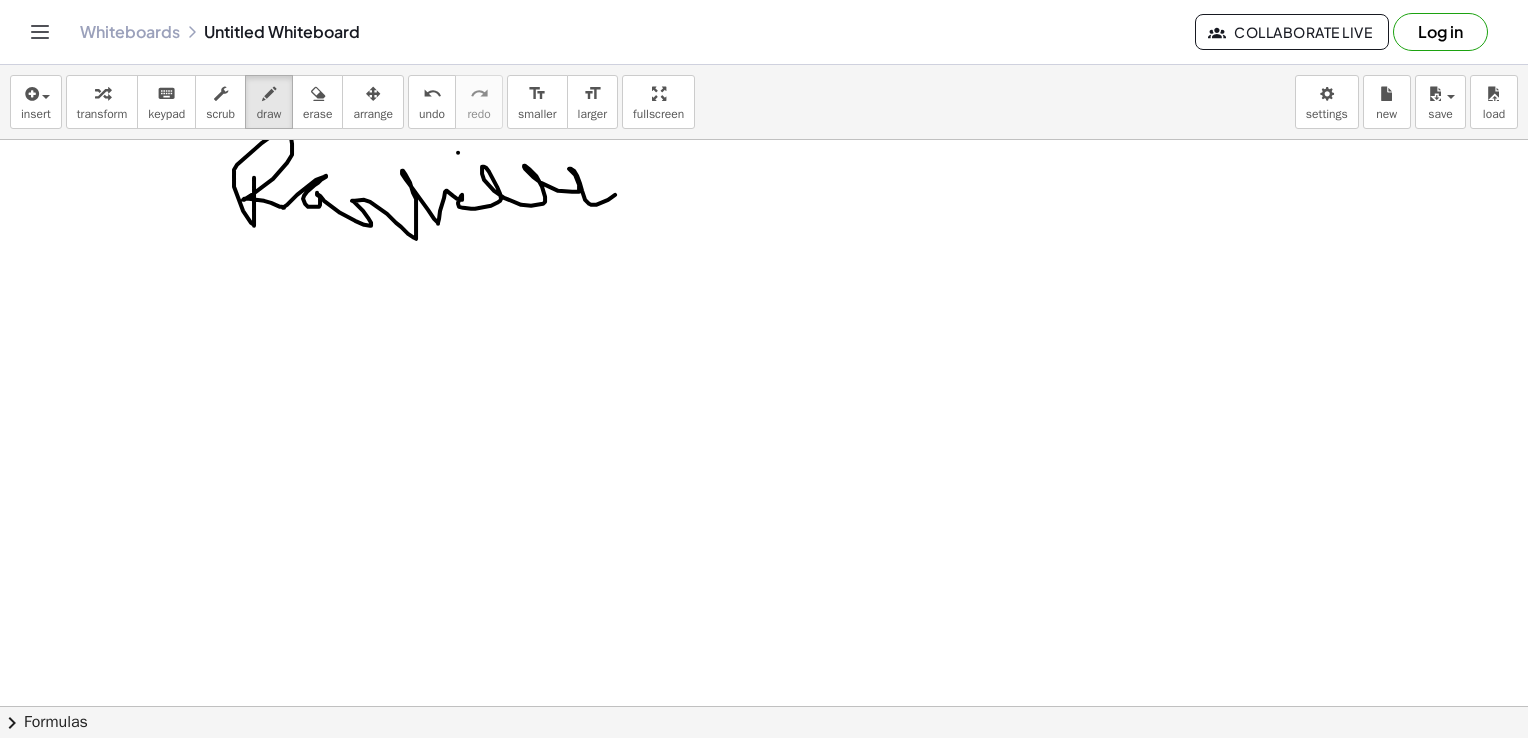 click at bounding box center (764, 772) 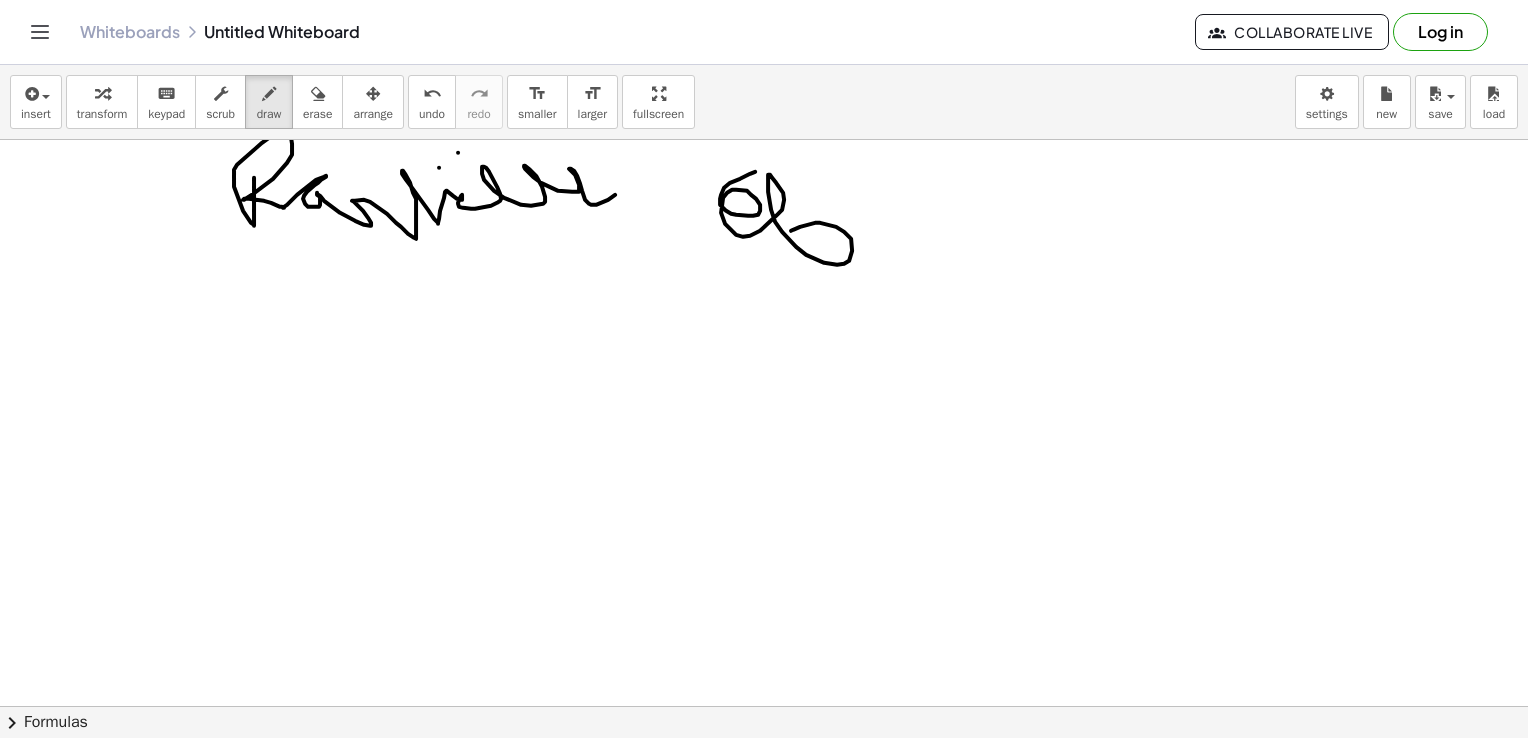 drag, startPoint x: 755, startPoint y: 171, endPoint x: 855, endPoint y: 202, distance: 104.69479 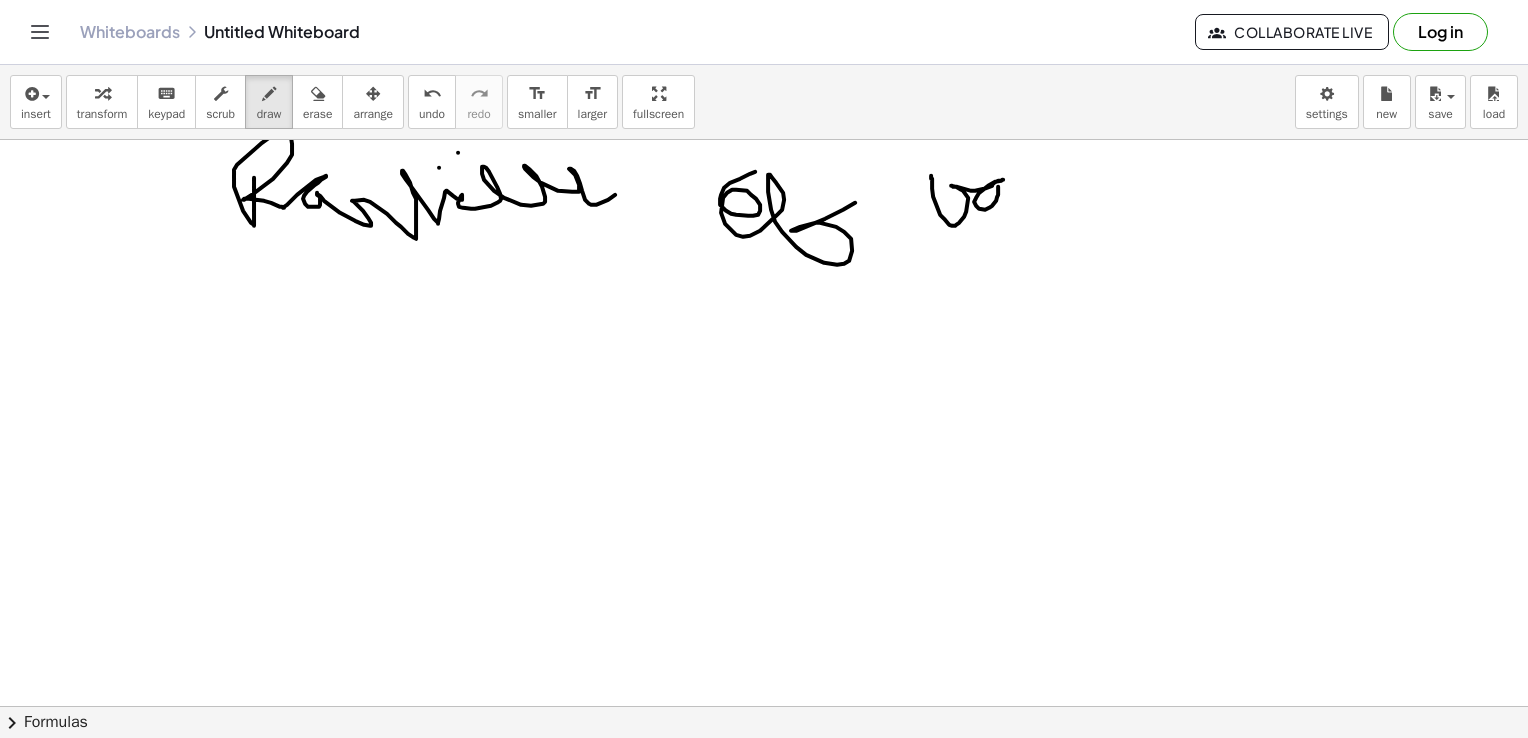 drag, startPoint x: 931, startPoint y: 175, endPoint x: 998, endPoint y: 186, distance: 67.89698 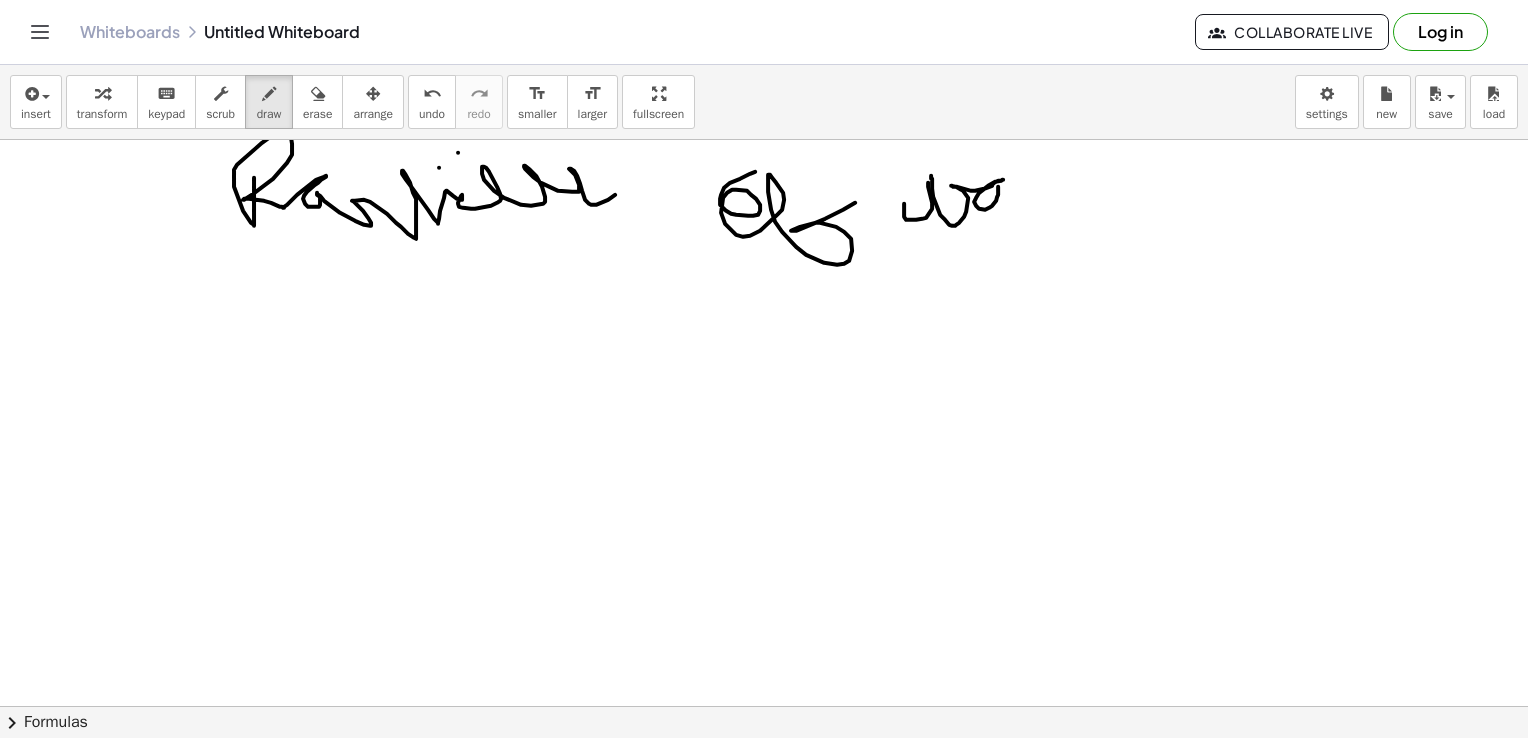 drag, startPoint x: 928, startPoint y: 182, endPoint x: 914, endPoint y: 174, distance: 16.124516 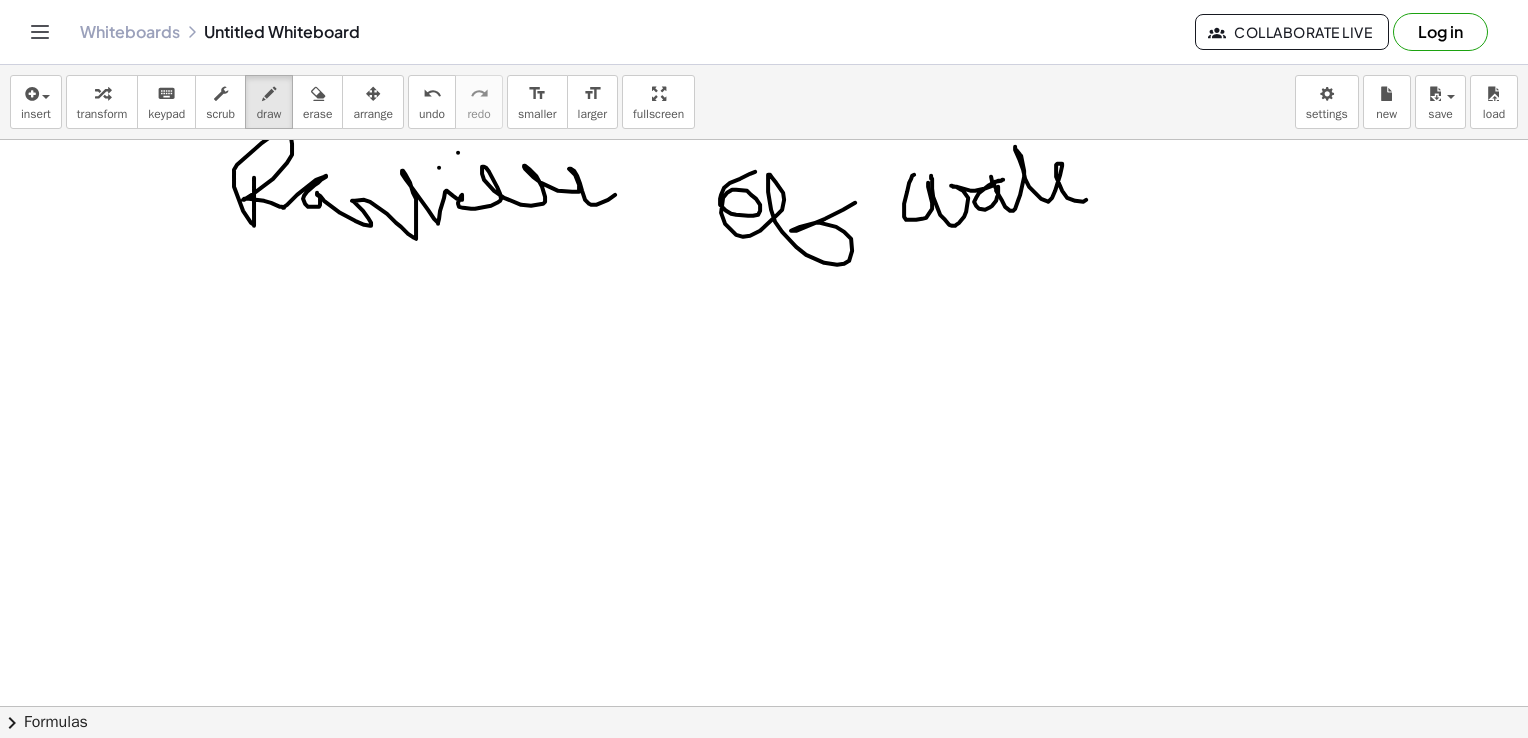 drag, startPoint x: 991, startPoint y: 176, endPoint x: 1127, endPoint y: 200, distance: 138.10141 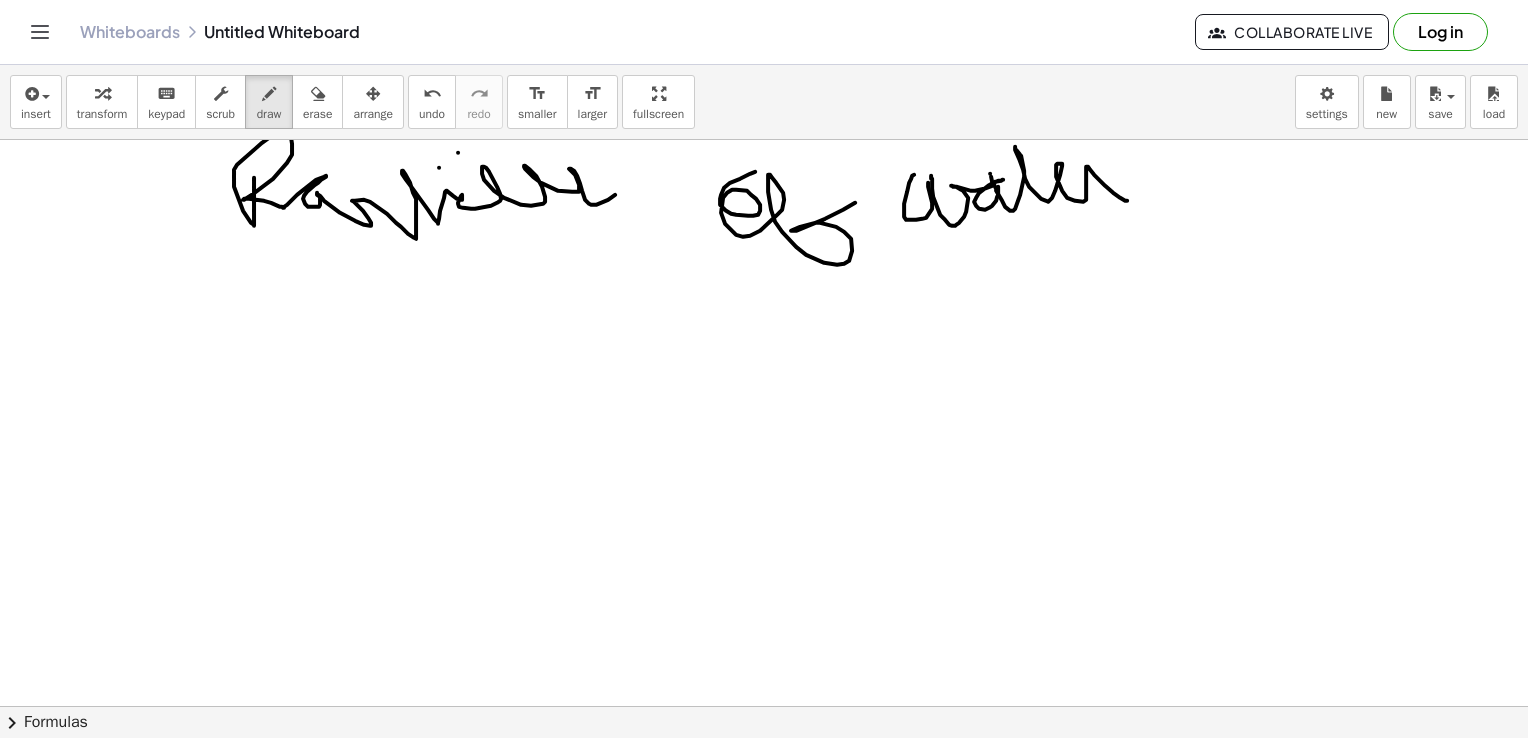 drag, startPoint x: 990, startPoint y: 173, endPoint x: 1058, endPoint y: 154, distance: 70.60453 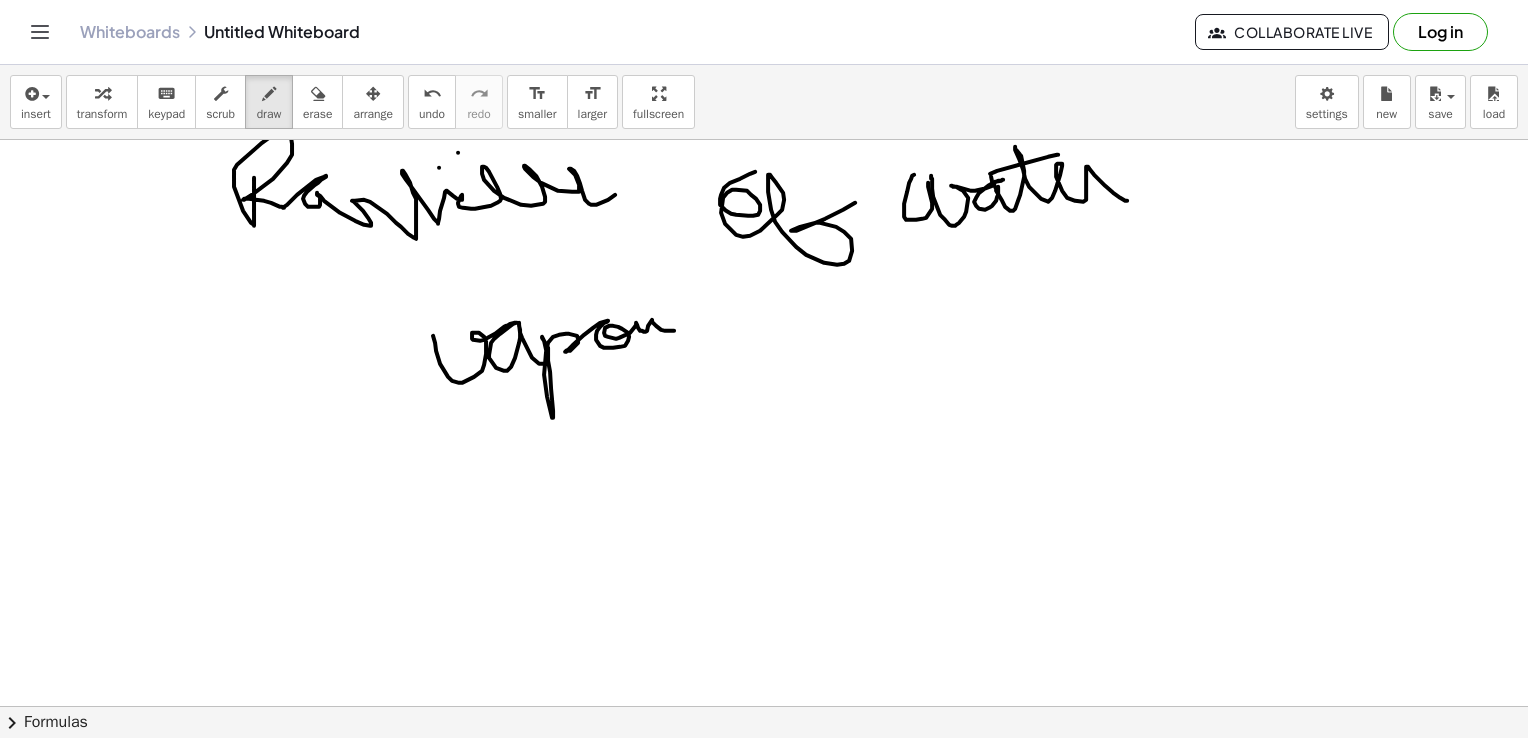 drag, startPoint x: 433, startPoint y: 335, endPoint x: 714, endPoint y: 342, distance: 281.0872 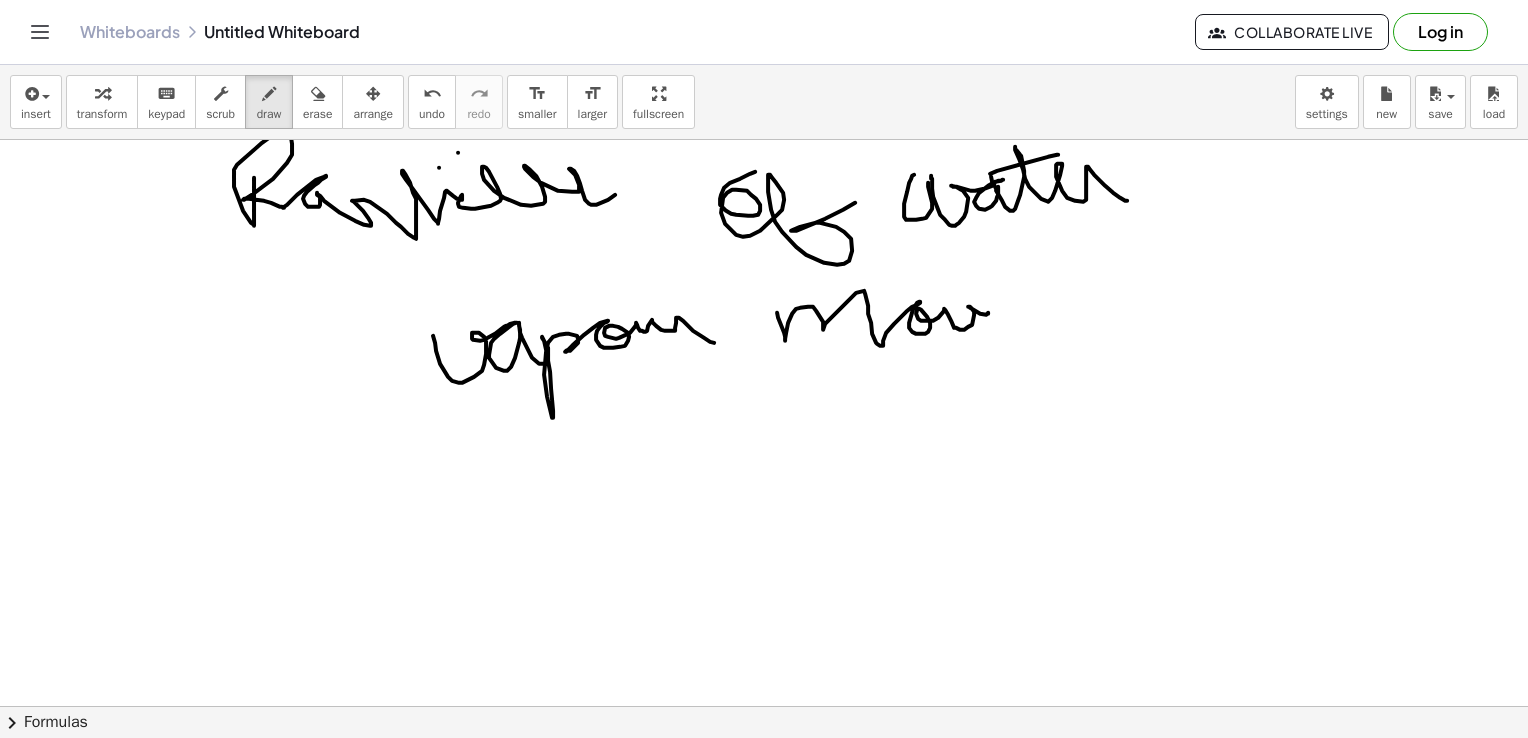 drag, startPoint x: 777, startPoint y: 312, endPoint x: 1026, endPoint y: 319, distance: 249.09837 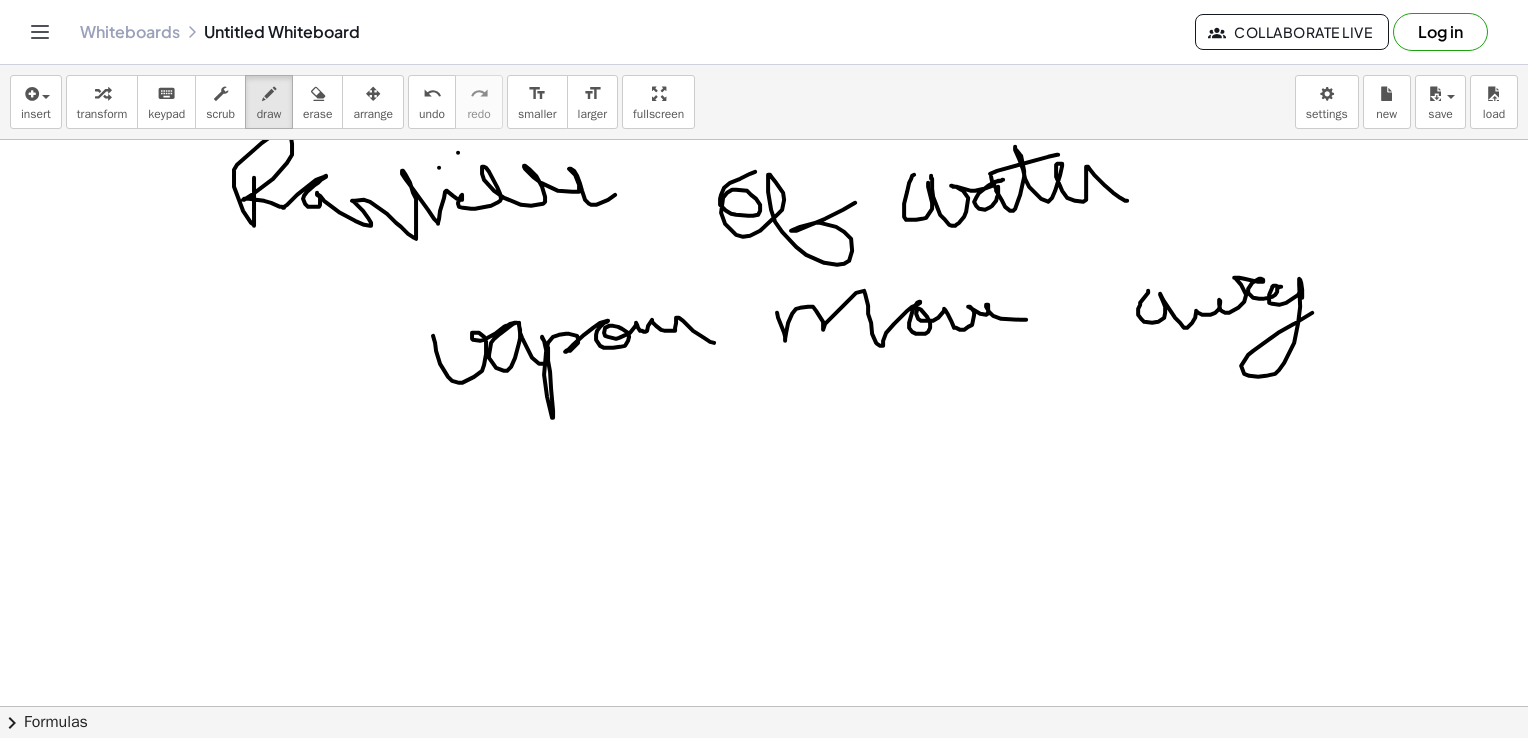drag, startPoint x: 1148, startPoint y: 290, endPoint x: 1313, endPoint y: 311, distance: 166.331 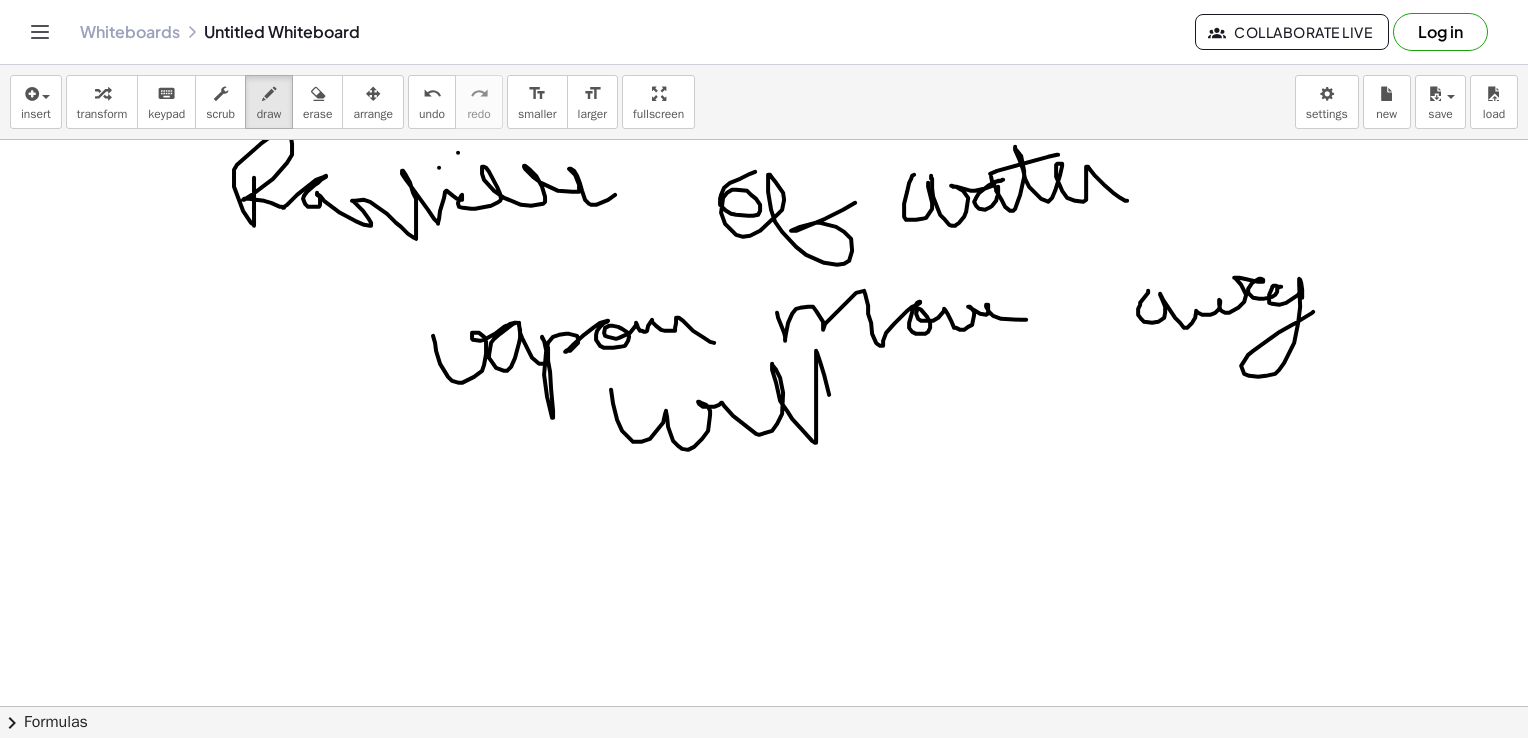 drag, startPoint x: 611, startPoint y: 389, endPoint x: 902, endPoint y: 434, distance: 294.45883 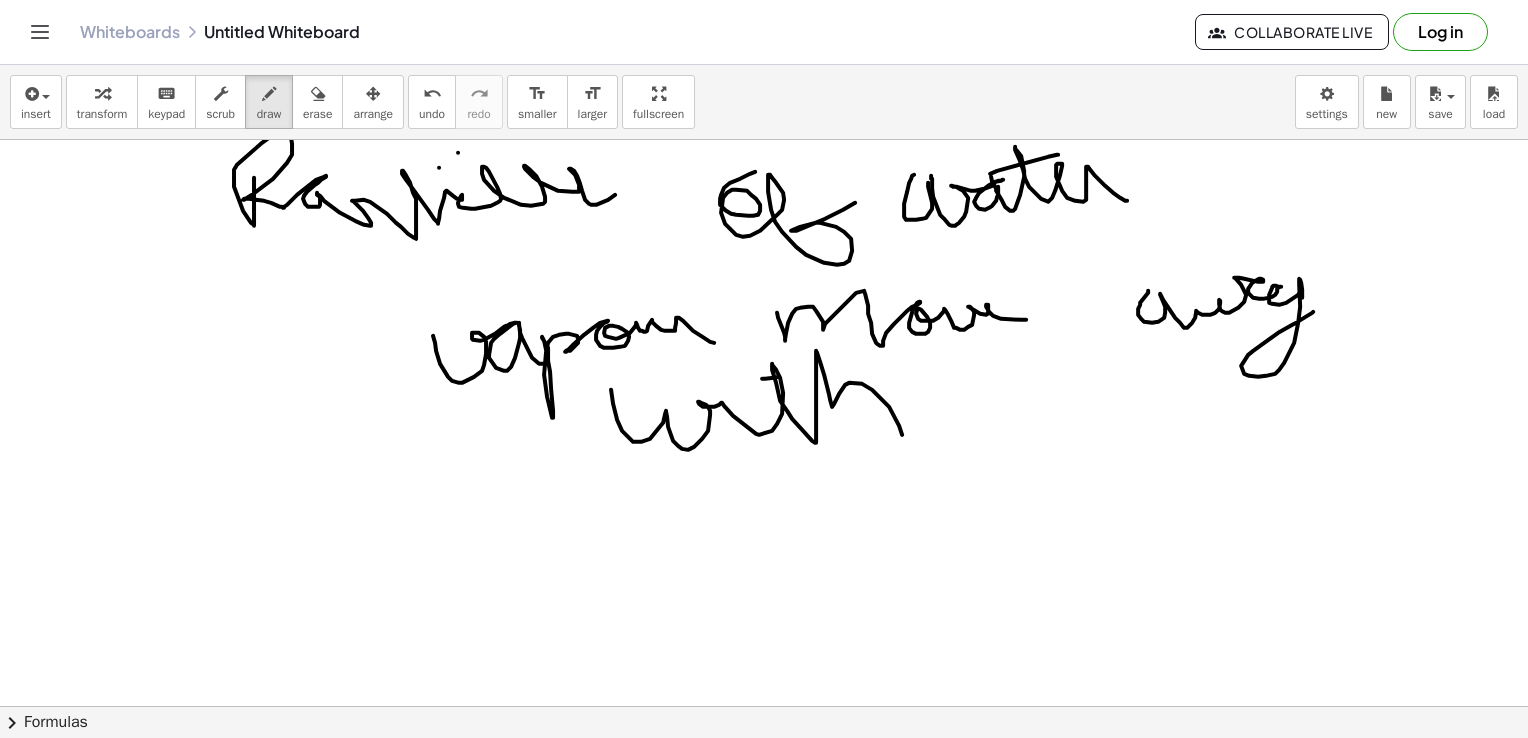 drag, startPoint x: 762, startPoint y: 378, endPoint x: 778, endPoint y: 375, distance: 16.27882 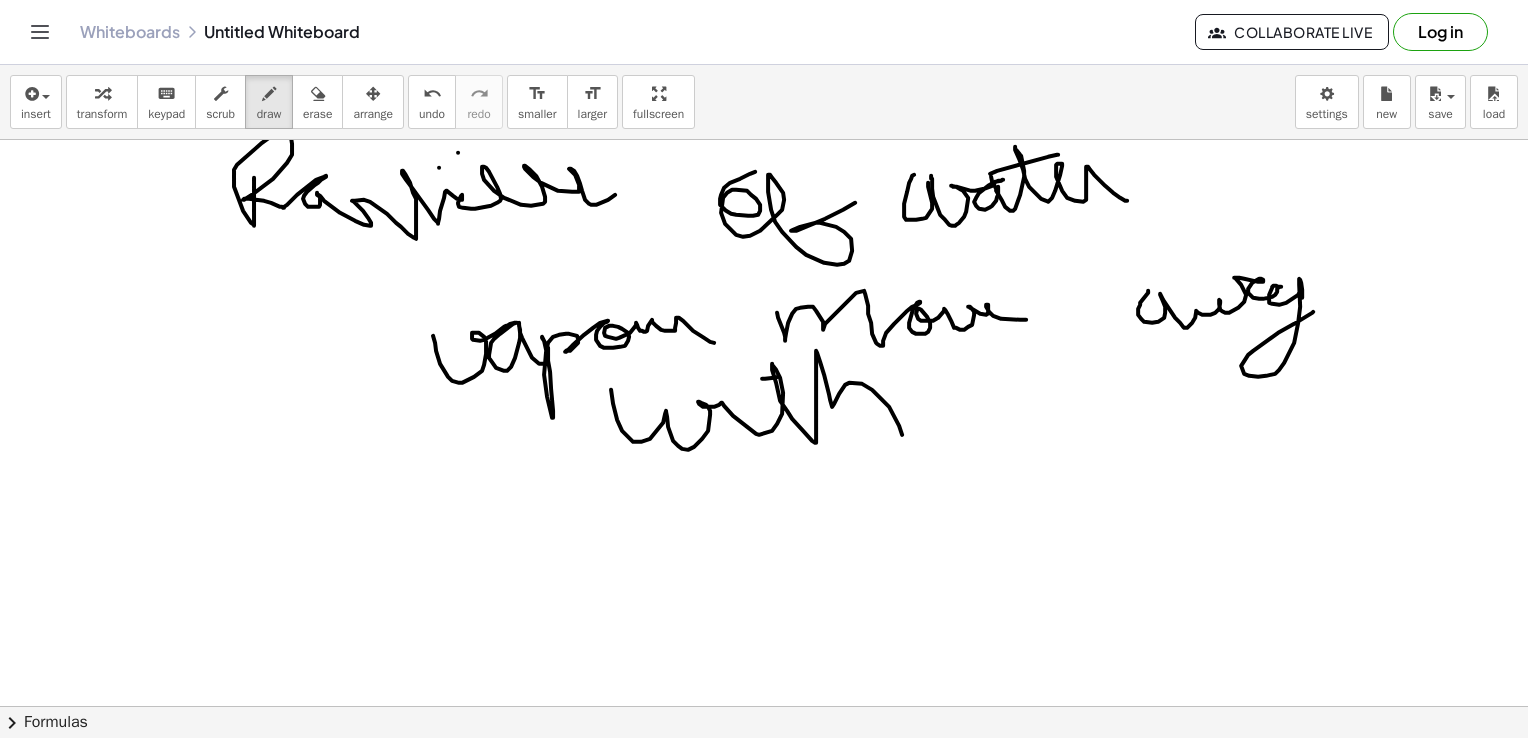 click at bounding box center (764, 772) 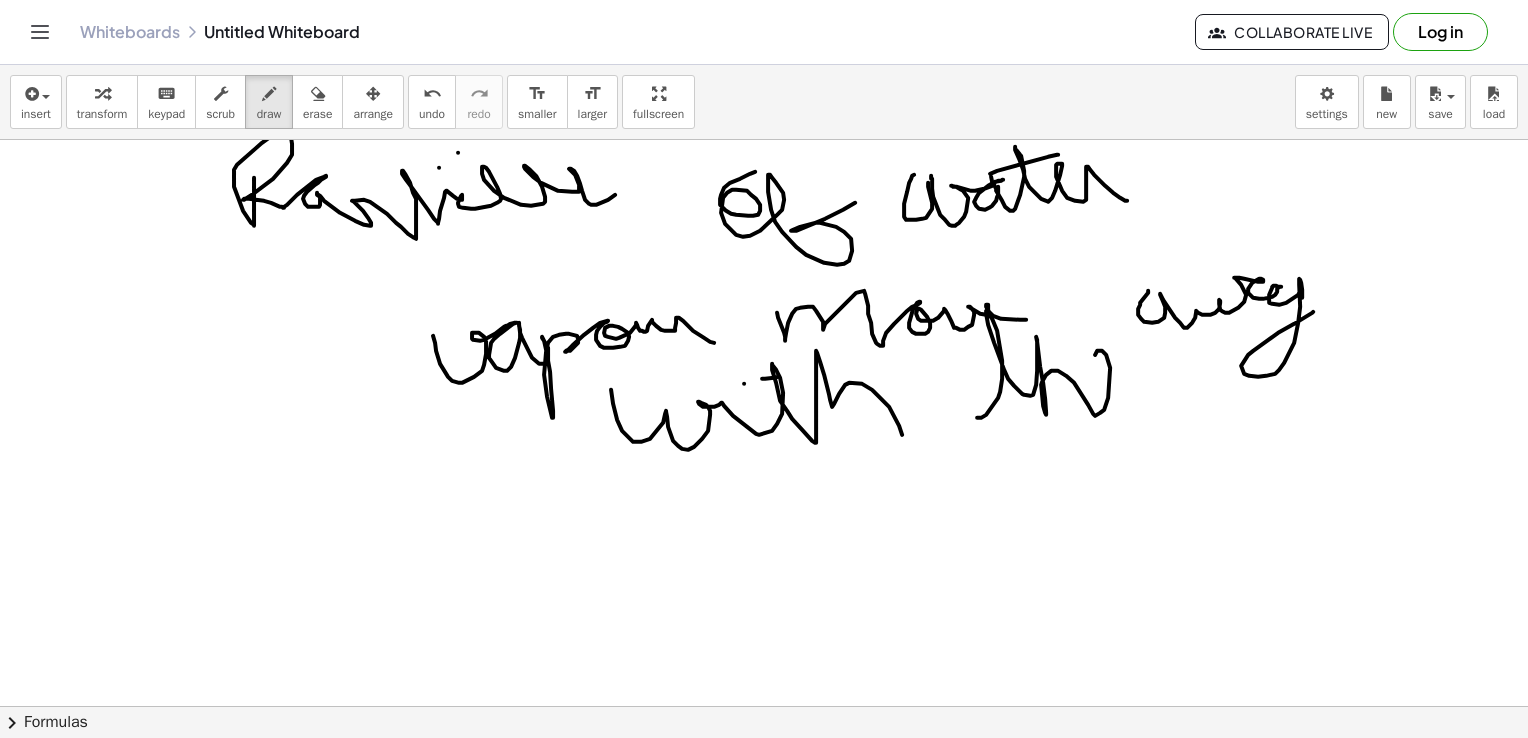 drag, startPoint x: 977, startPoint y: 417, endPoint x: 1140, endPoint y: 380, distance: 167.14664 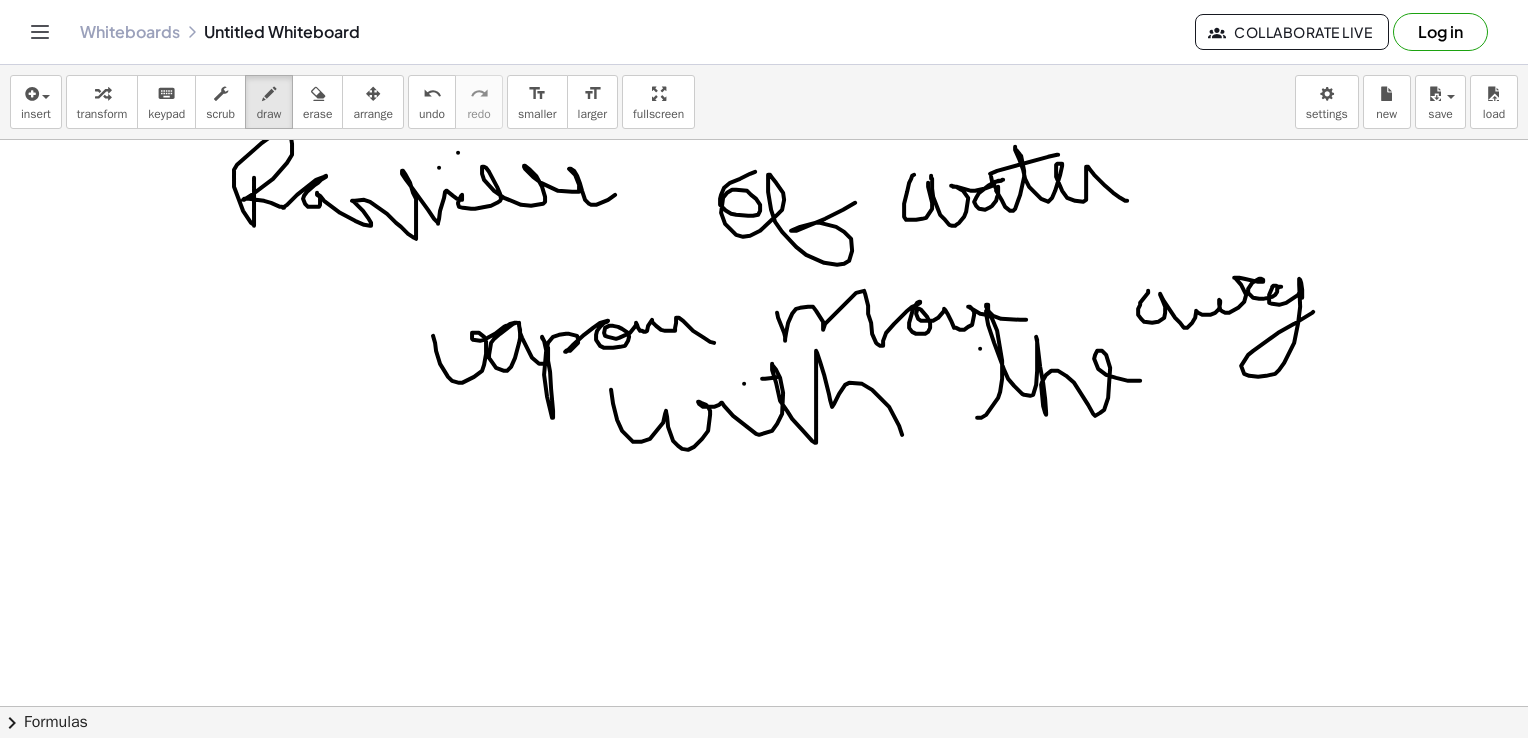 drag, startPoint x: 980, startPoint y: 348, endPoint x: 1012, endPoint y: 343, distance: 32.38827 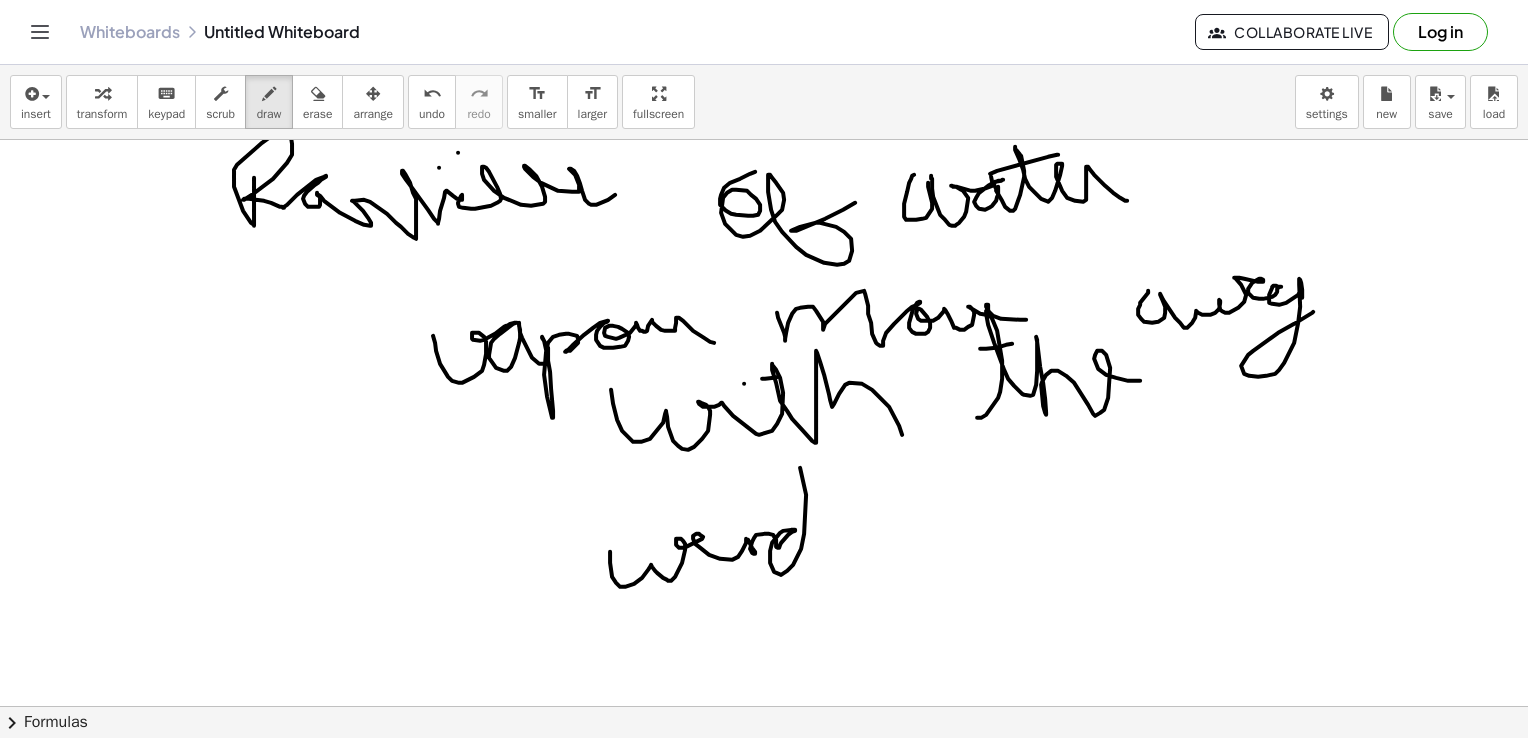 drag, startPoint x: 610, startPoint y: 551, endPoint x: 834, endPoint y: 562, distance: 224.26993 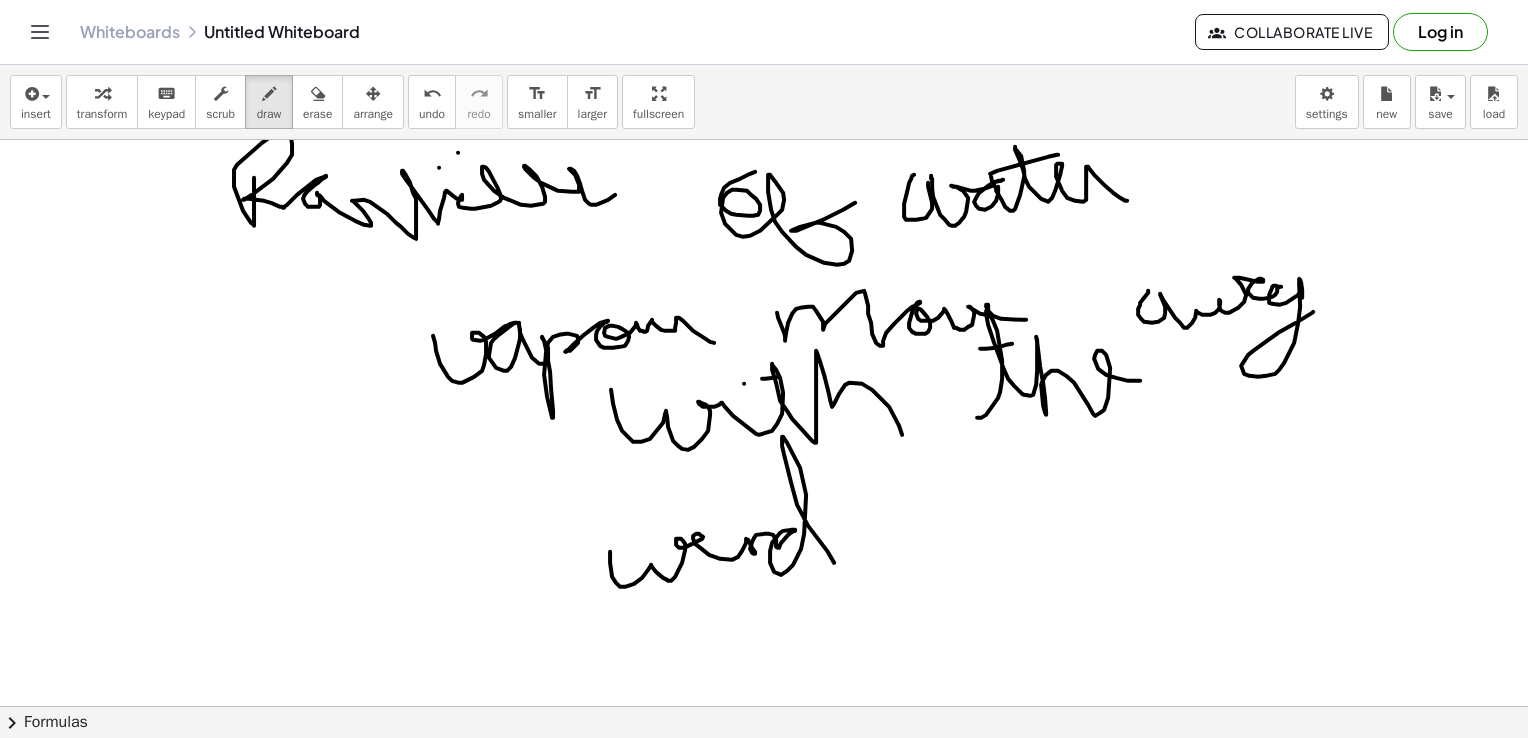 click at bounding box center [764, 772] 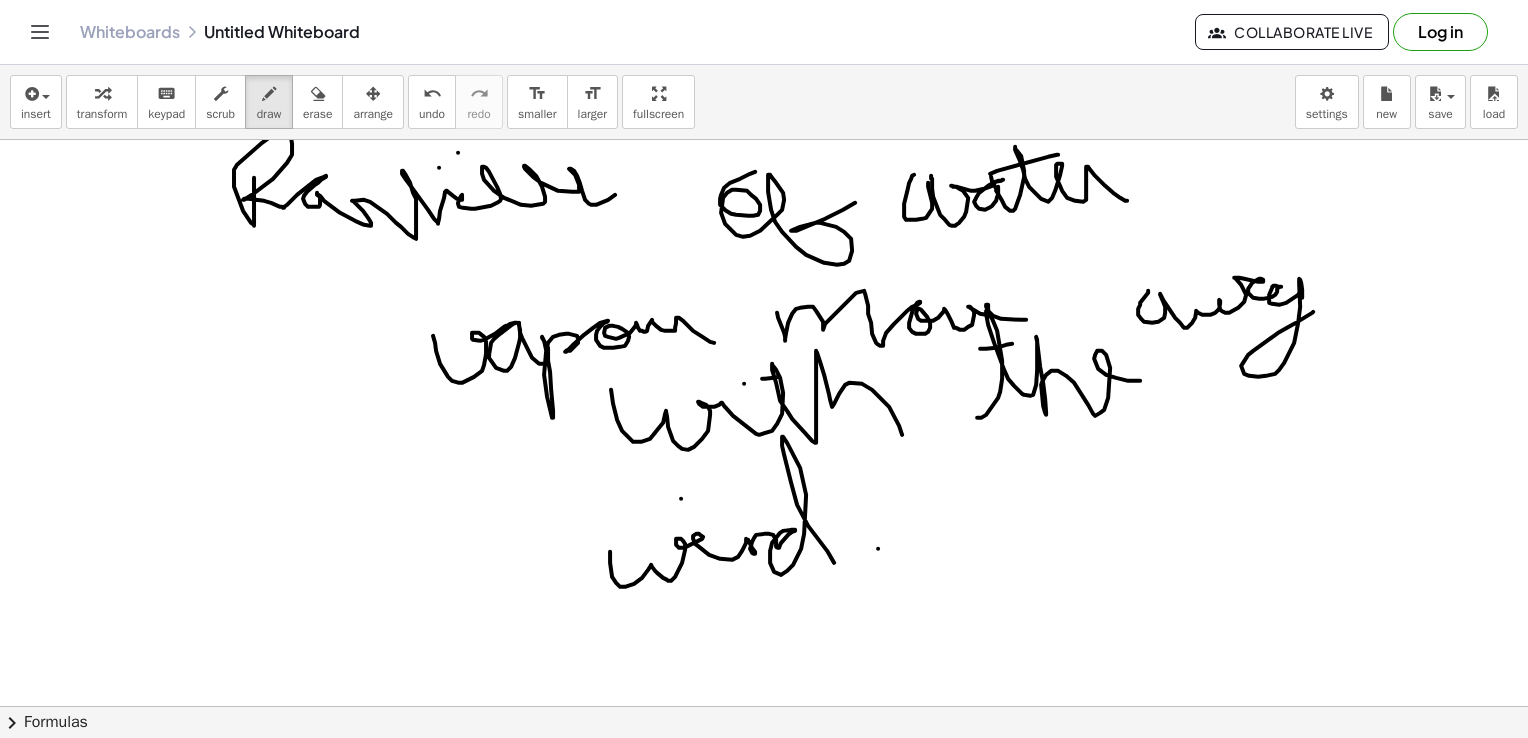 drag, startPoint x: 878, startPoint y: 548, endPoint x: 862, endPoint y: 597, distance: 51.546097 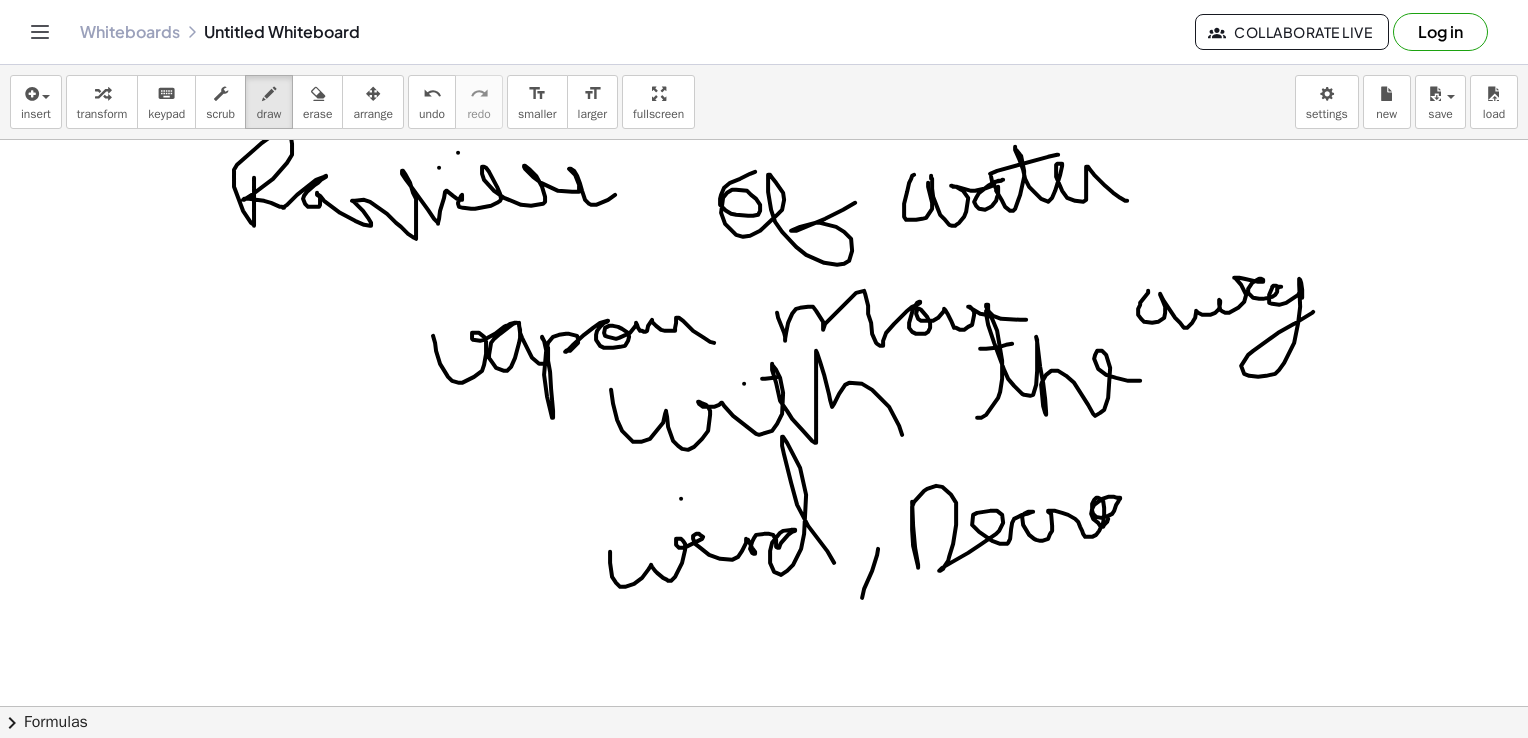 drag, startPoint x: 912, startPoint y: 501, endPoint x: 1108, endPoint y: 509, distance: 196.1632 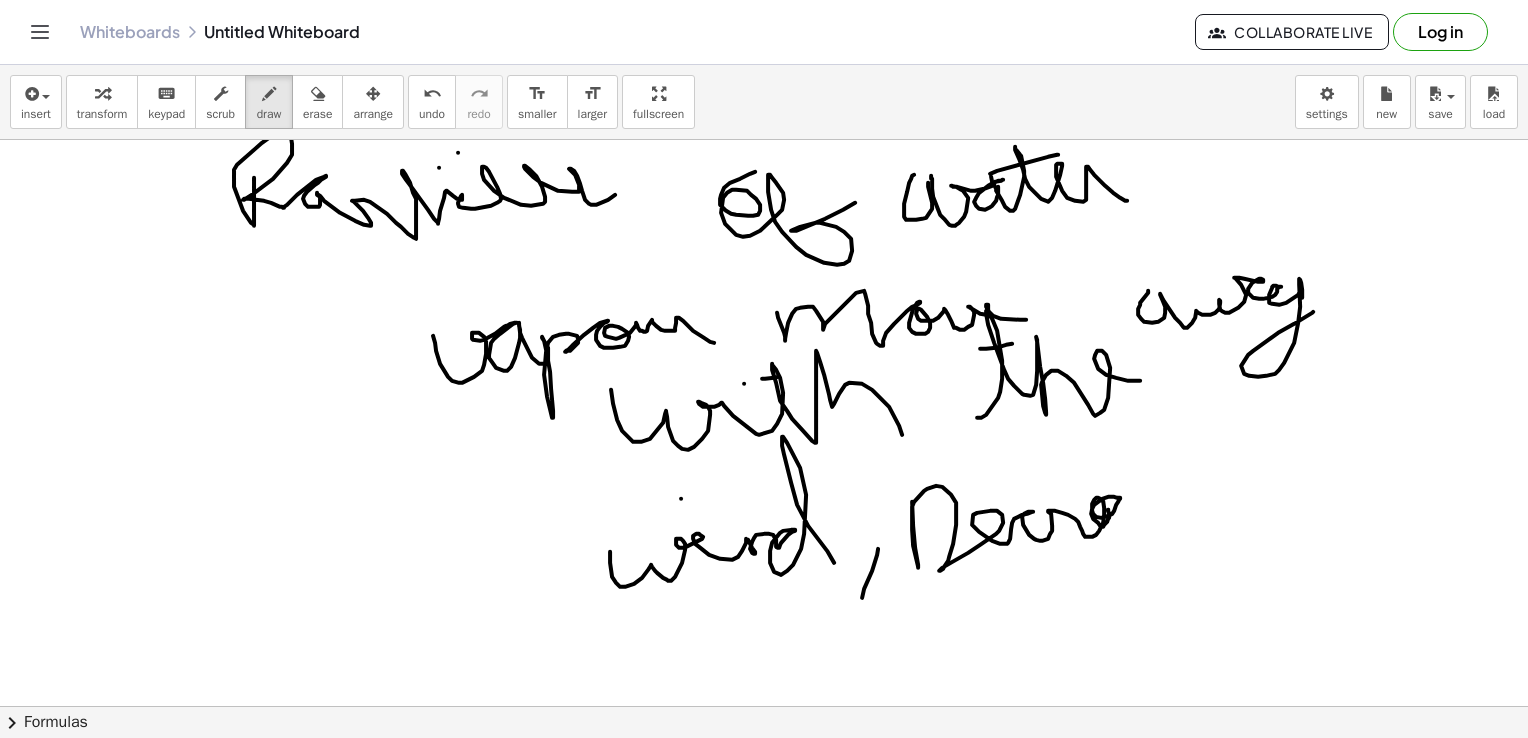 click at bounding box center (764, 772) 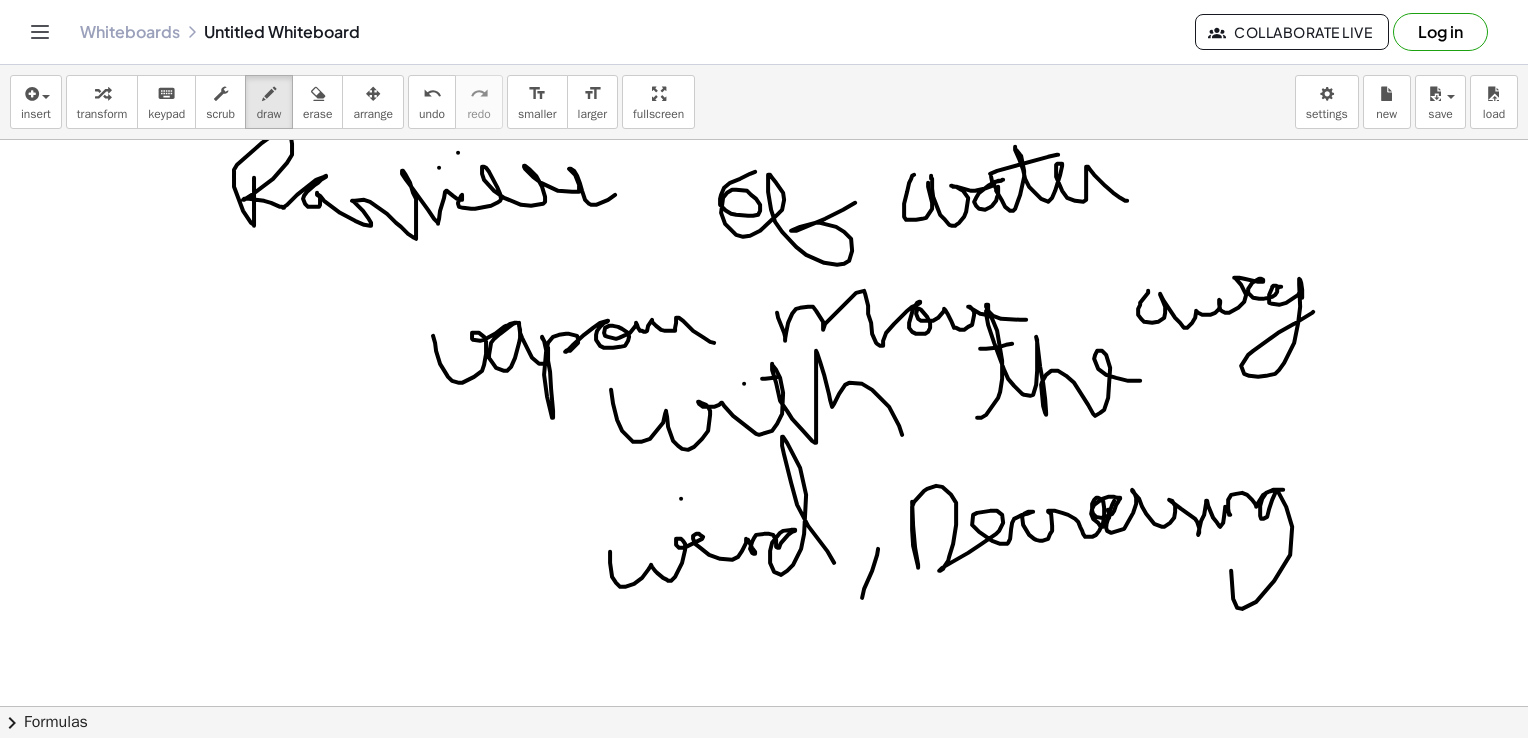 drag, startPoint x: 1114, startPoint y: 500, endPoint x: 1281, endPoint y: 466, distance: 170.42593 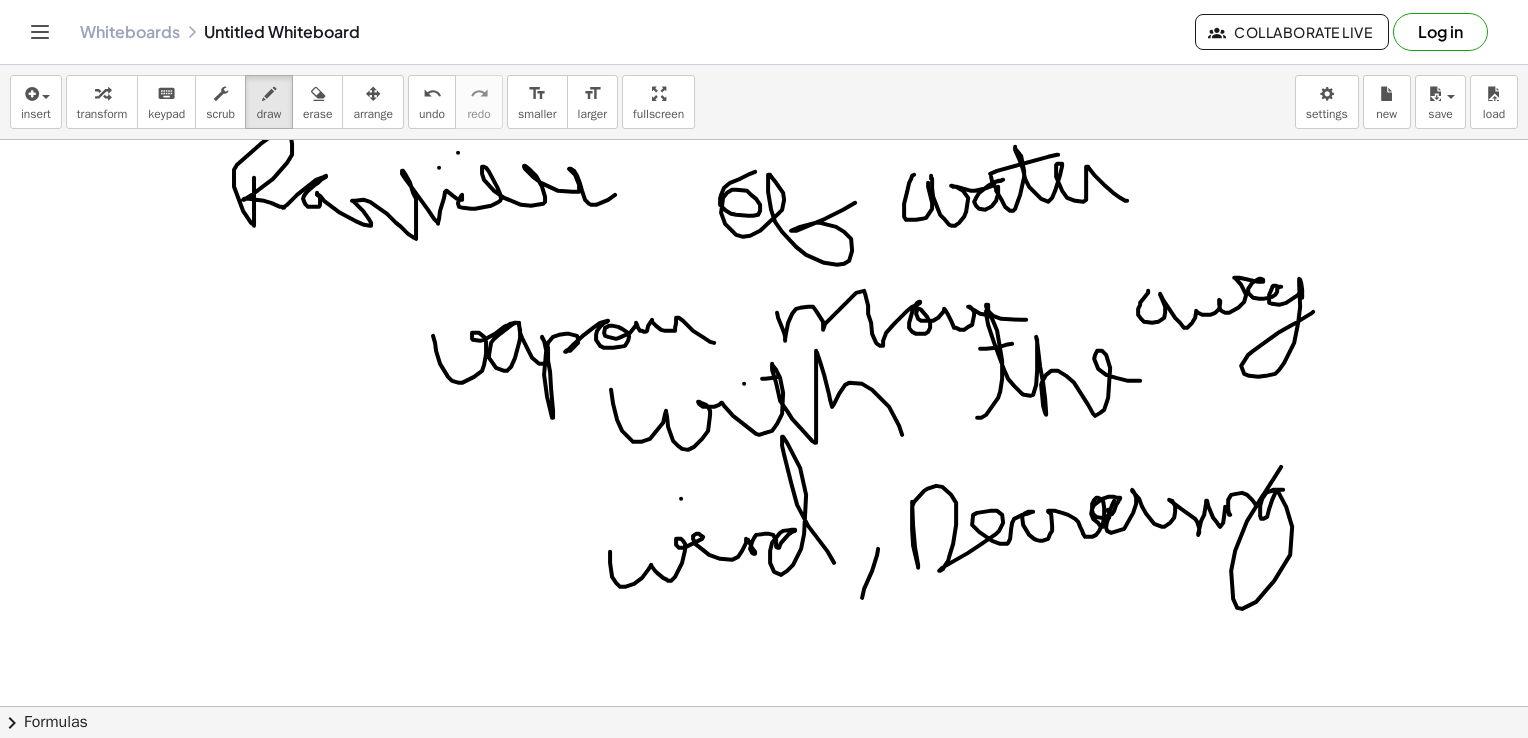 click at bounding box center (764, 772) 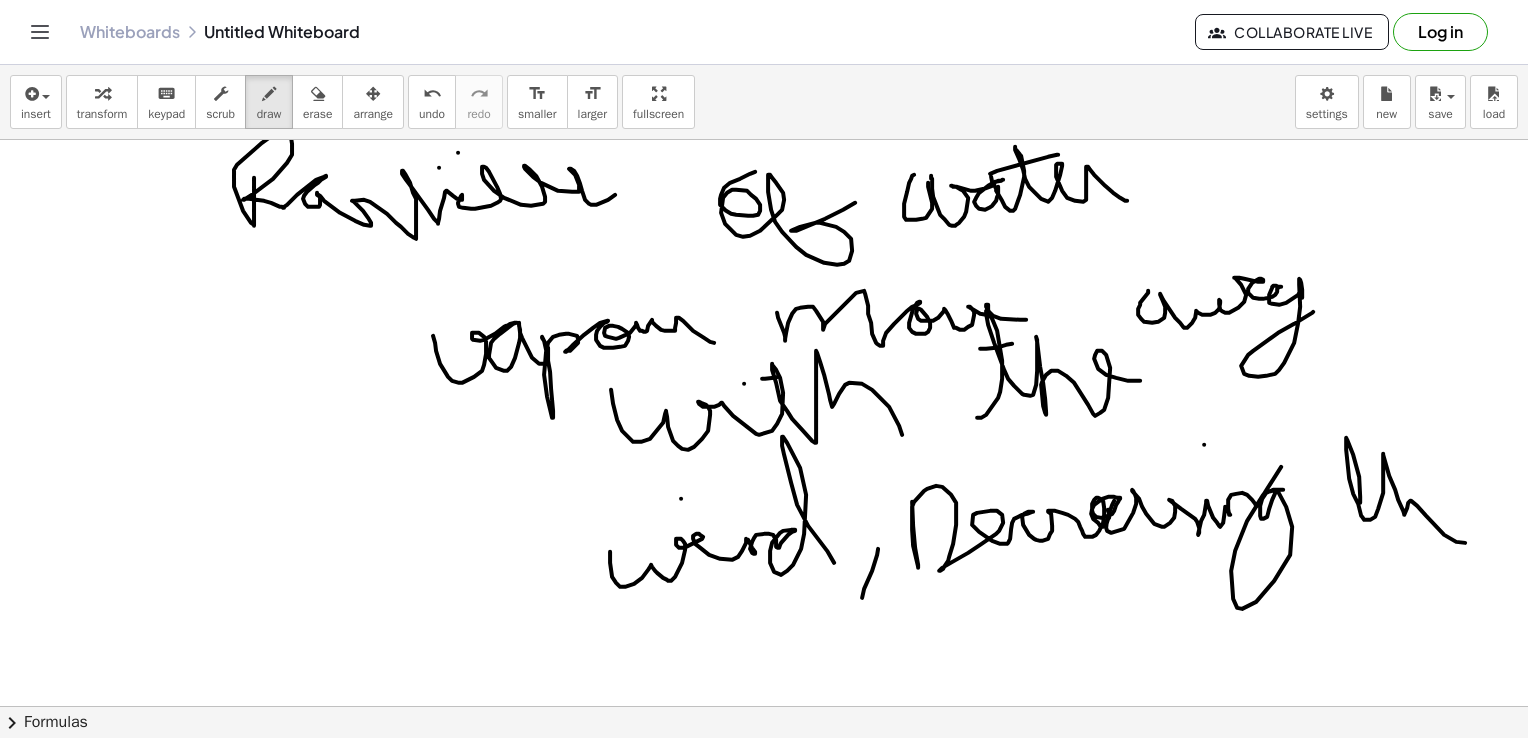 drag, startPoint x: 1360, startPoint y: 502, endPoint x: 1488, endPoint y: 522, distance: 129.55309 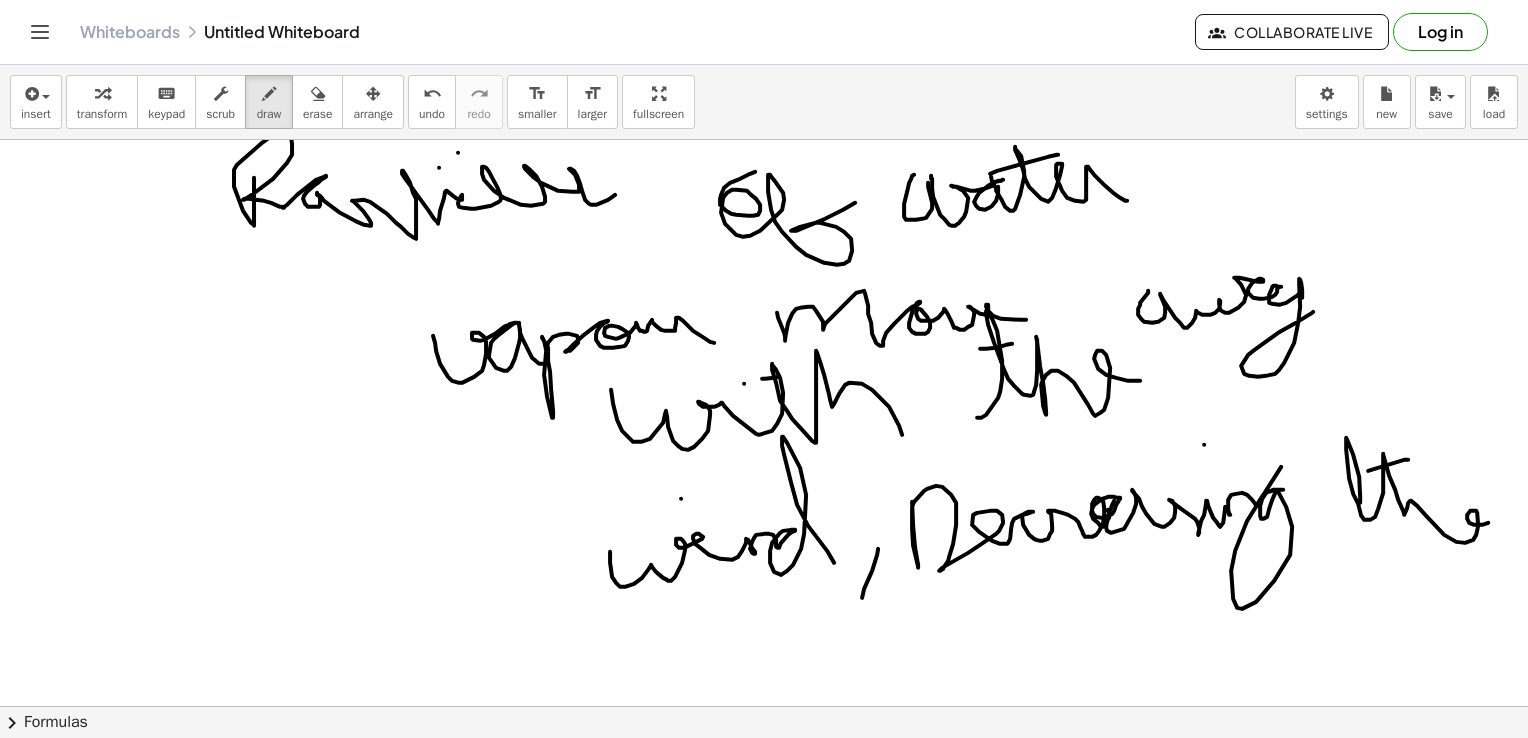 drag, startPoint x: 1408, startPoint y: 459, endPoint x: 1356, endPoint y: 472, distance: 53.600372 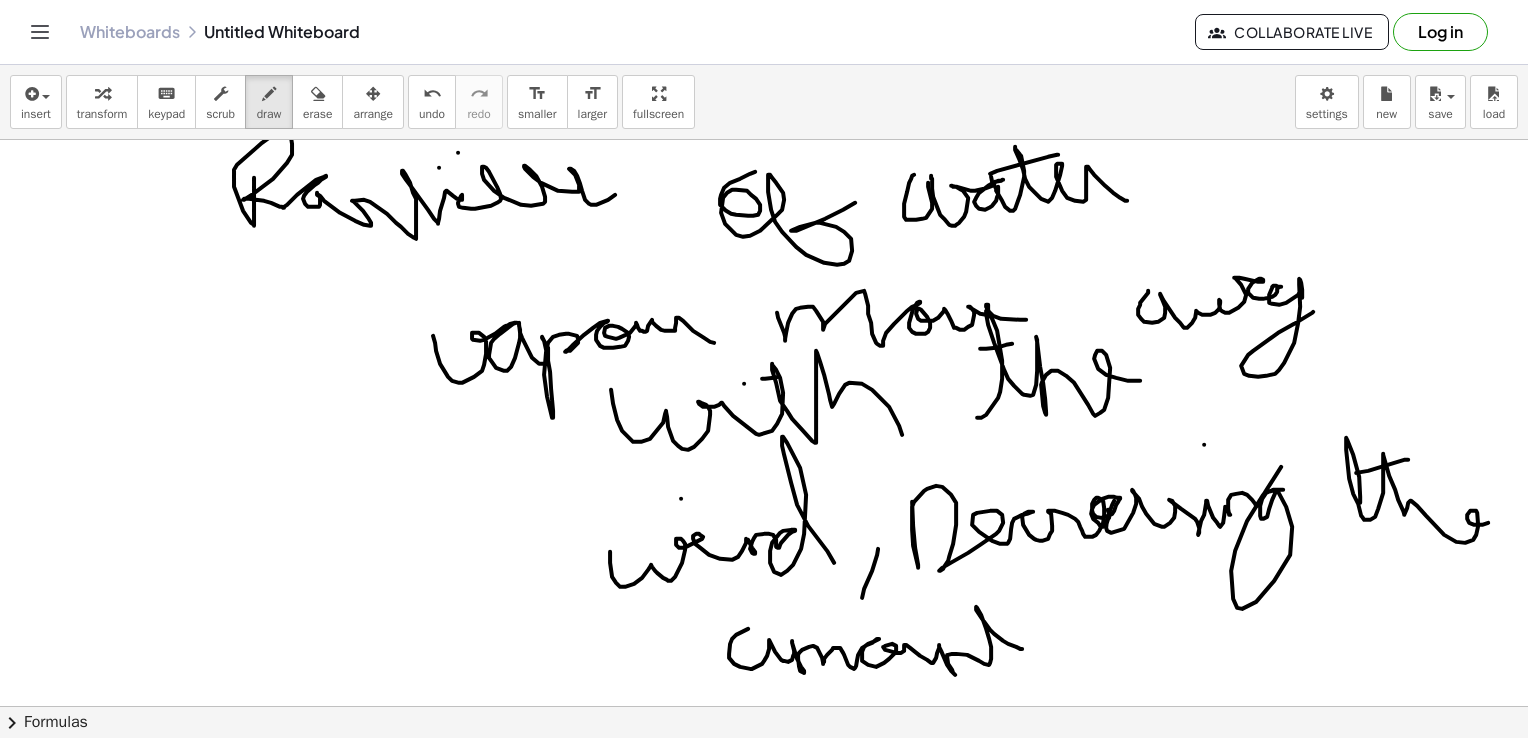 drag, startPoint x: 748, startPoint y: 628, endPoint x: 1032, endPoint y: 646, distance: 284.56985 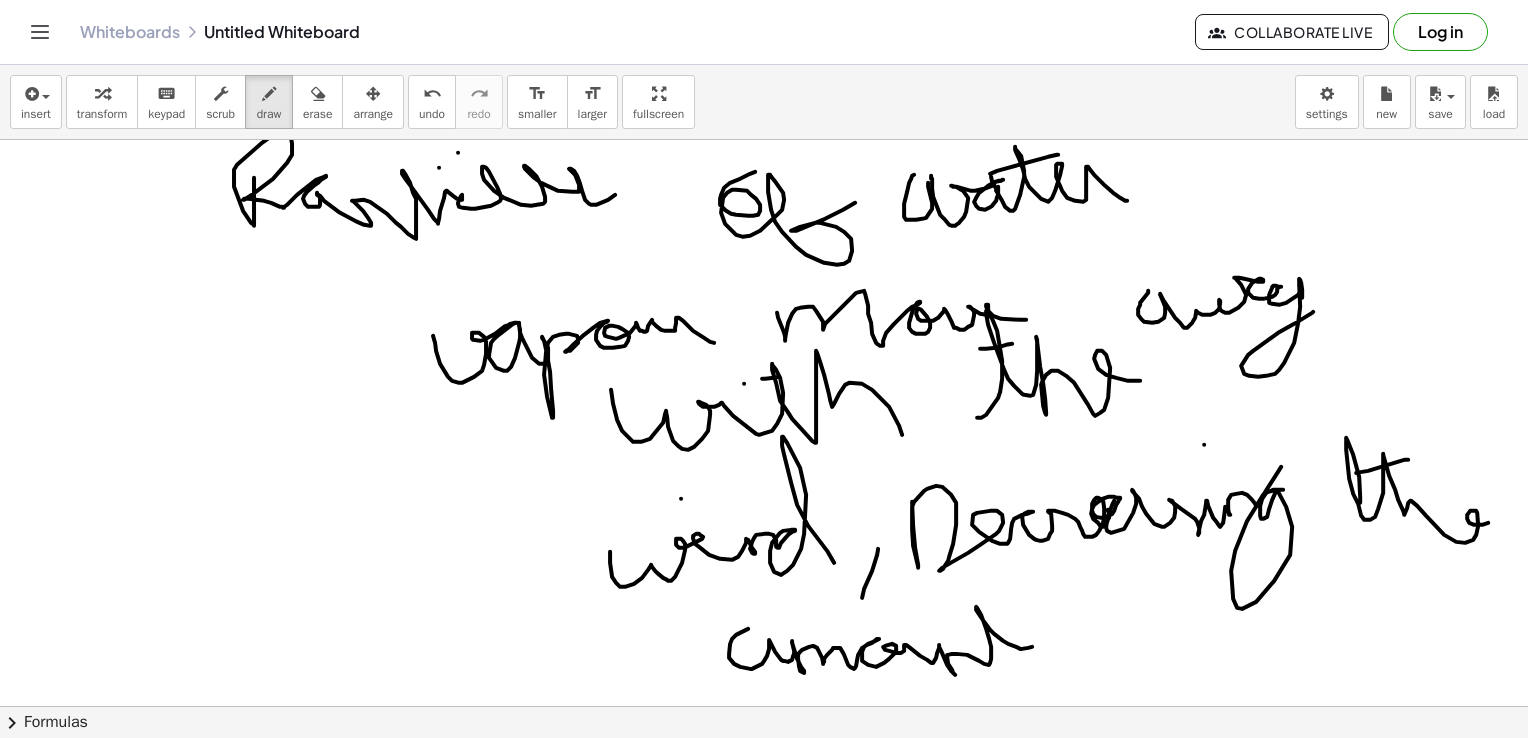 drag, startPoint x: 962, startPoint y: 630, endPoint x: 994, endPoint y: 626, distance: 32.24903 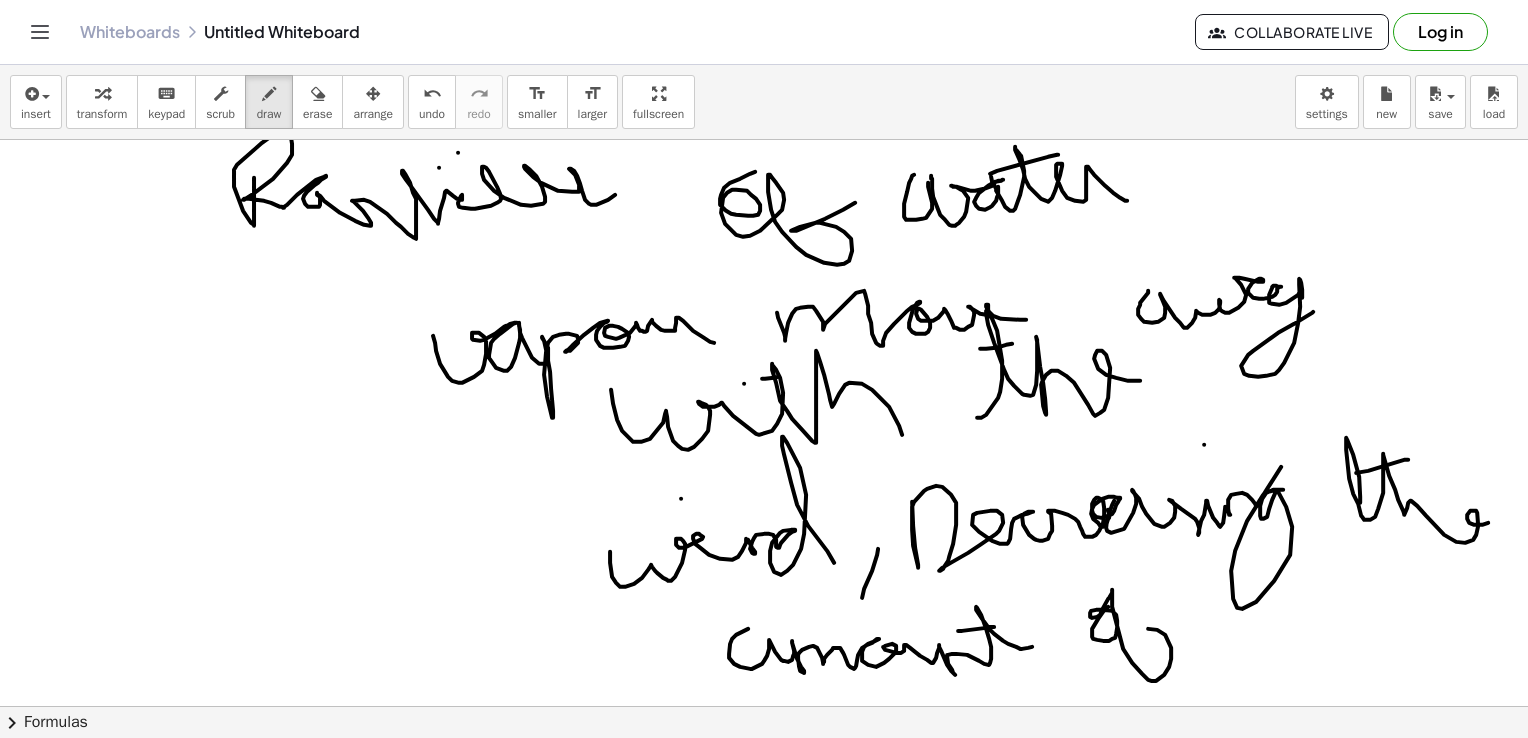drag, startPoint x: 1108, startPoint y: 606, endPoint x: 1168, endPoint y: 625, distance: 62.936478 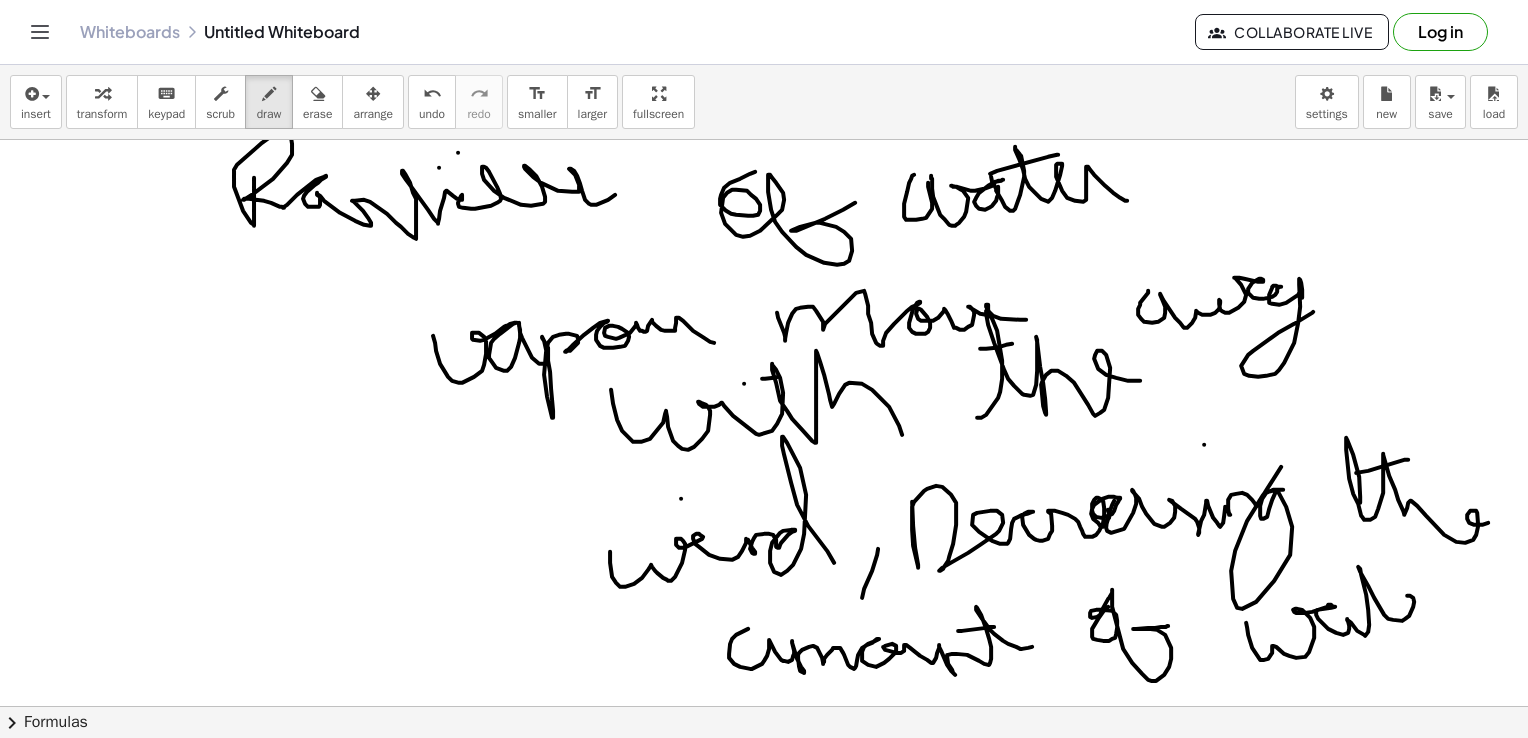 drag, startPoint x: 1246, startPoint y: 622, endPoint x: 1464, endPoint y: 612, distance: 218.22923 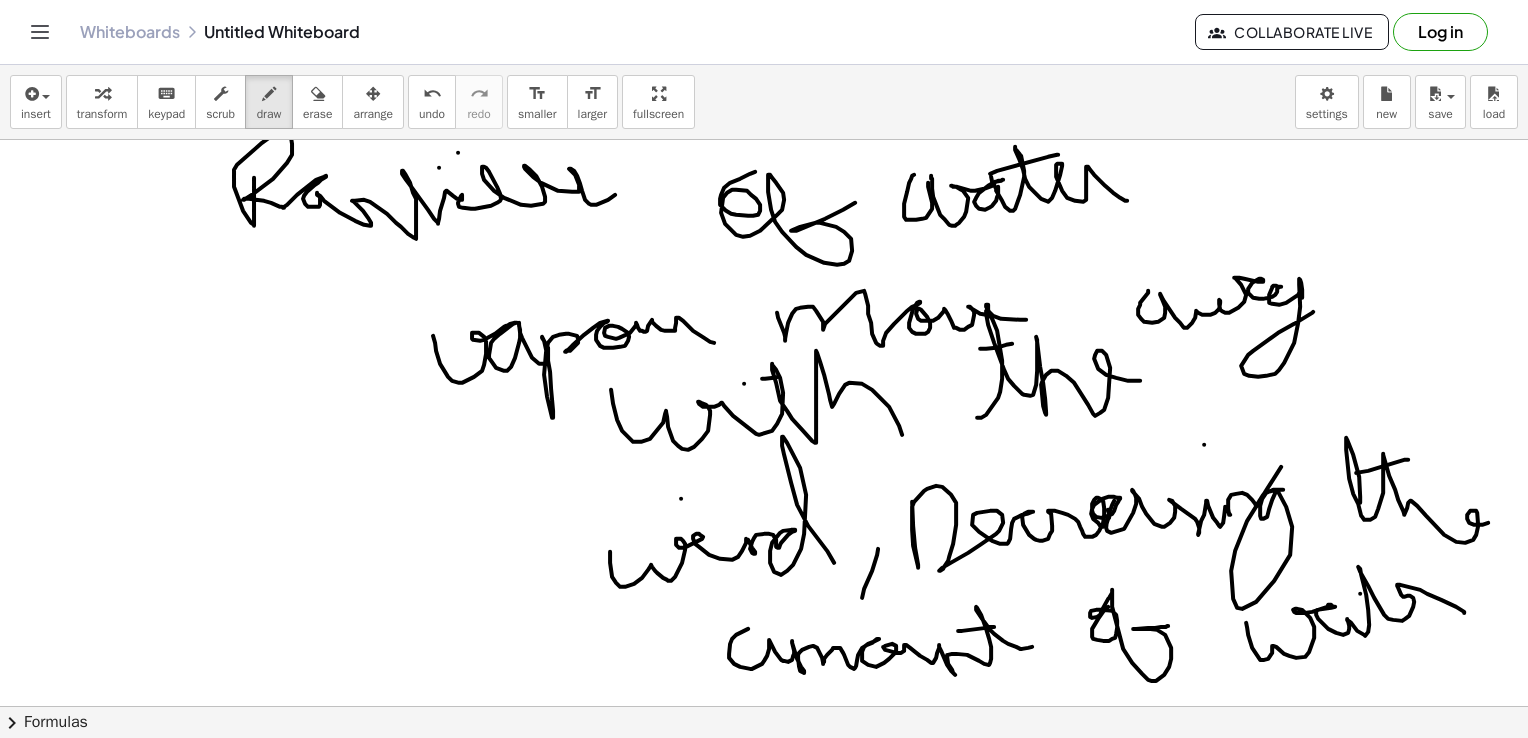 click at bounding box center (764, 772) 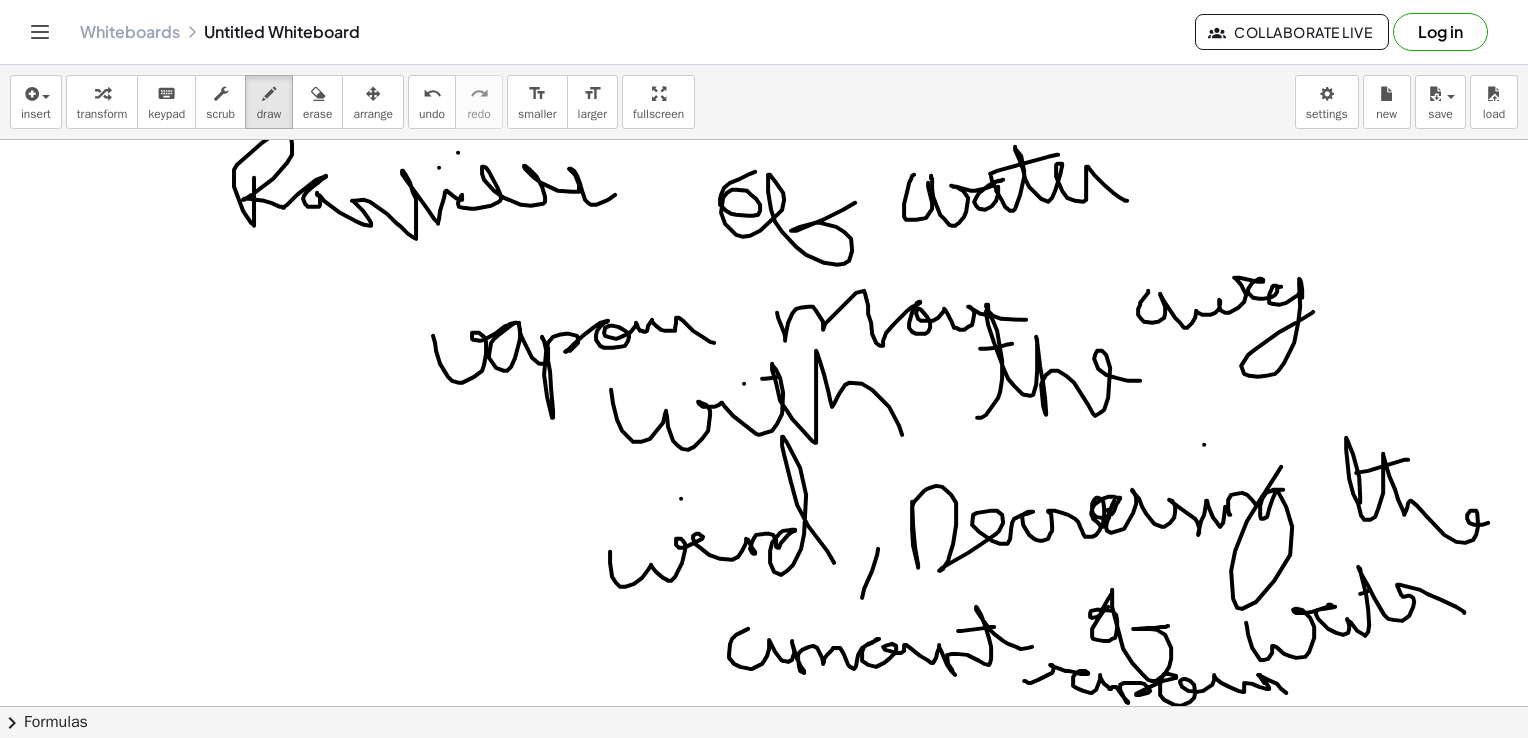 drag, startPoint x: 1024, startPoint y: 680, endPoint x: 1290, endPoint y: 698, distance: 266.60834 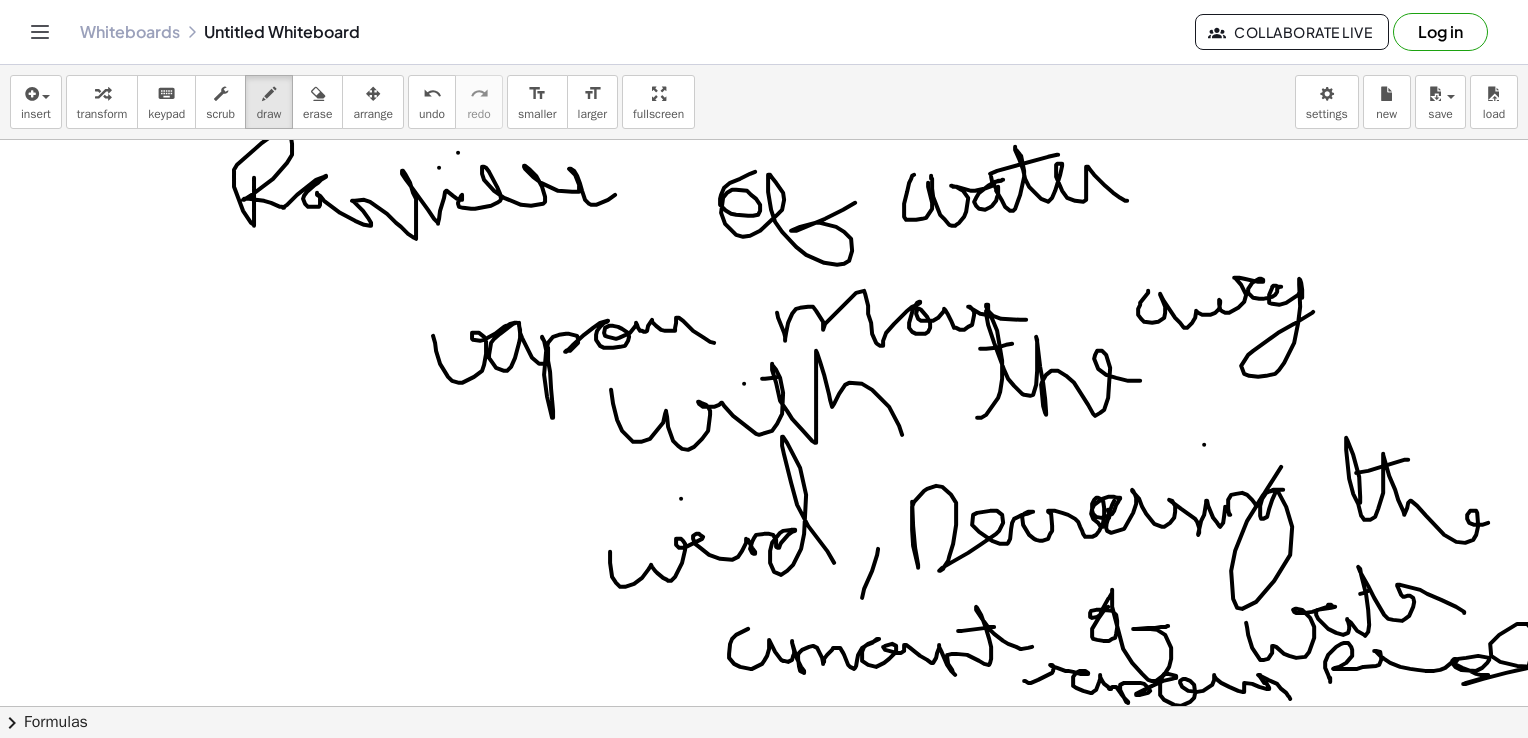 drag, startPoint x: 1329, startPoint y: 676, endPoint x: 1527, endPoint y: 673, distance: 198.02272 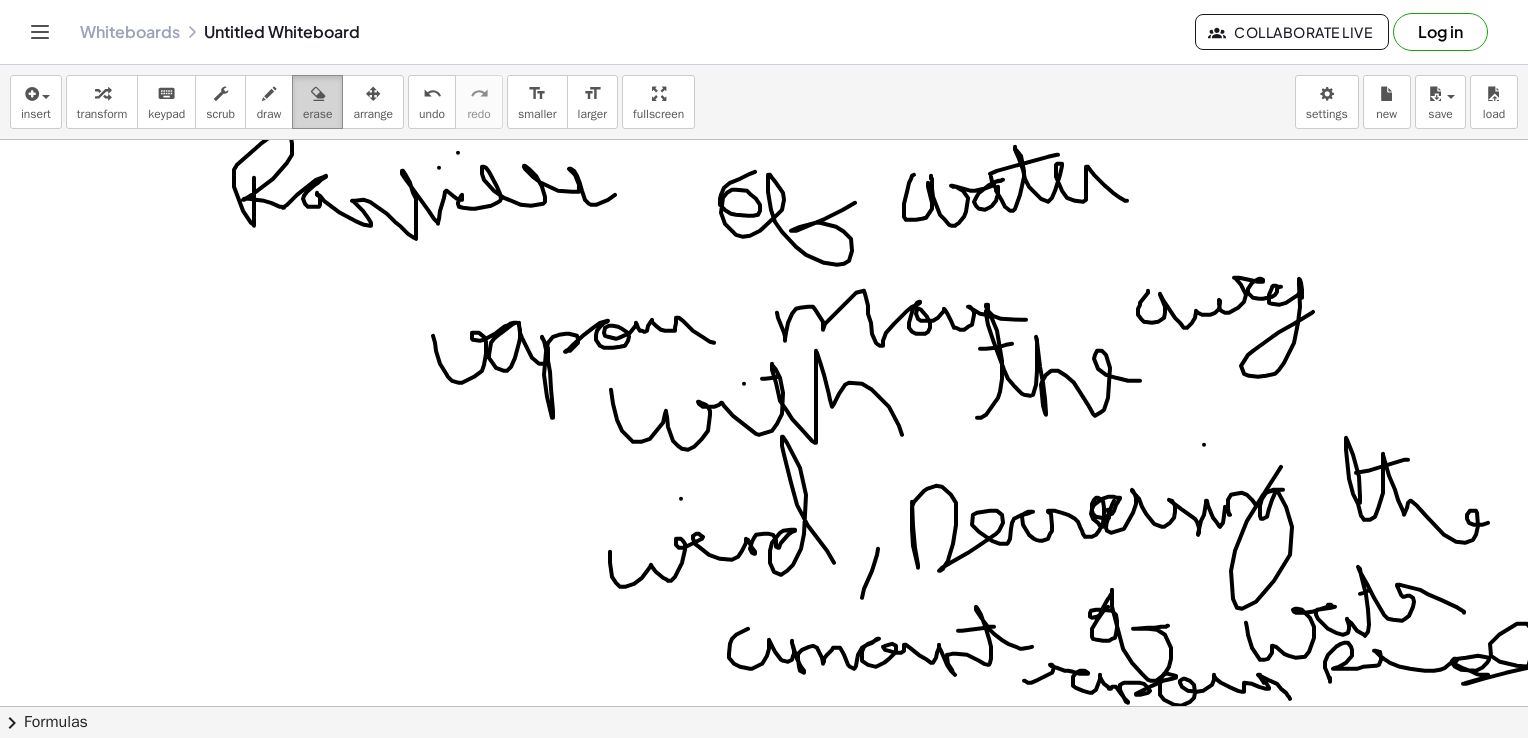 click at bounding box center [318, 94] 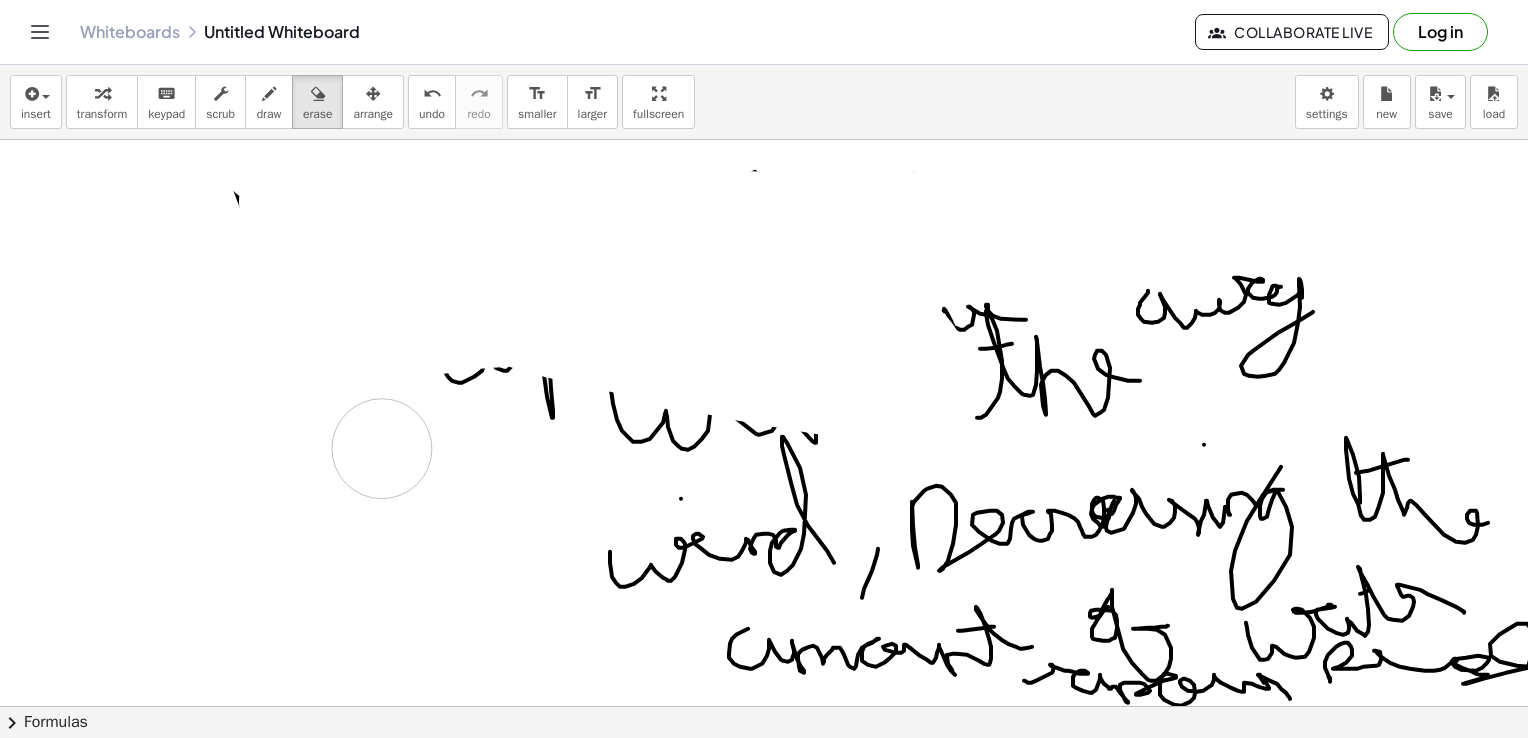 drag, startPoint x: 404, startPoint y: 224, endPoint x: 627, endPoint y: 422, distance: 298.21637 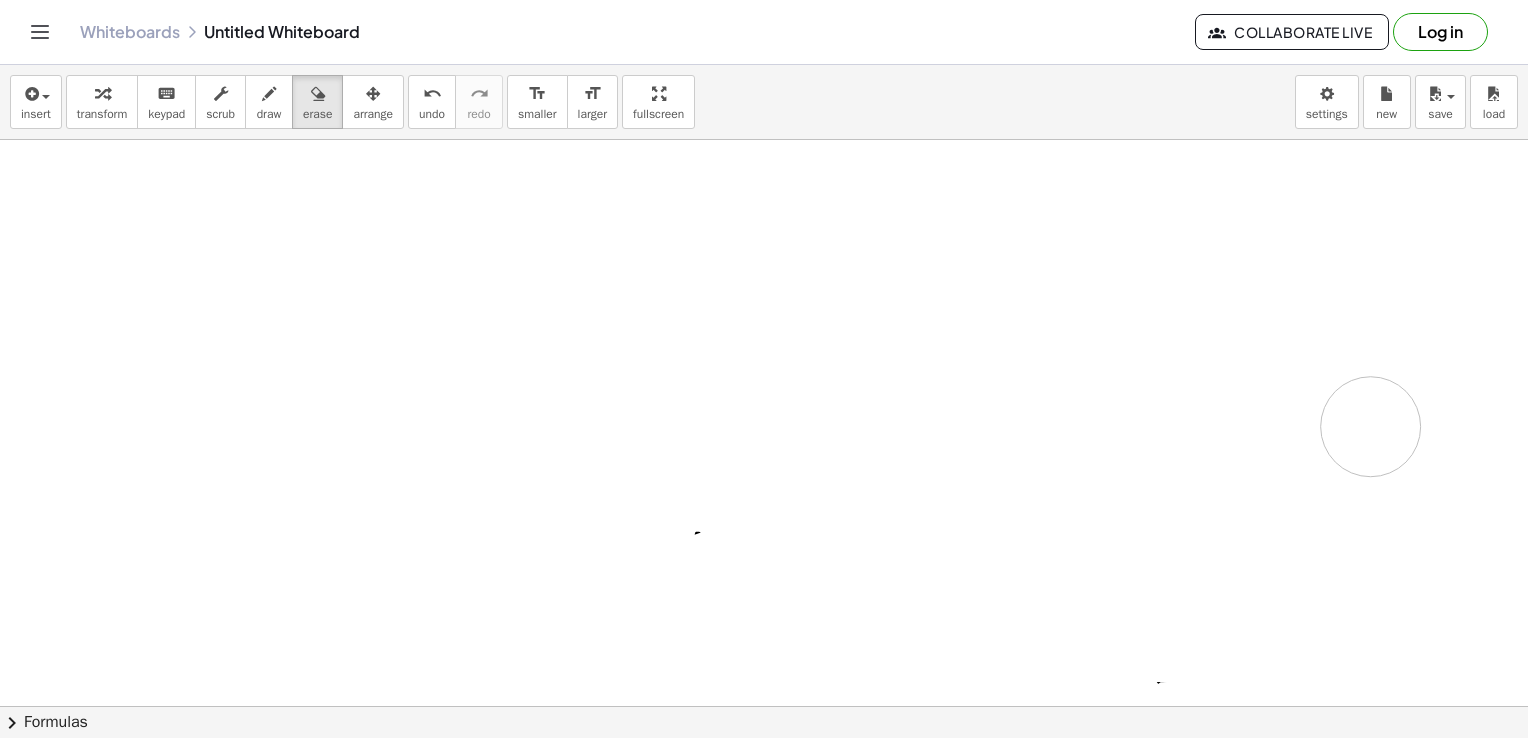 drag, startPoint x: 627, startPoint y: 422, endPoint x: 293, endPoint y: 212, distance: 394.53262 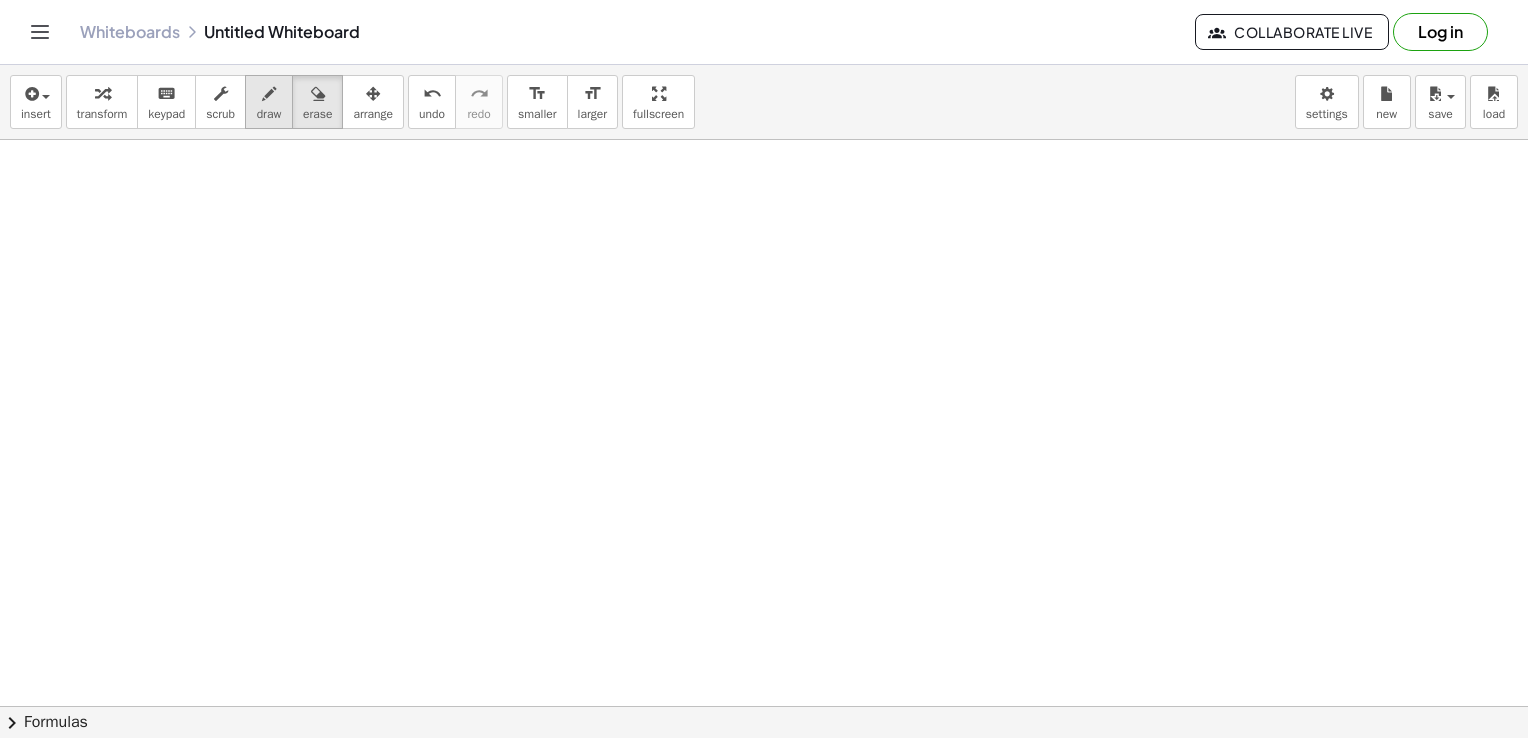 click on "draw" at bounding box center (269, 102) 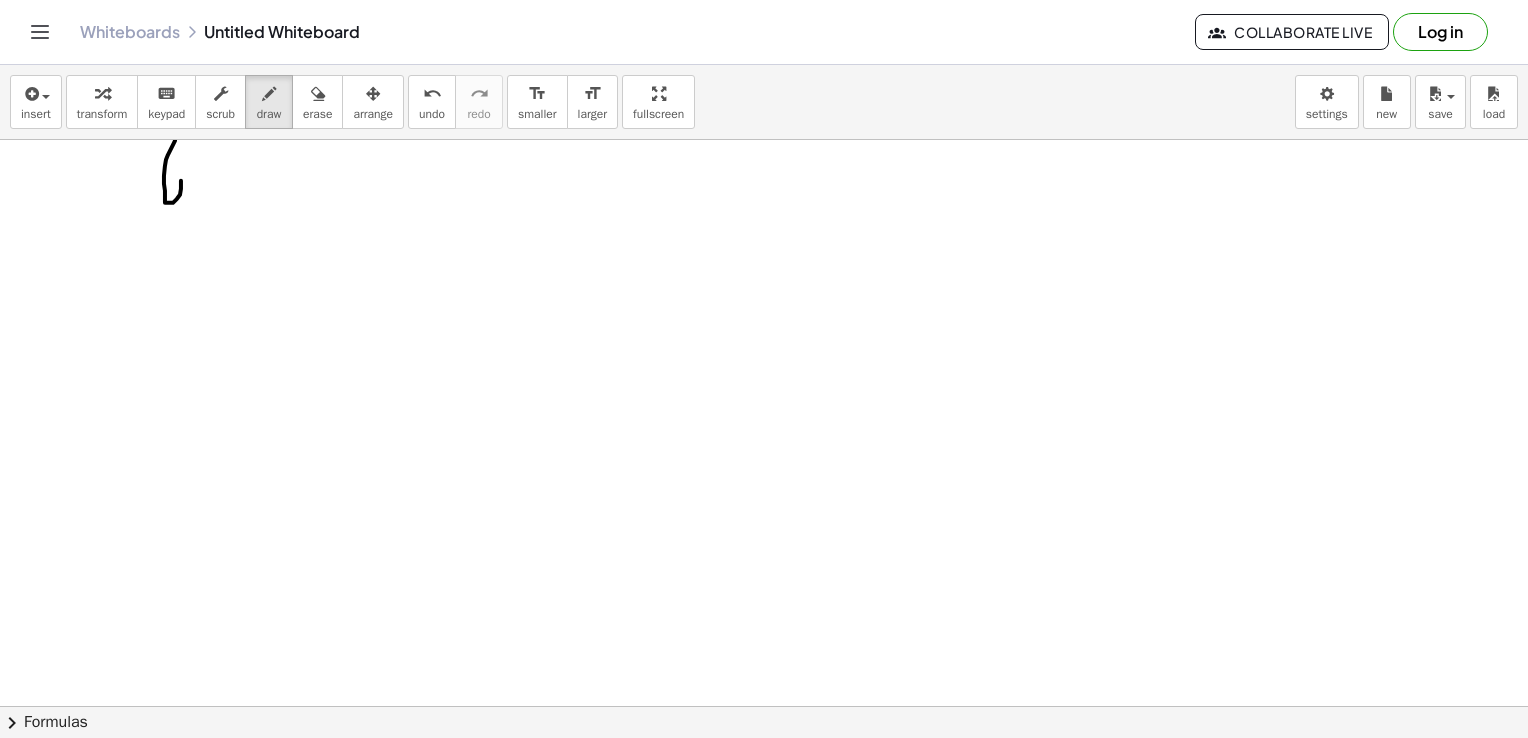 drag, startPoint x: 175, startPoint y: 140, endPoint x: 181, endPoint y: 179, distance: 39.45884 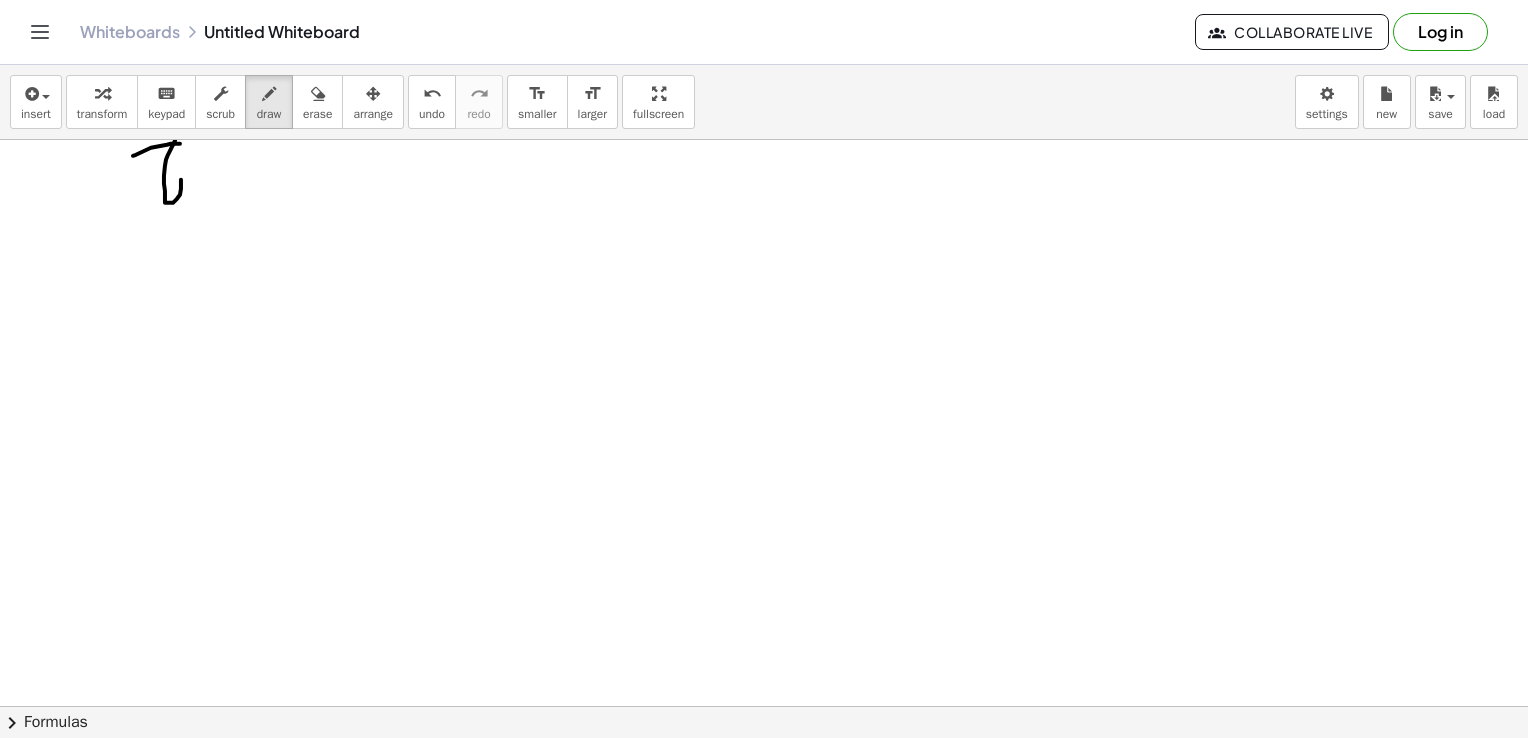 drag, startPoint x: 133, startPoint y: 155, endPoint x: 181, endPoint y: 143, distance: 49.47727 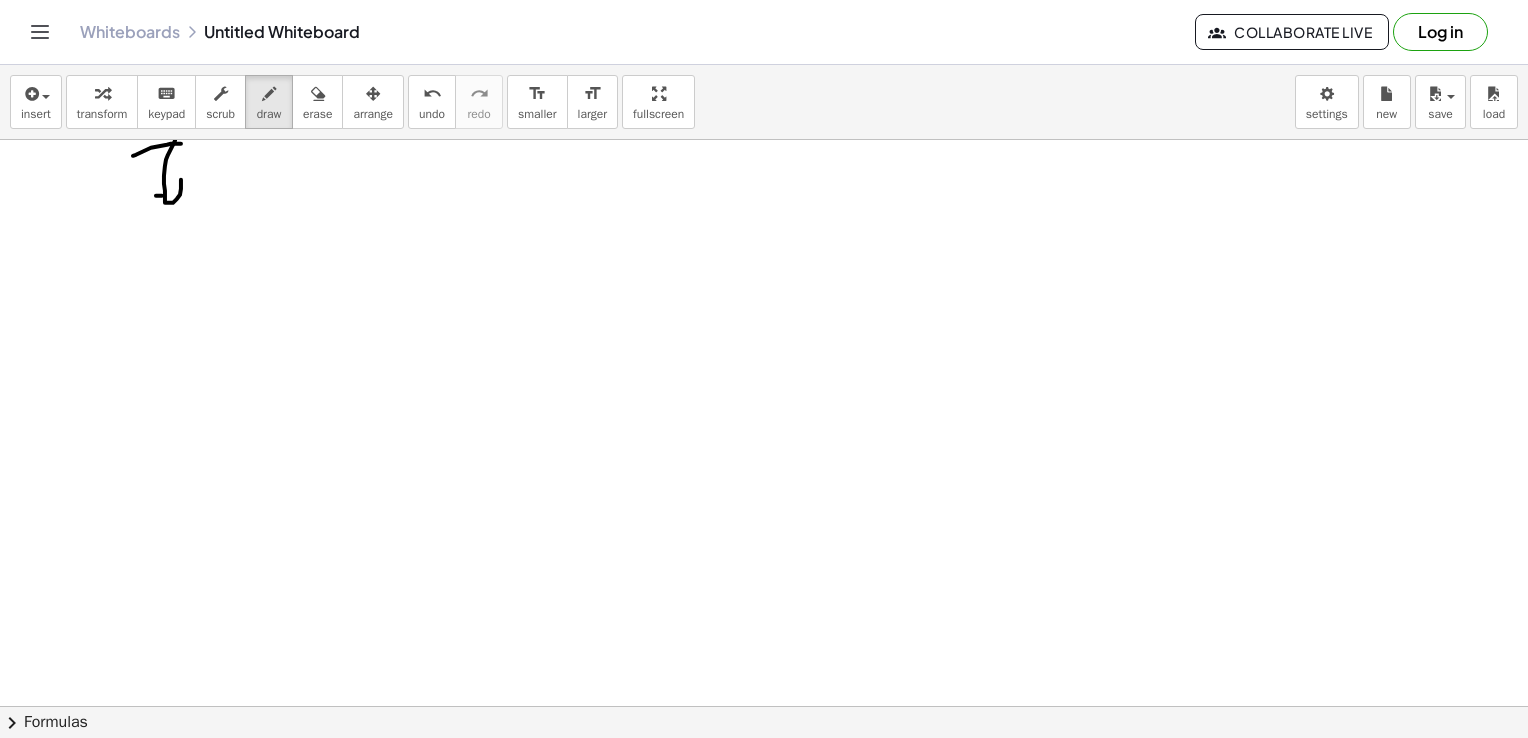 drag, startPoint x: 156, startPoint y: 195, endPoint x: 193, endPoint y: 190, distance: 37.336308 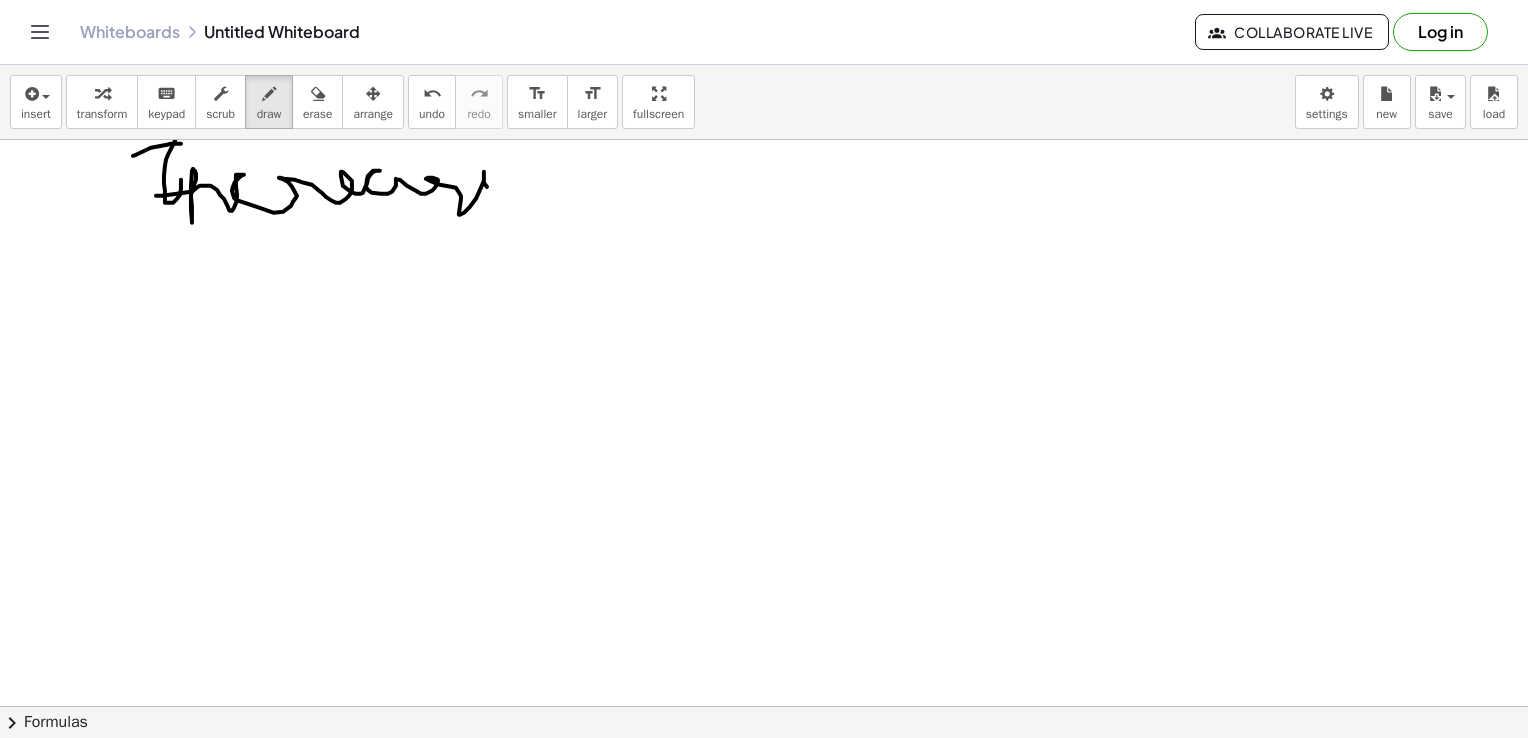 drag, startPoint x: 193, startPoint y: 189, endPoint x: 522, endPoint y: 198, distance: 329.12308 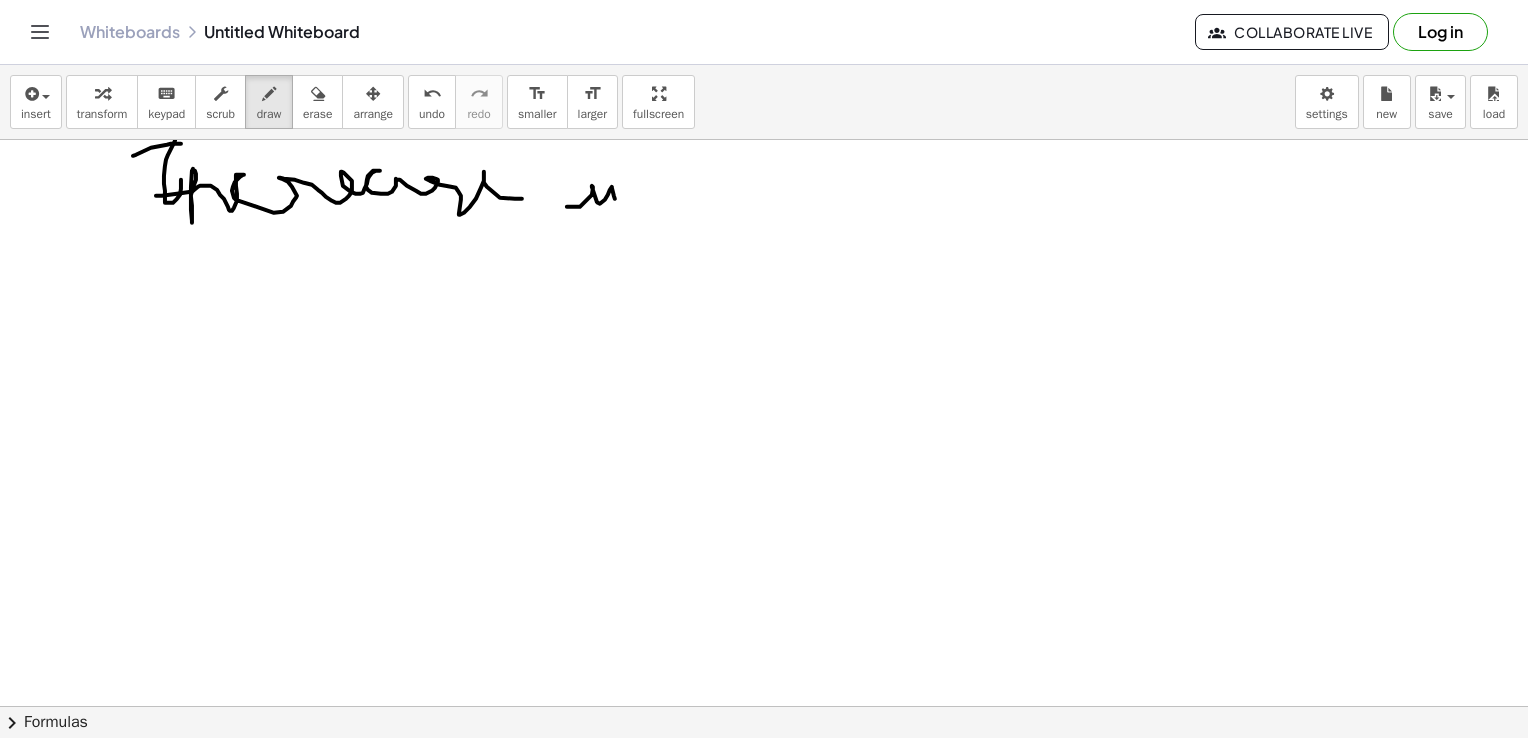 drag, startPoint x: 567, startPoint y: 206, endPoint x: 652, endPoint y: 193, distance: 85.98837 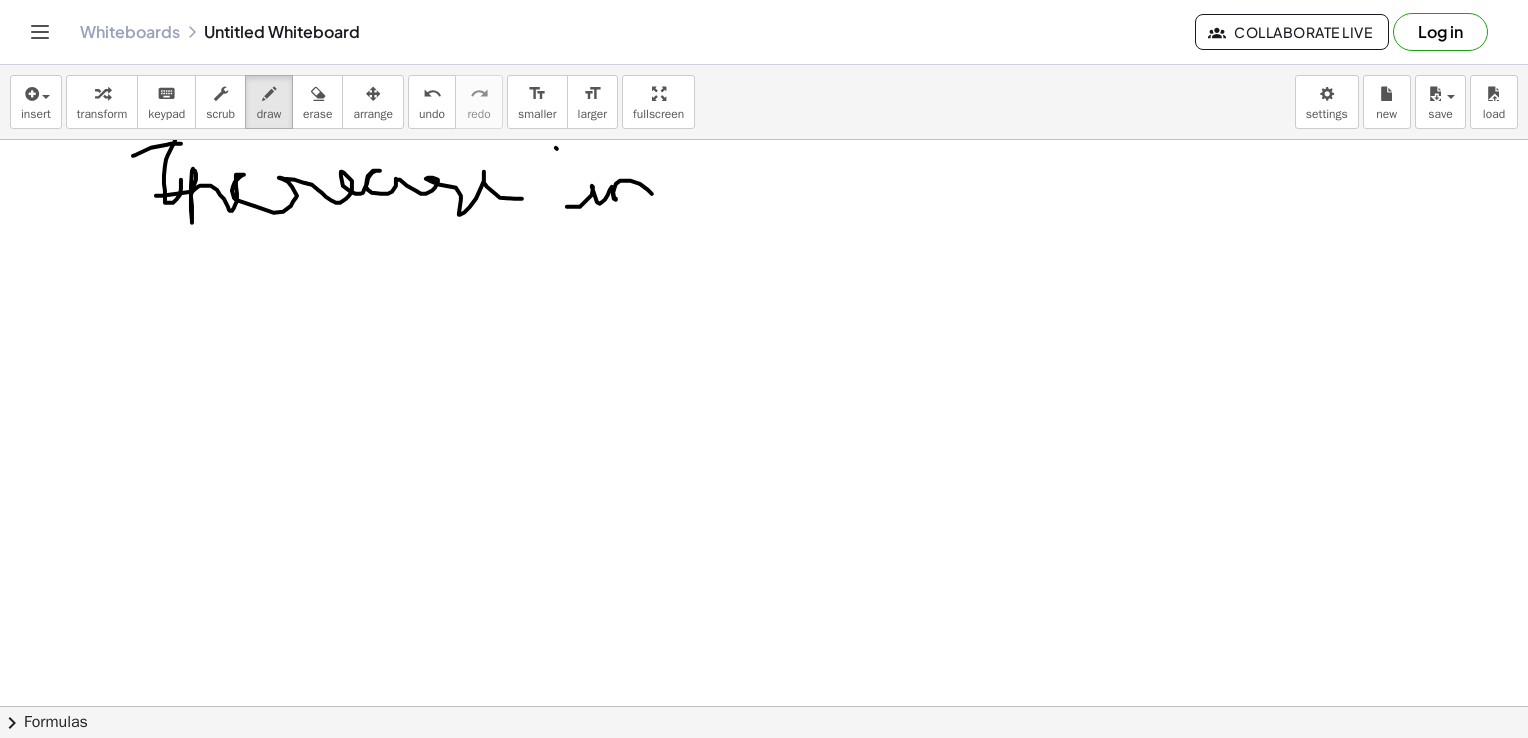 drag, startPoint x: 584, startPoint y: 158, endPoint x: 557, endPoint y: 148, distance: 28.79236 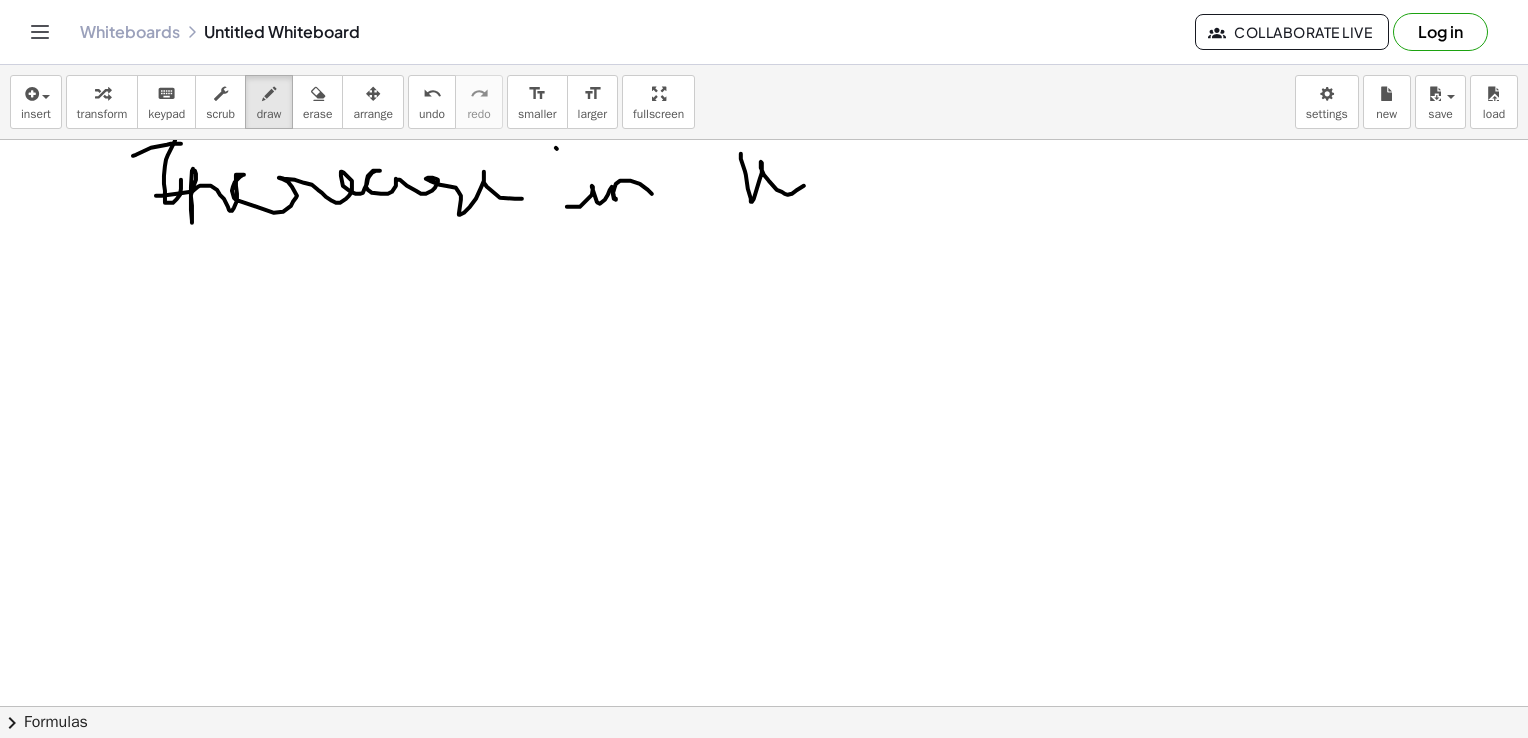 drag, startPoint x: 741, startPoint y: 153, endPoint x: 799, endPoint y: 143, distance: 58.855755 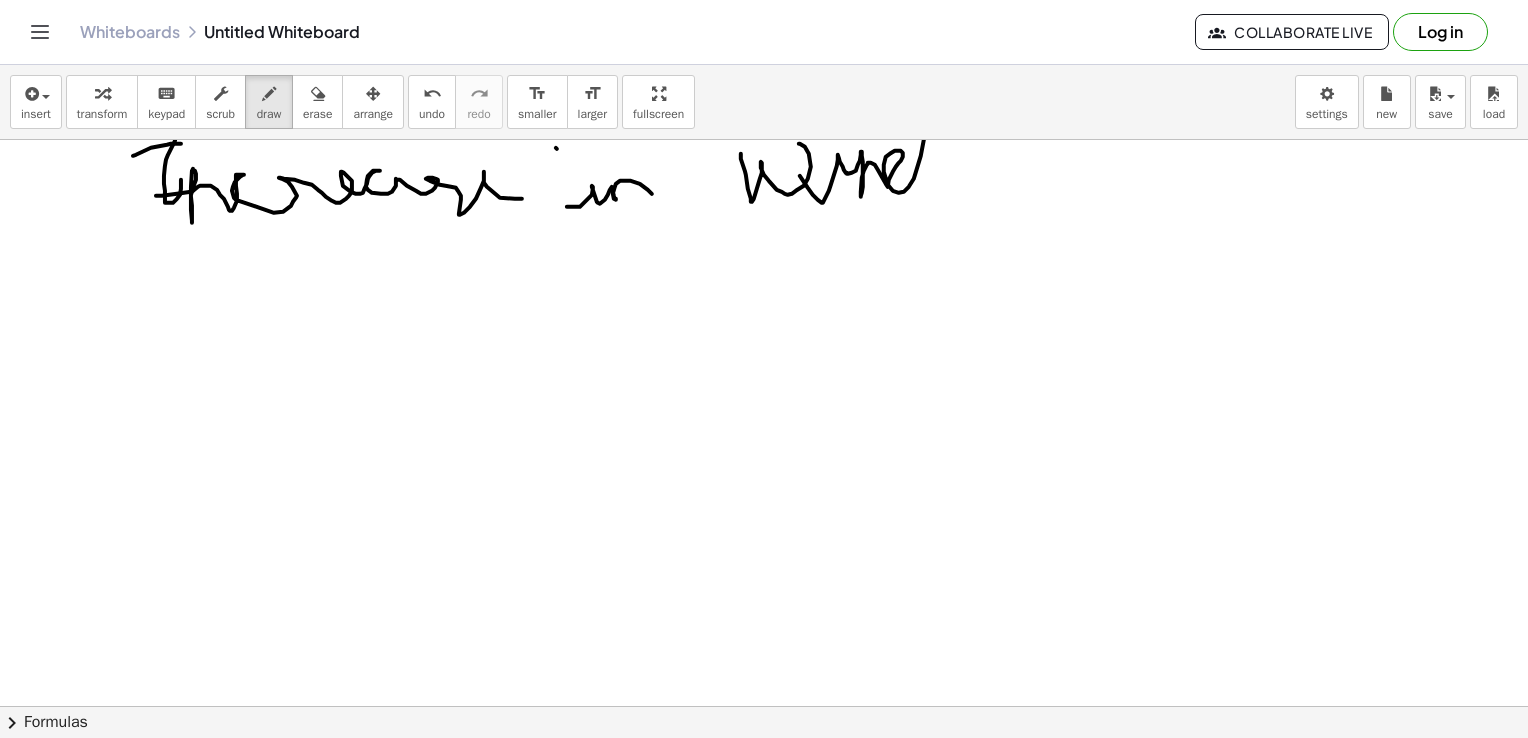 drag, startPoint x: 800, startPoint y: 175, endPoint x: 916, endPoint y: 166, distance: 116.34862 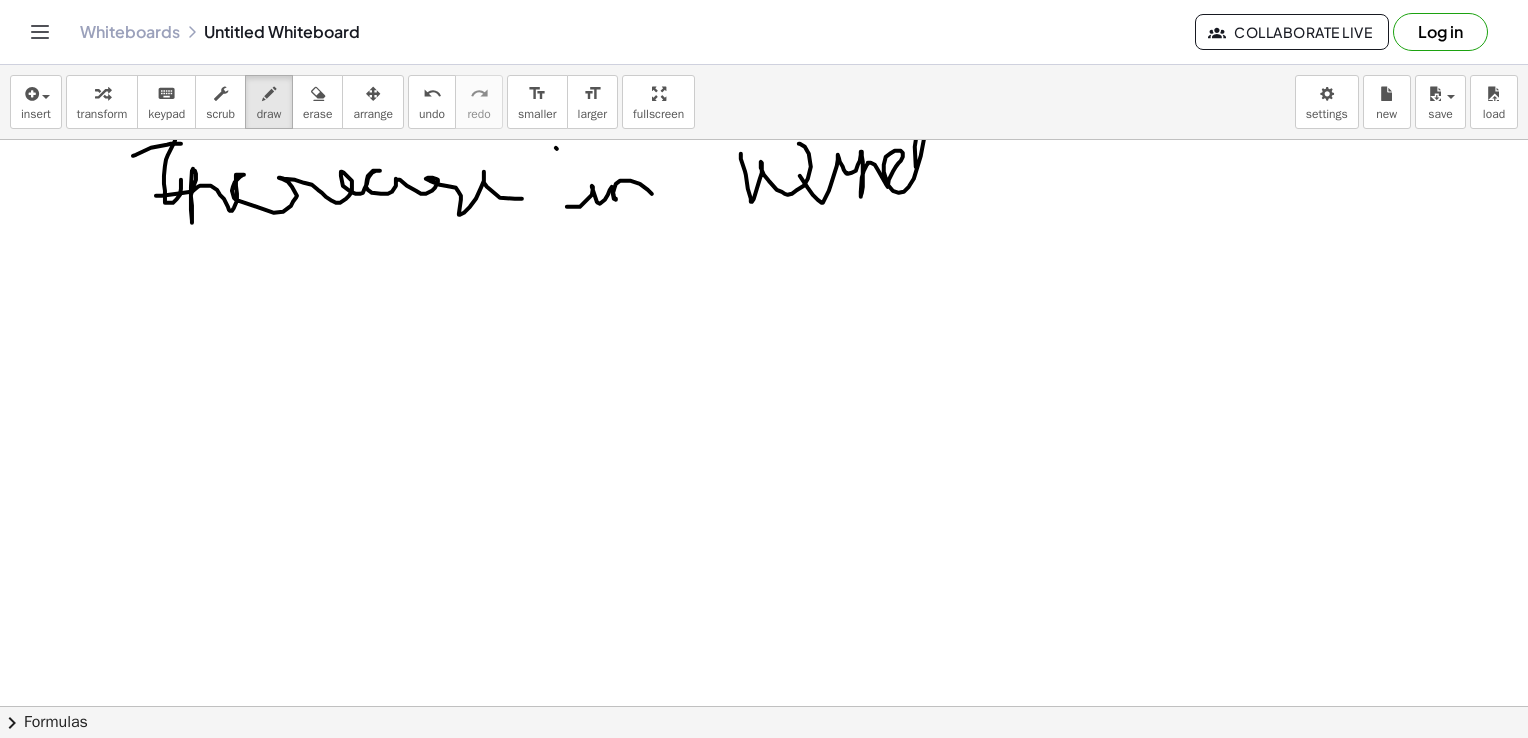 click on "insert select one: Math Expression Function Text Youtube Video Graphing Geometry Geometry 3D transform keyboard keypad scrub draw erase arrange undo undo redo redo format_size smaller format_size larger fullscreen load   save new settings" at bounding box center (764, 102) 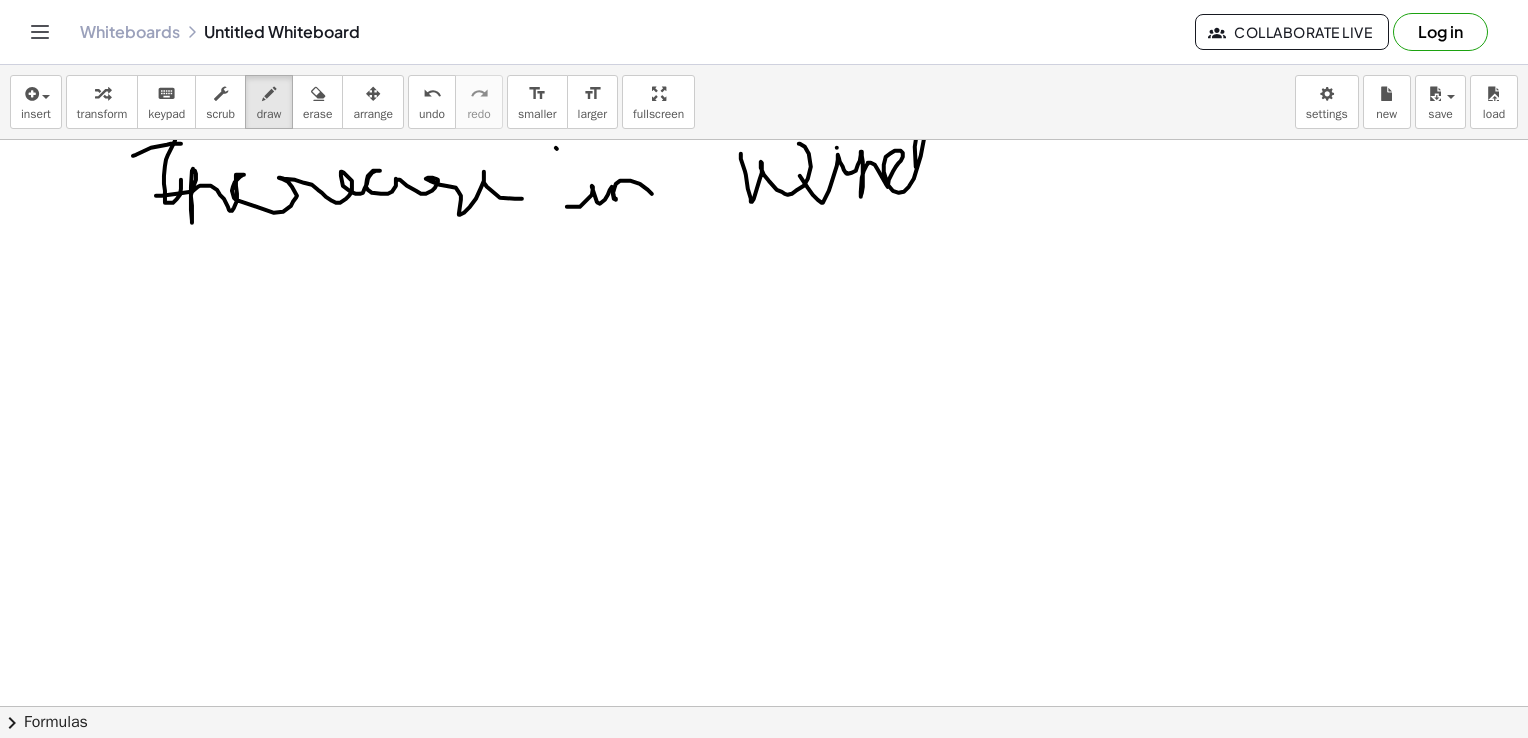 click at bounding box center [769, 772] 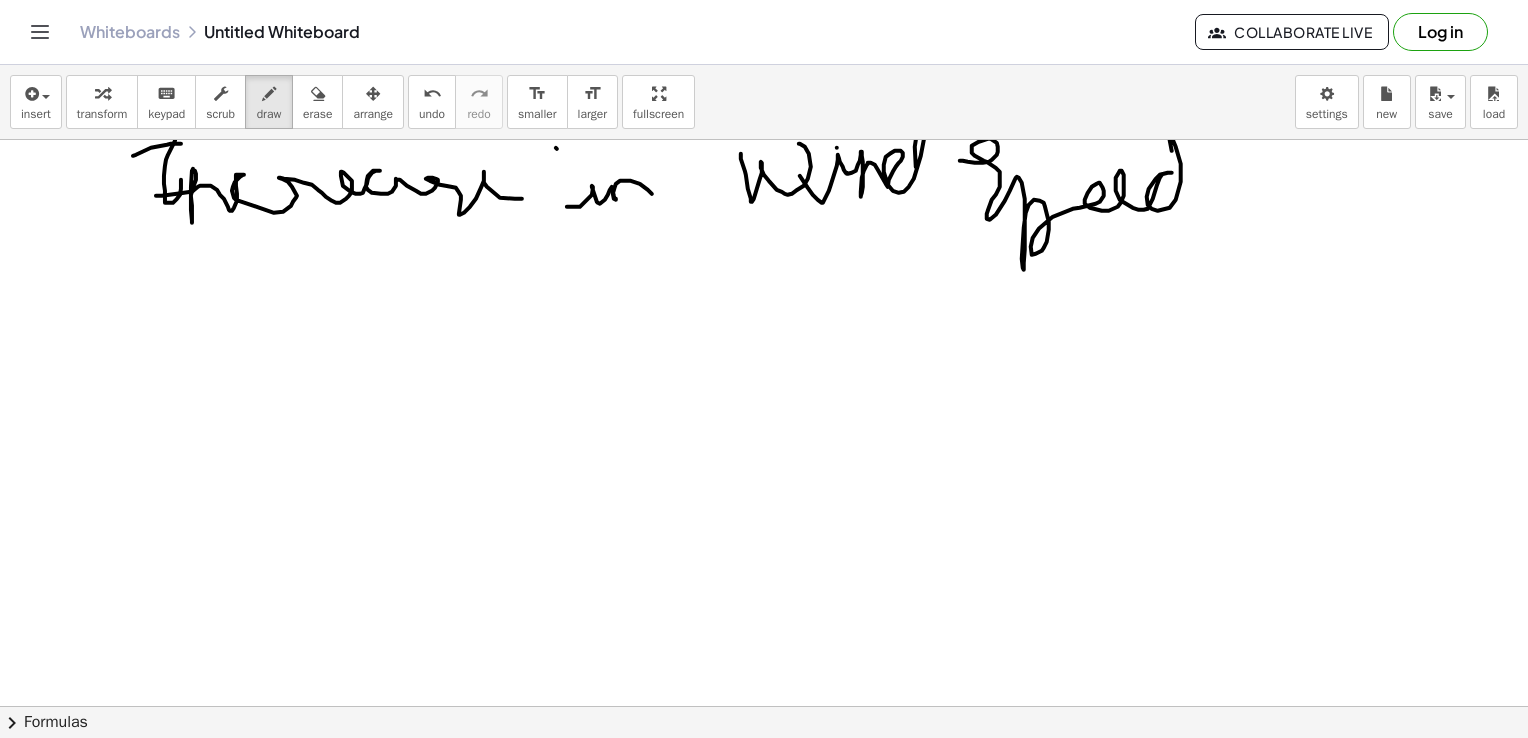 drag, startPoint x: 960, startPoint y: 160, endPoint x: 1197, endPoint y: 204, distance: 241.04979 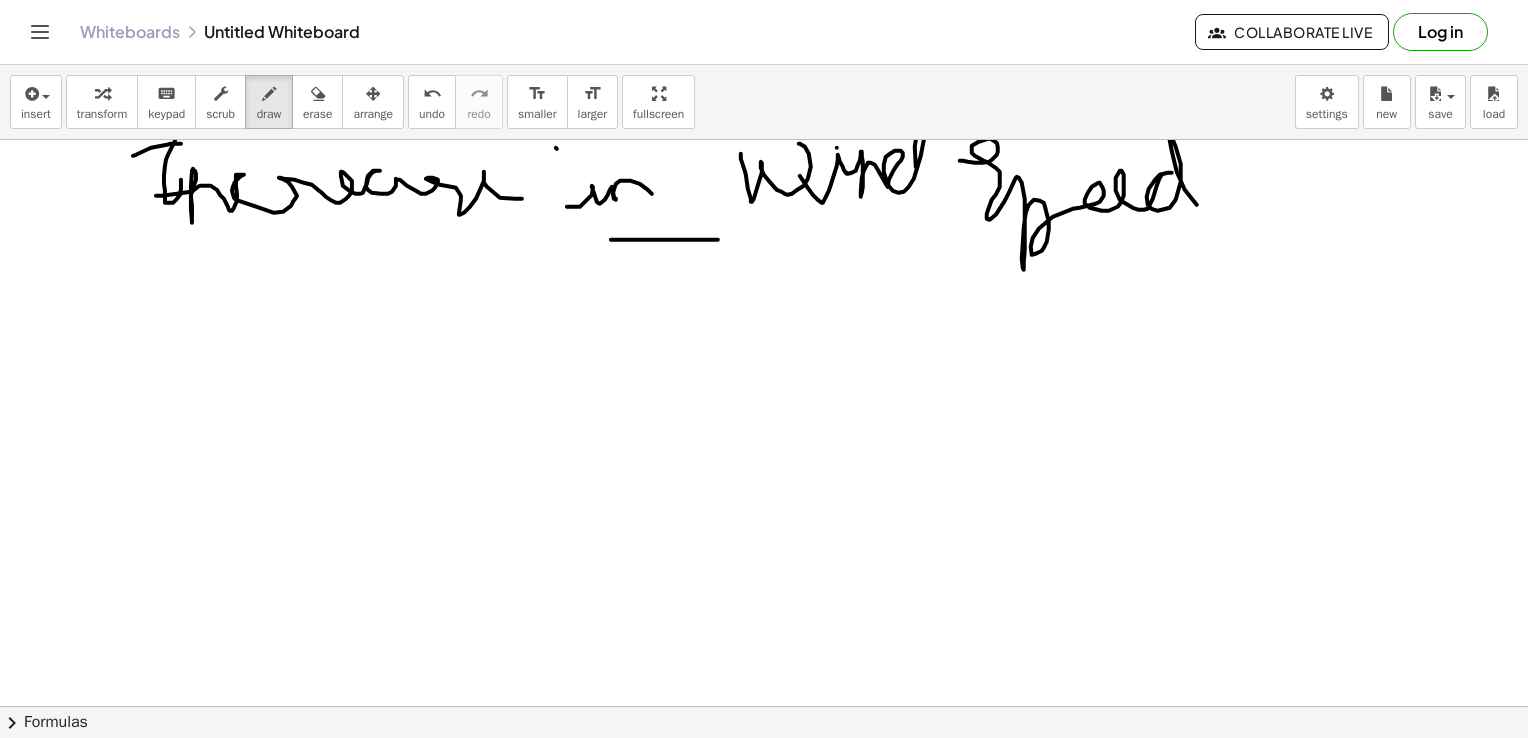 drag, startPoint x: 611, startPoint y: 239, endPoint x: 728, endPoint y: 241, distance: 117.01709 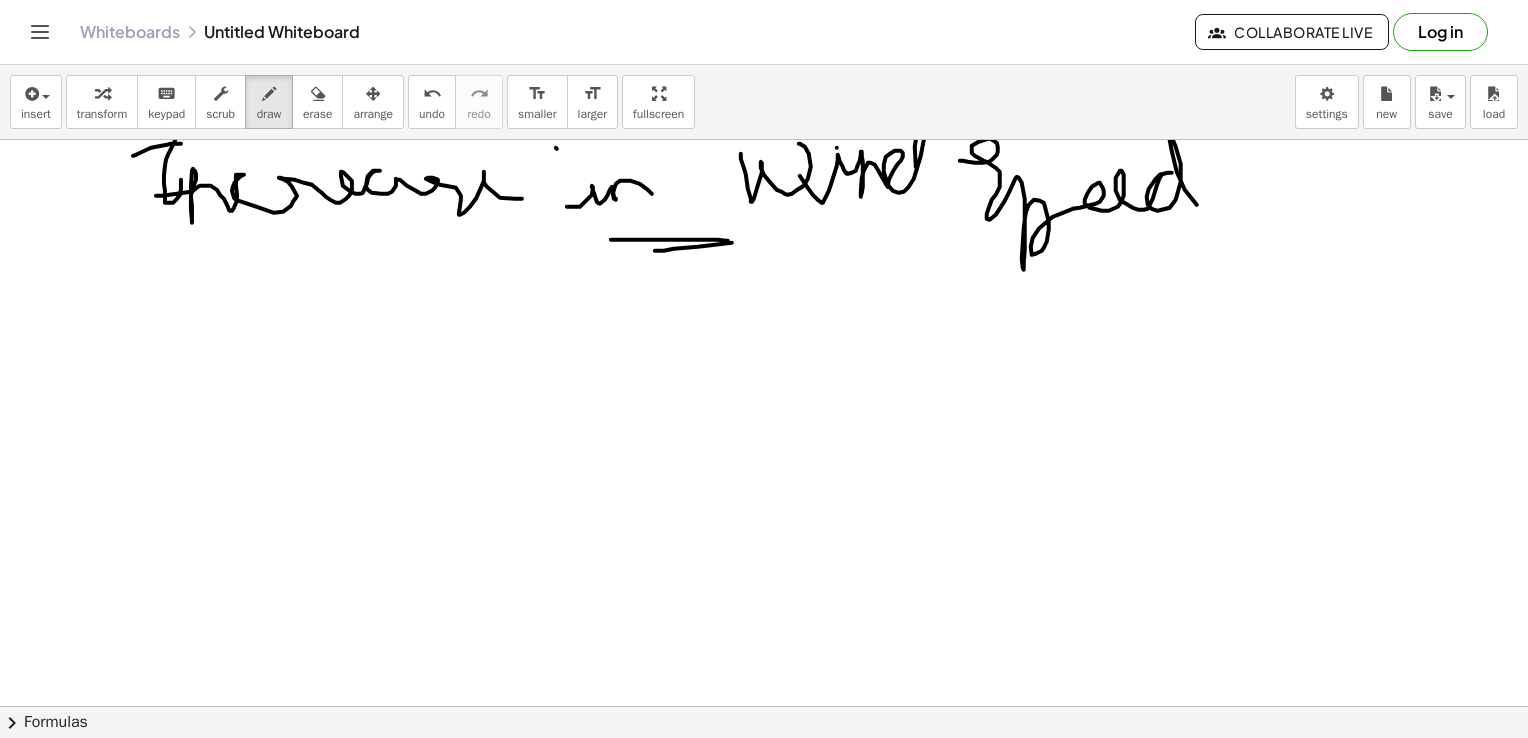 drag, startPoint x: 655, startPoint y: 250, endPoint x: 761, endPoint y: 241, distance: 106.381386 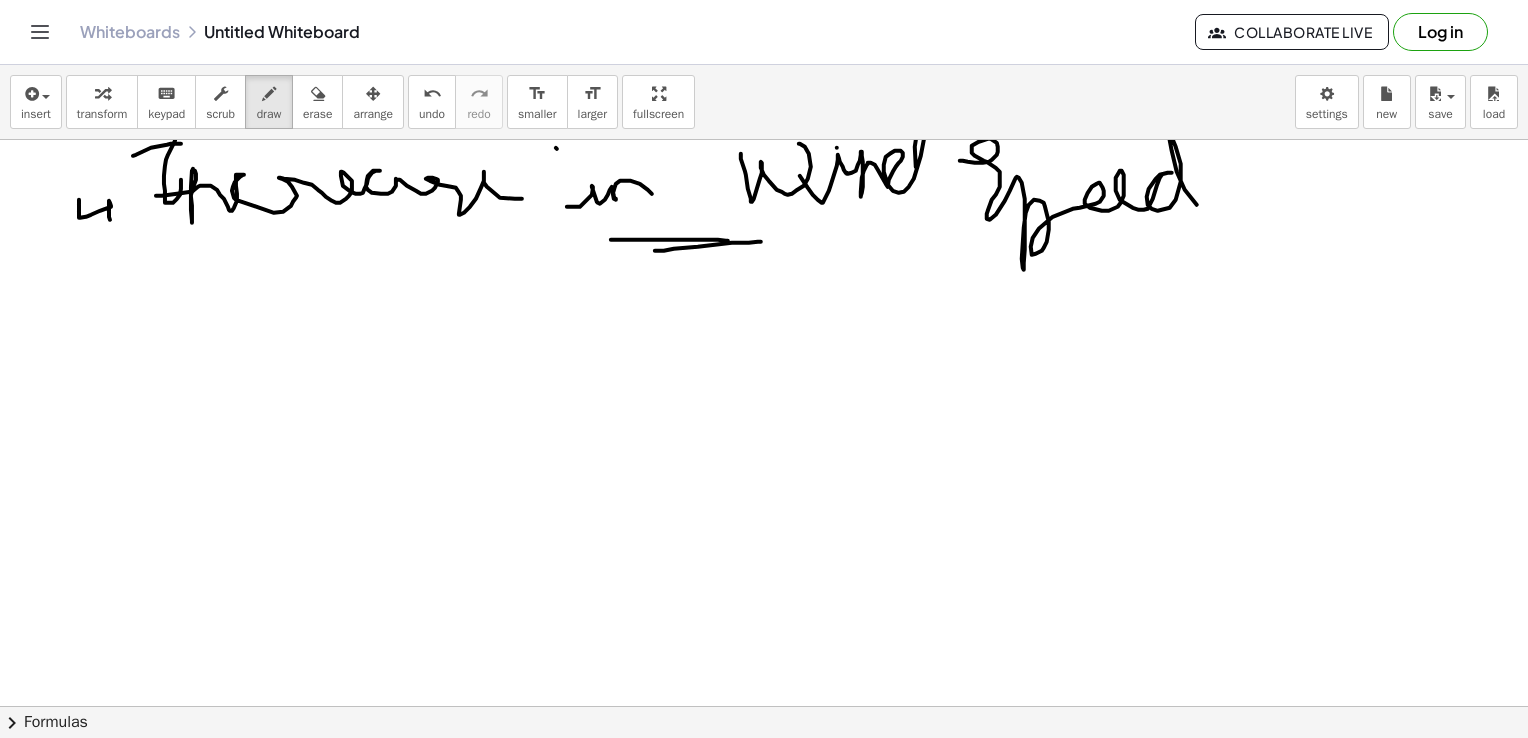 drag, startPoint x: 79, startPoint y: 199, endPoint x: 111, endPoint y: 220, distance: 38.27532 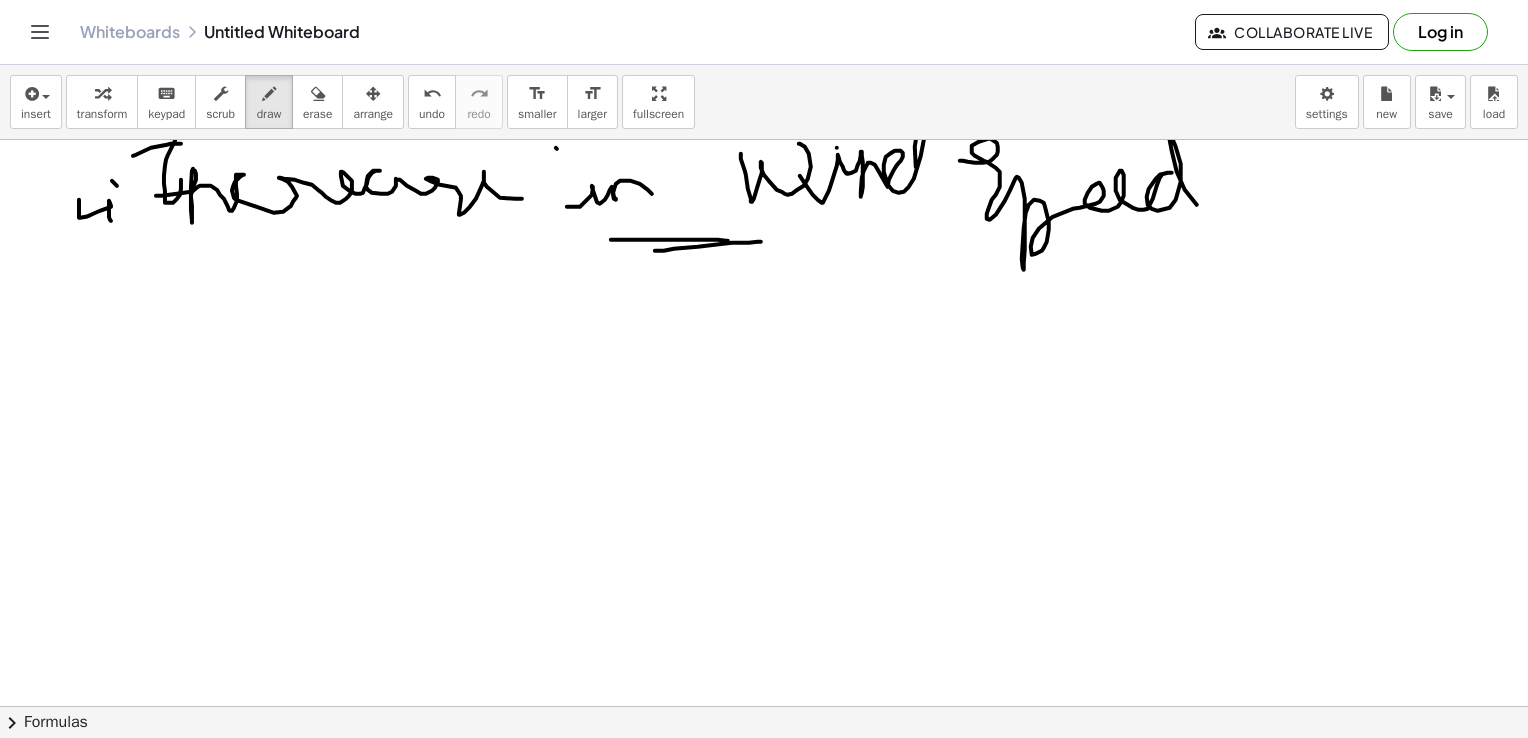 drag, startPoint x: 112, startPoint y: 180, endPoint x: 106, endPoint y: 253, distance: 73.24616 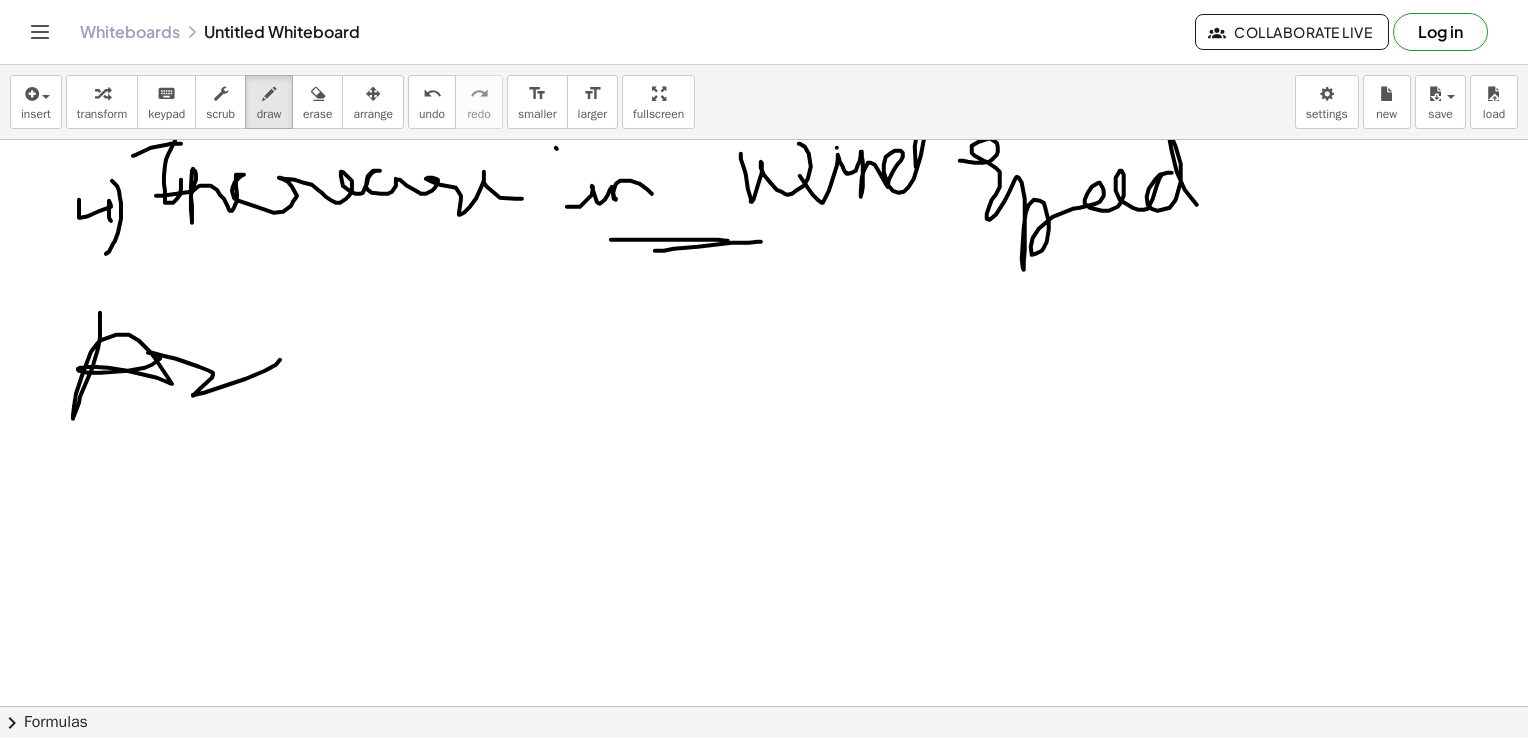 drag, startPoint x: 100, startPoint y: 312, endPoint x: 280, endPoint y: 358, distance: 185.78482 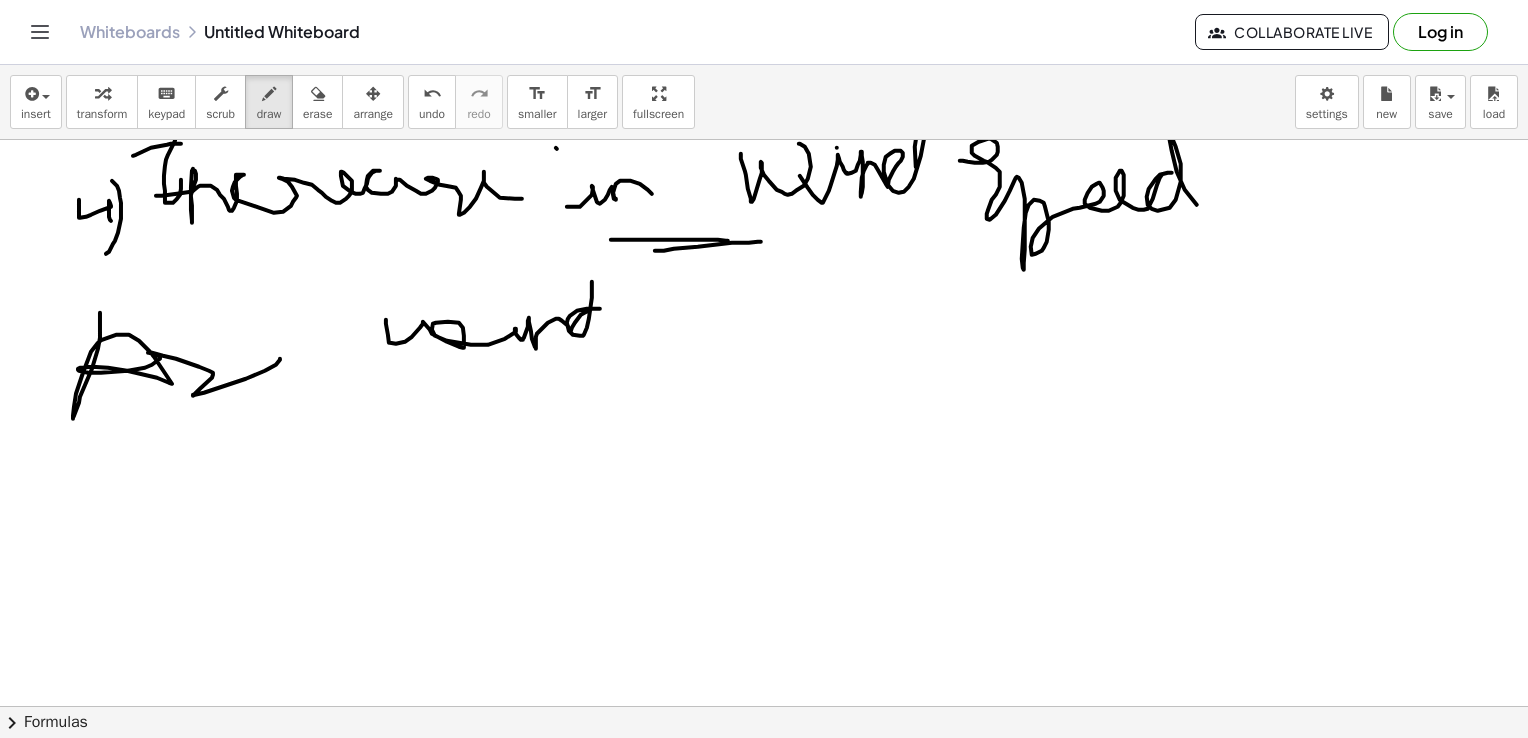 drag, startPoint x: 386, startPoint y: 319, endPoint x: 608, endPoint y: 310, distance: 222.18236 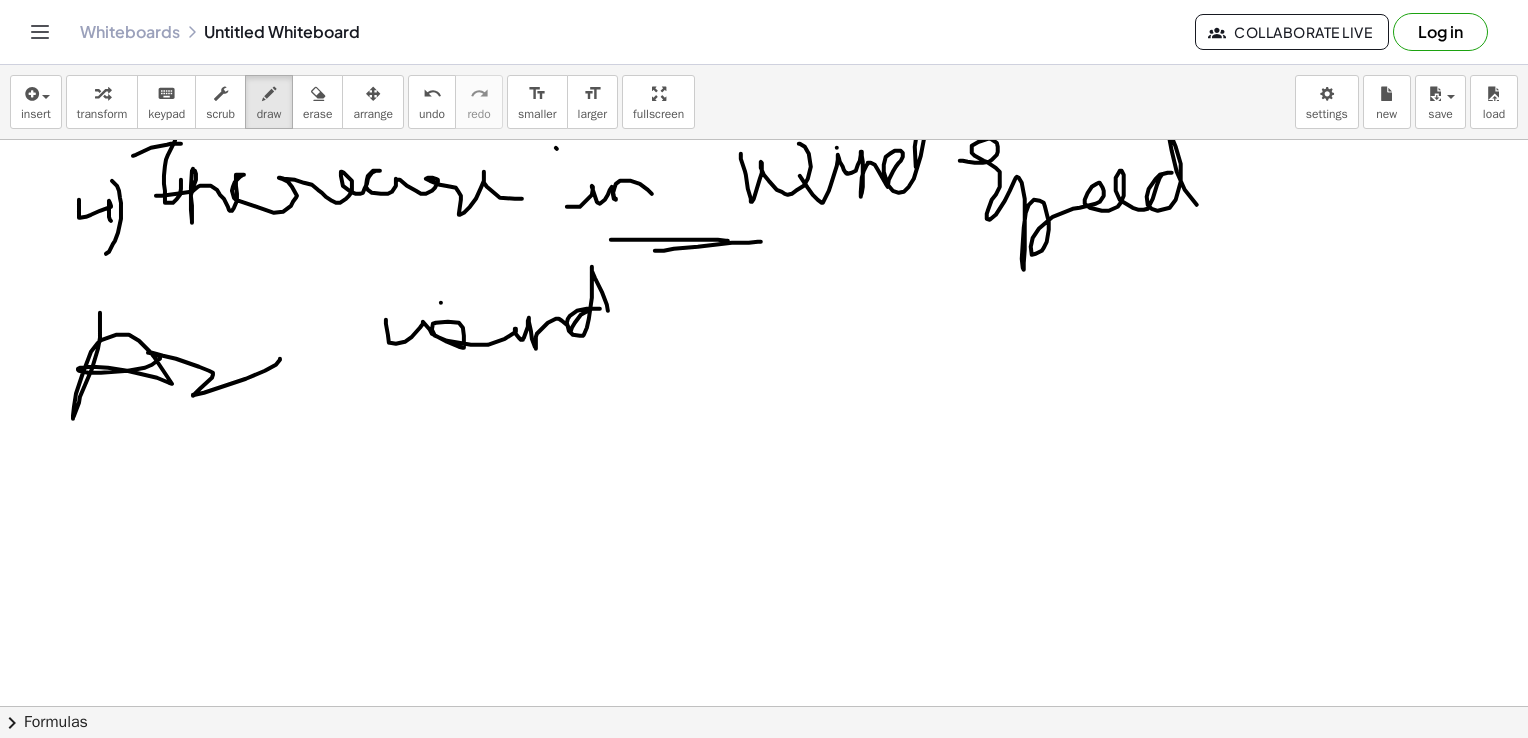 click at bounding box center (769, 772) 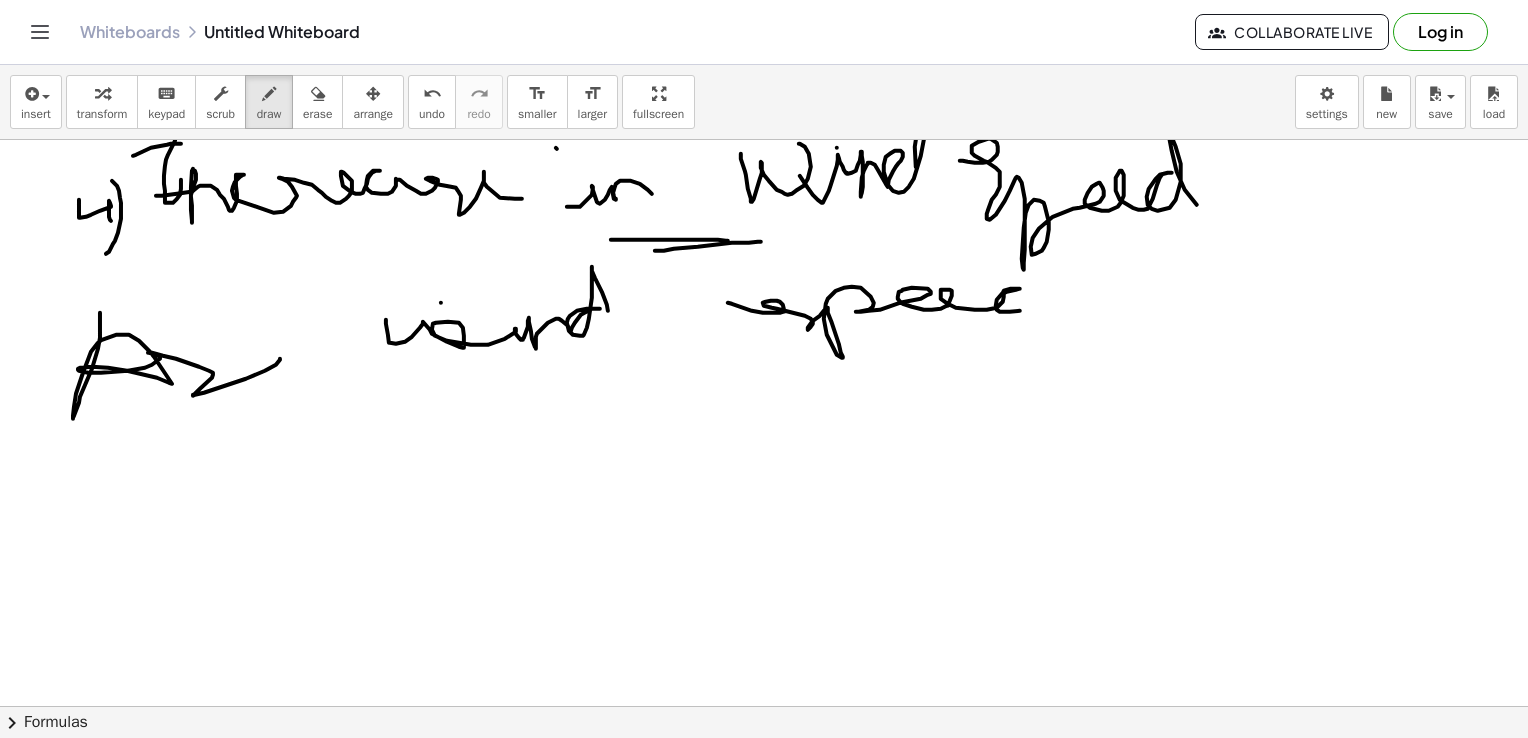 drag, startPoint x: 728, startPoint y: 302, endPoint x: 1059, endPoint y: 318, distance: 331.38647 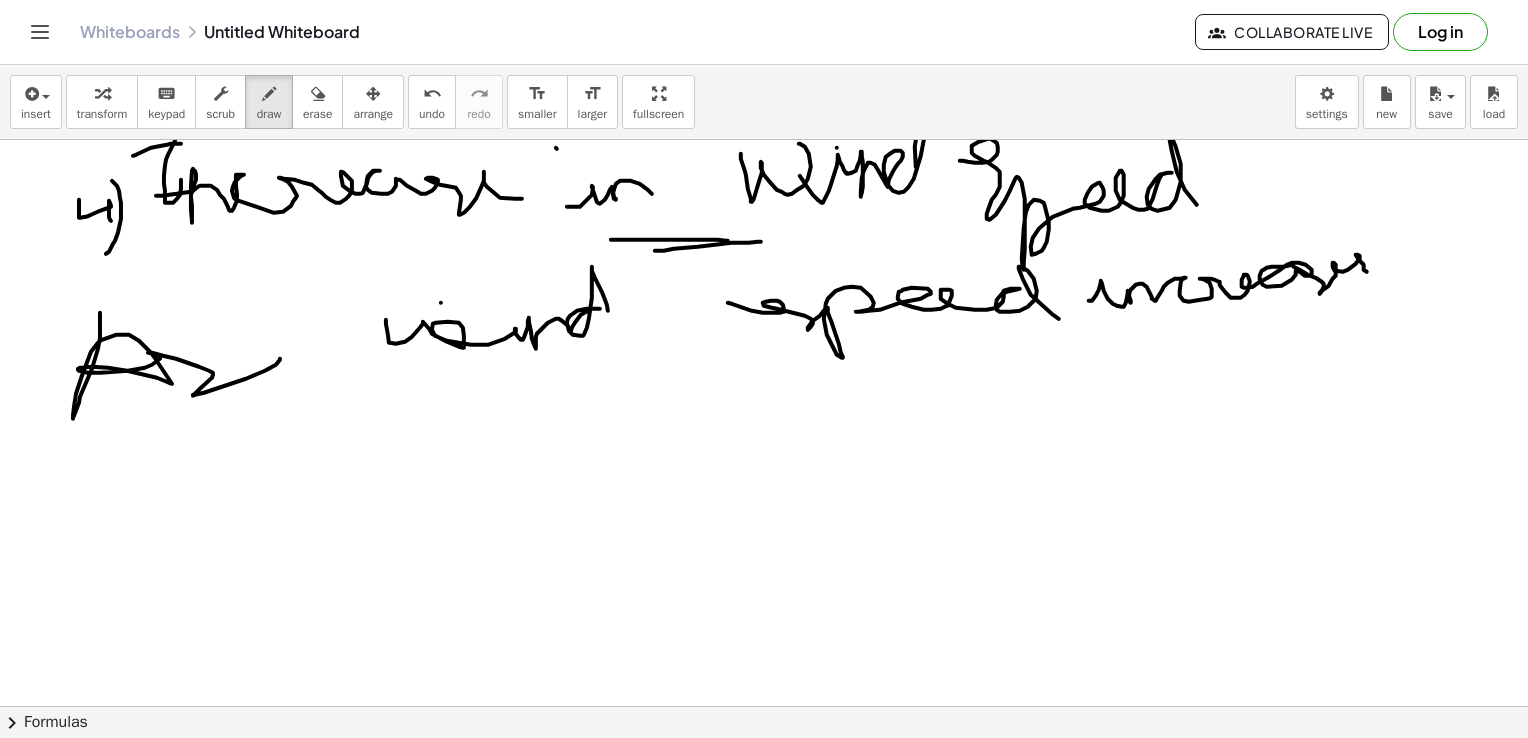drag, startPoint x: 1089, startPoint y: 300, endPoint x: 1461, endPoint y: 258, distance: 374.36346 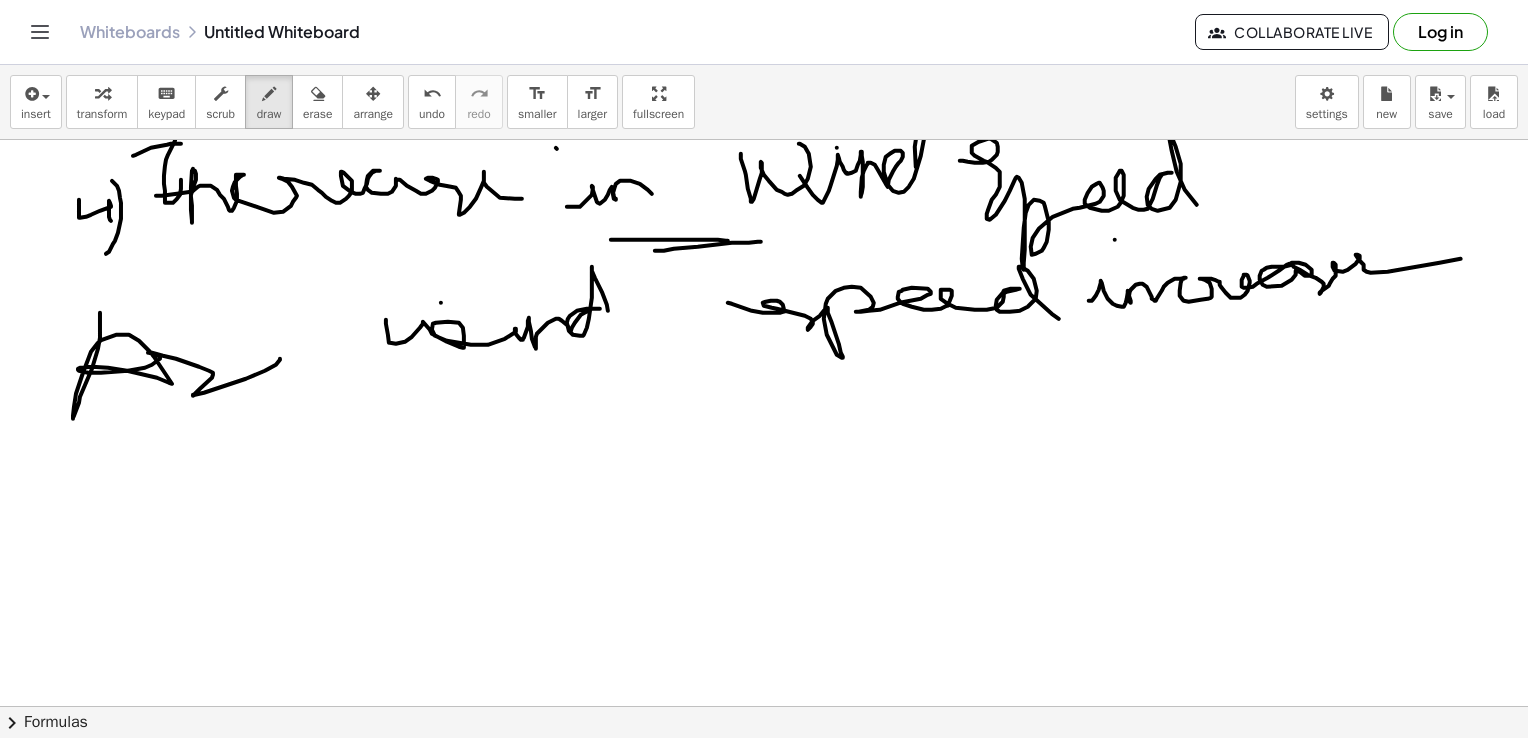 click at bounding box center (769, 772) 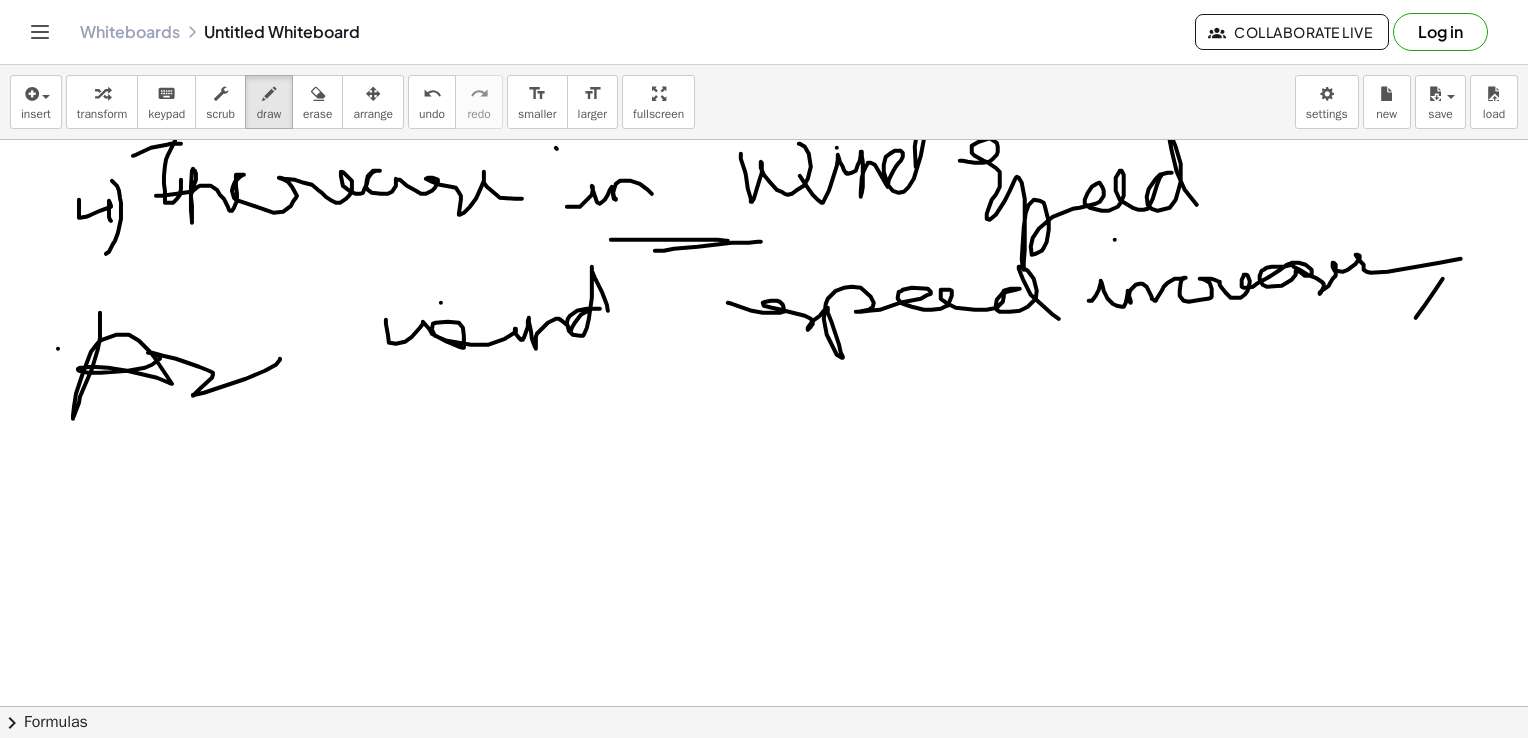 click at bounding box center (769, 772) 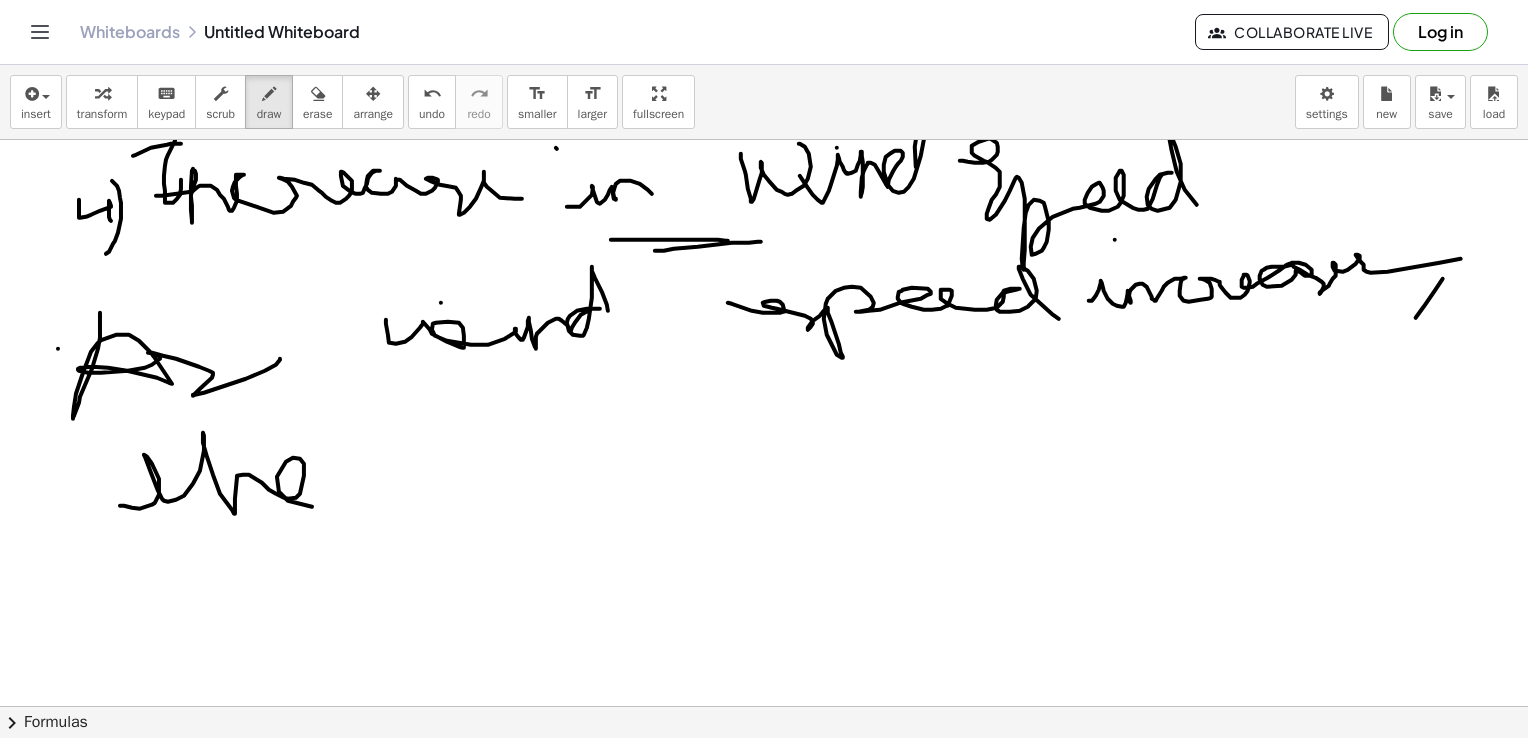 drag, startPoint x: 120, startPoint y: 505, endPoint x: 381, endPoint y: 494, distance: 261.2317 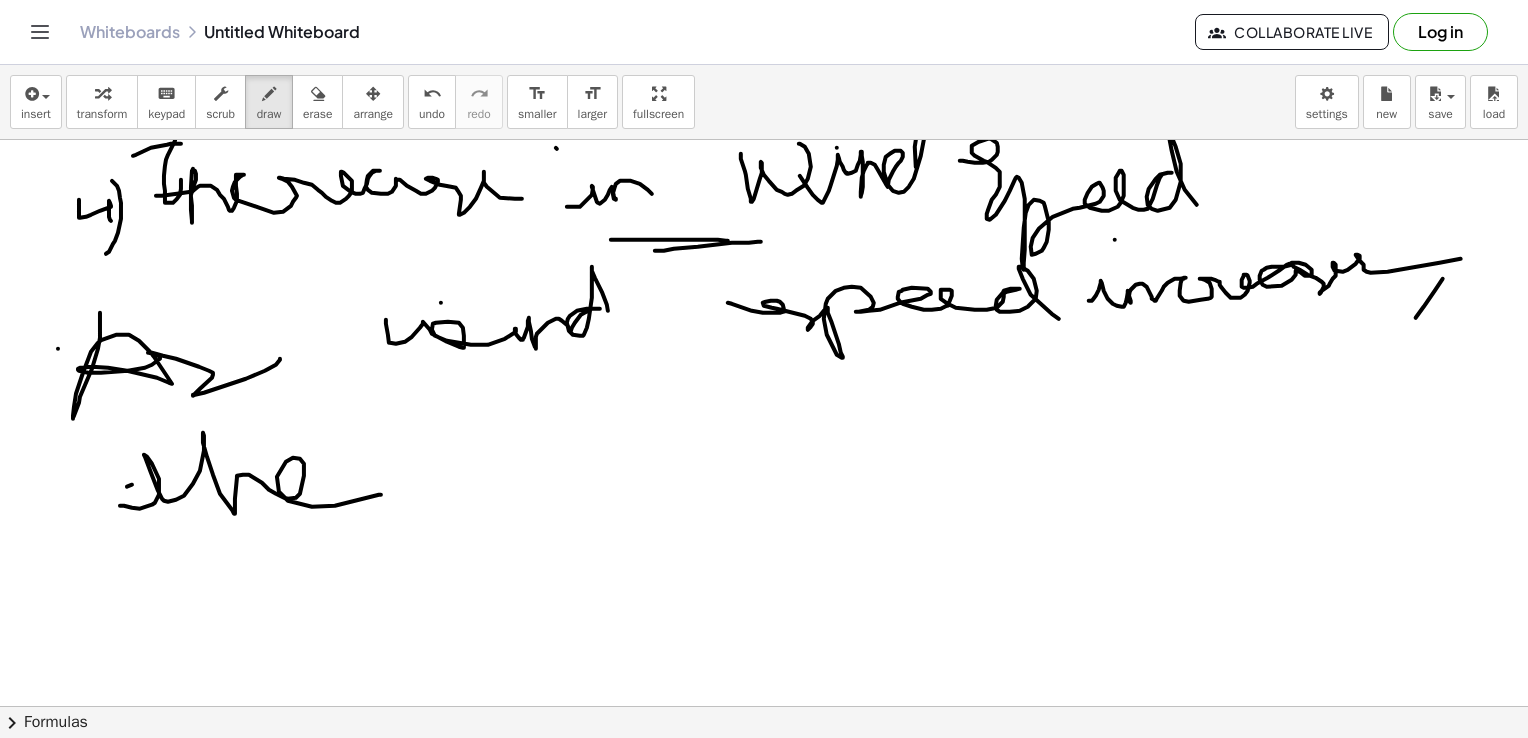 drag, startPoint x: 127, startPoint y: 486, endPoint x: 226, endPoint y: 462, distance: 101.86756 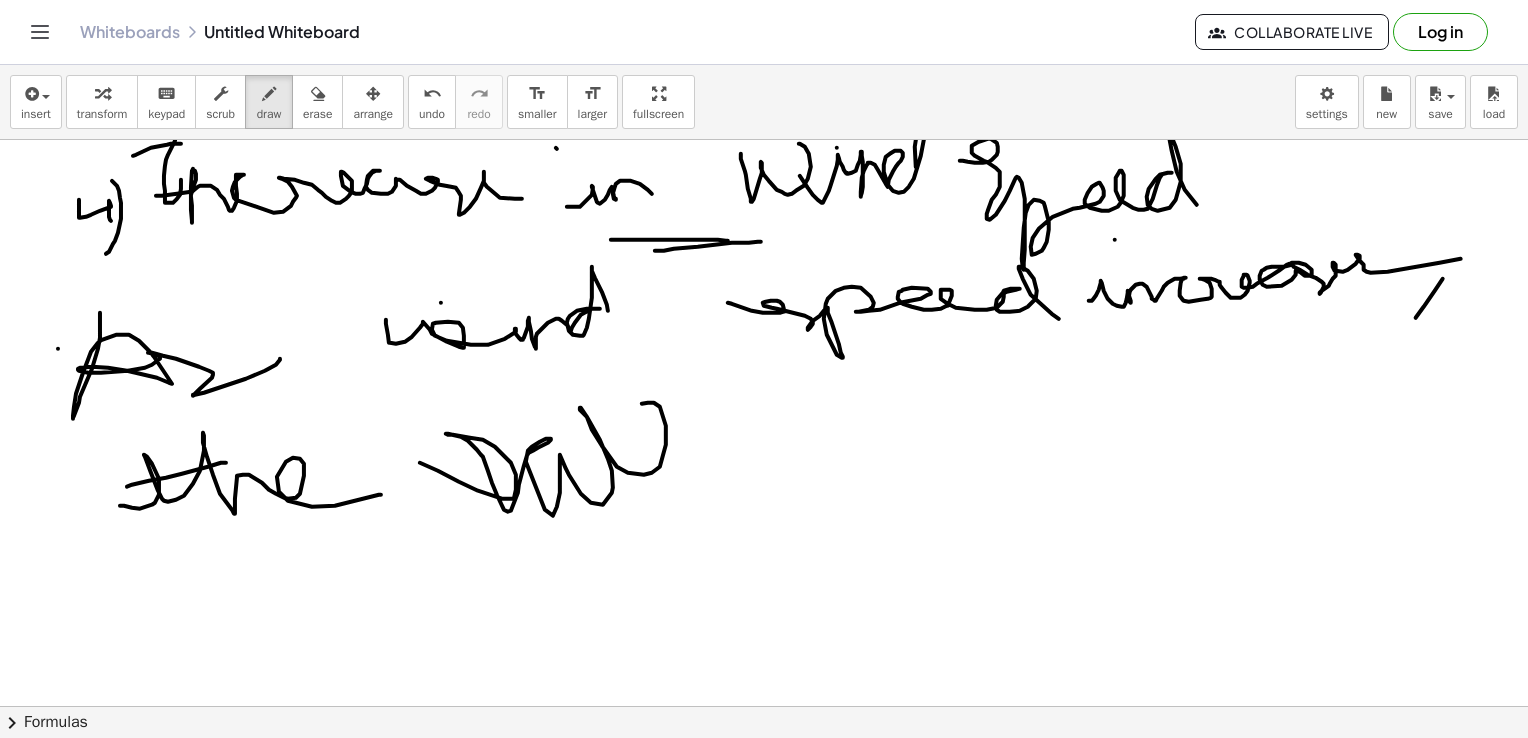 drag, startPoint x: 420, startPoint y: 462, endPoint x: 724, endPoint y: 434, distance: 305.28674 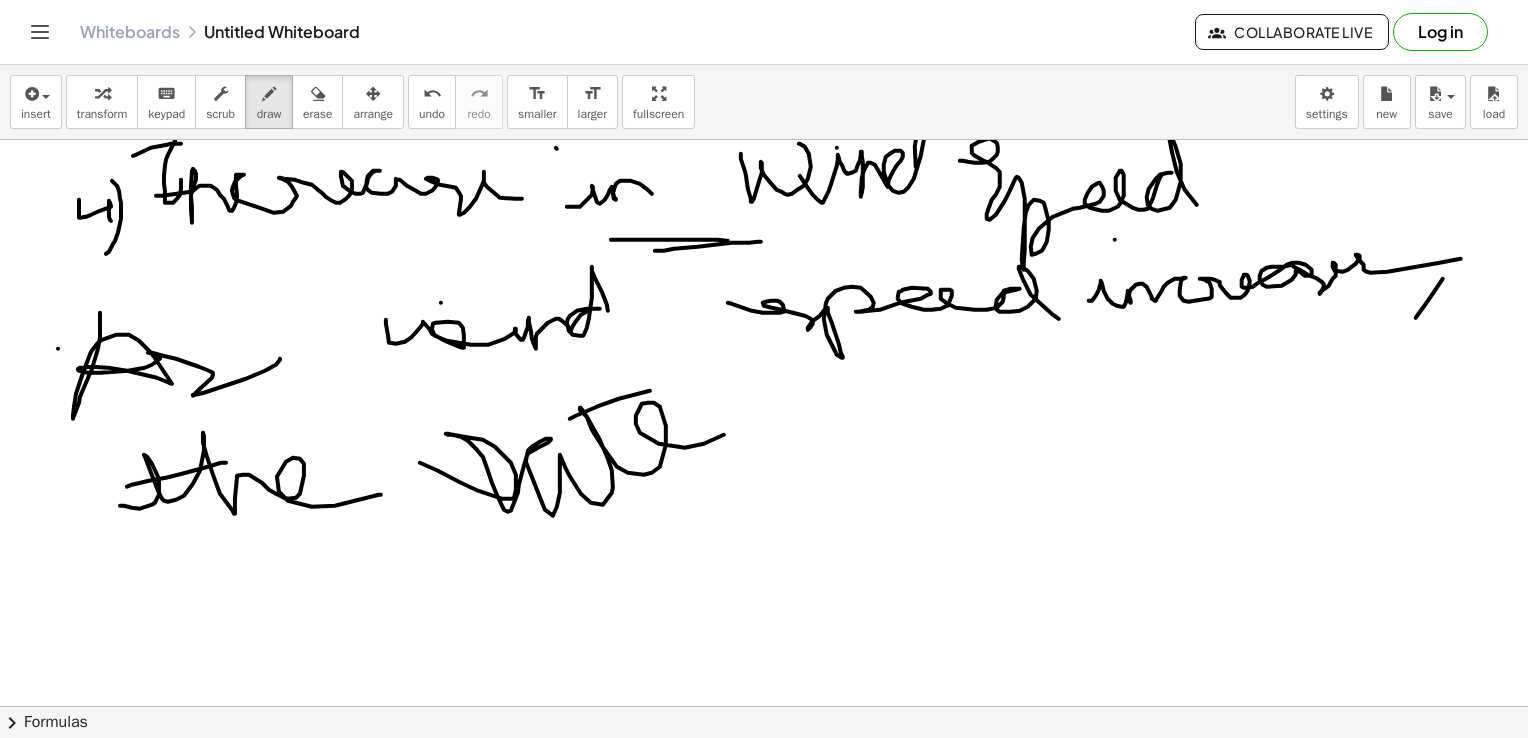 drag, startPoint x: 570, startPoint y: 418, endPoint x: 671, endPoint y: 388, distance: 105.36128 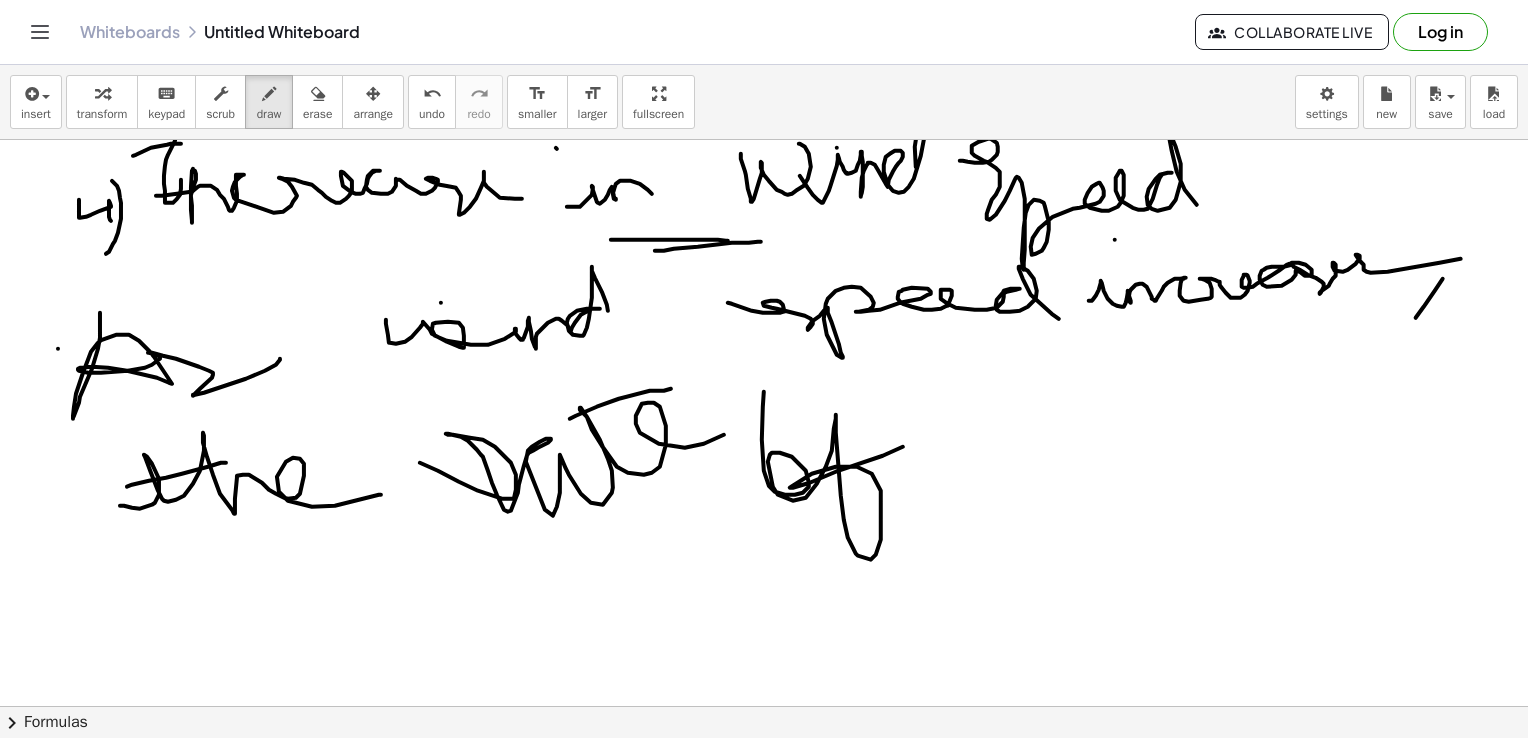 drag, startPoint x: 764, startPoint y: 391, endPoint x: 908, endPoint y: 444, distance: 153.4438 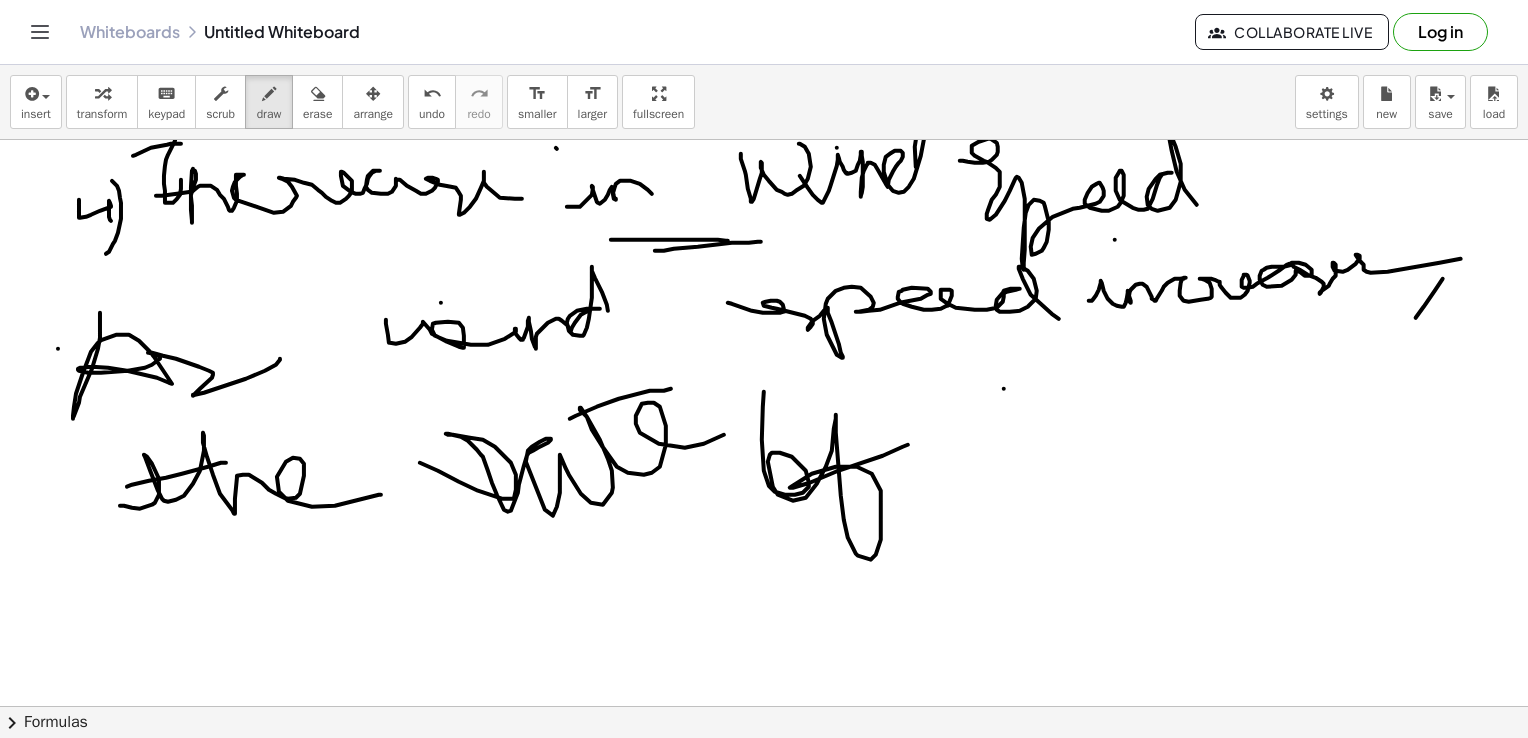 click at bounding box center (769, 772) 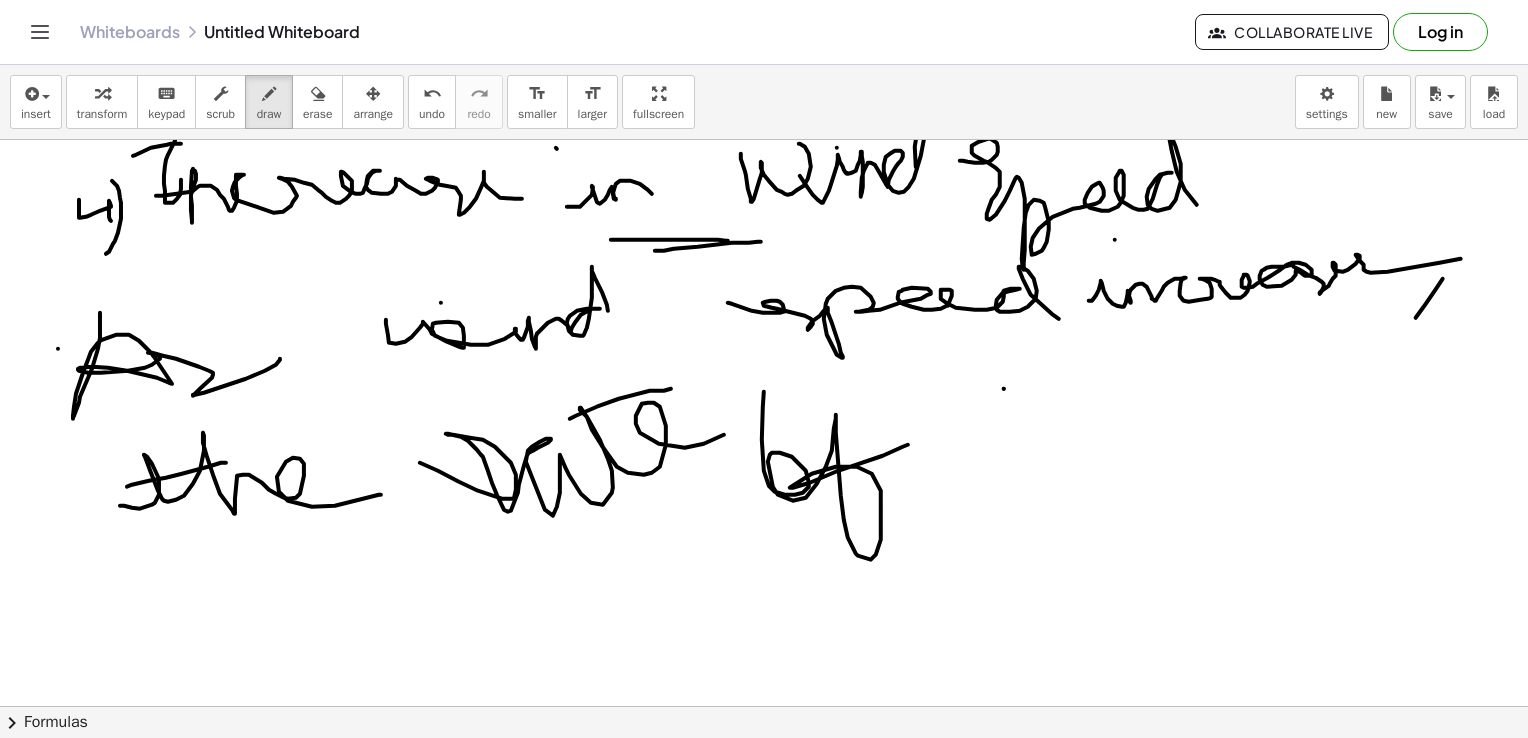 click at bounding box center [769, 772] 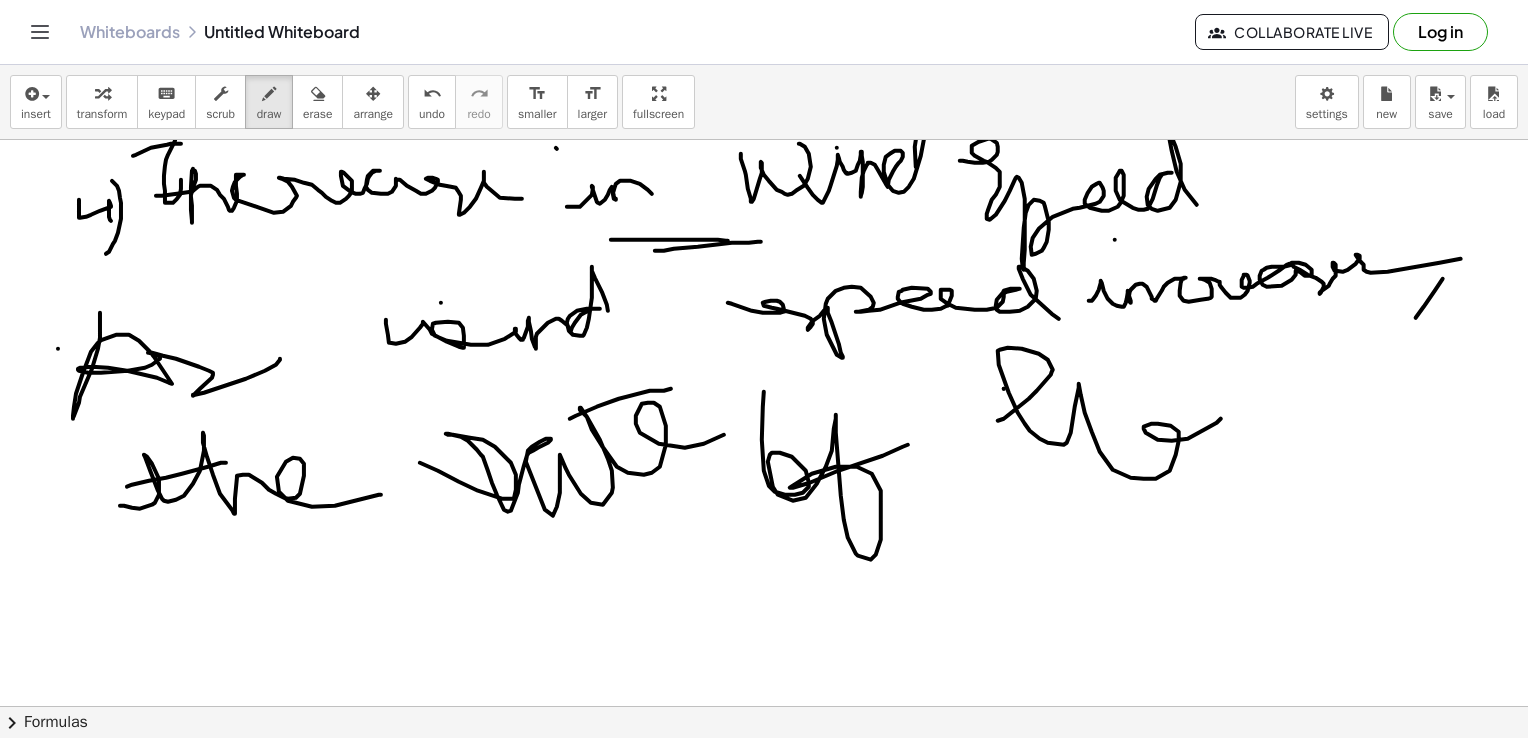 drag, startPoint x: 998, startPoint y: 420, endPoint x: 1221, endPoint y: 418, distance: 223.00897 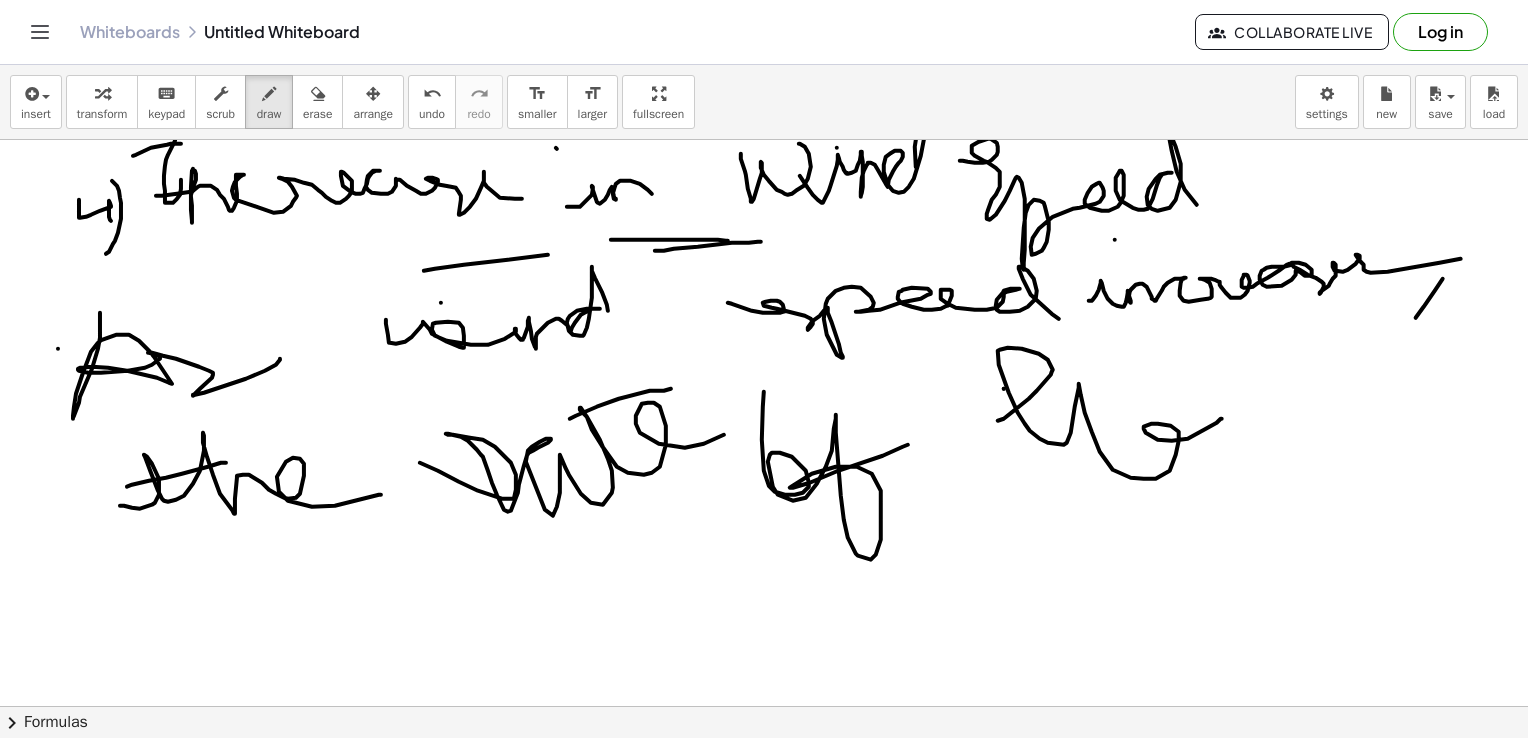 drag, startPoint x: 424, startPoint y: 270, endPoint x: 812, endPoint y: 202, distance: 393.9137 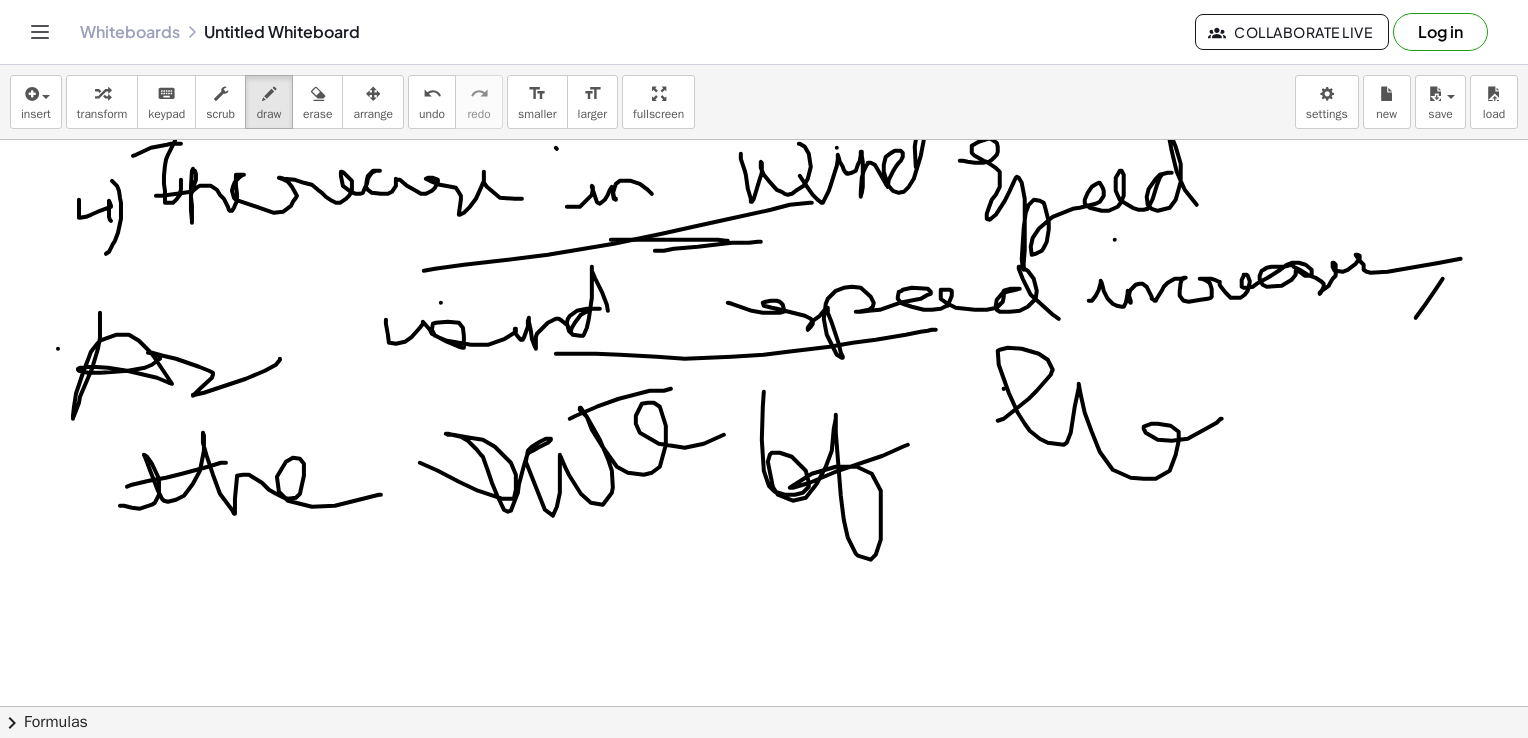 drag, startPoint x: 556, startPoint y: 353, endPoint x: 940, endPoint y: 329, distance: 384.74927 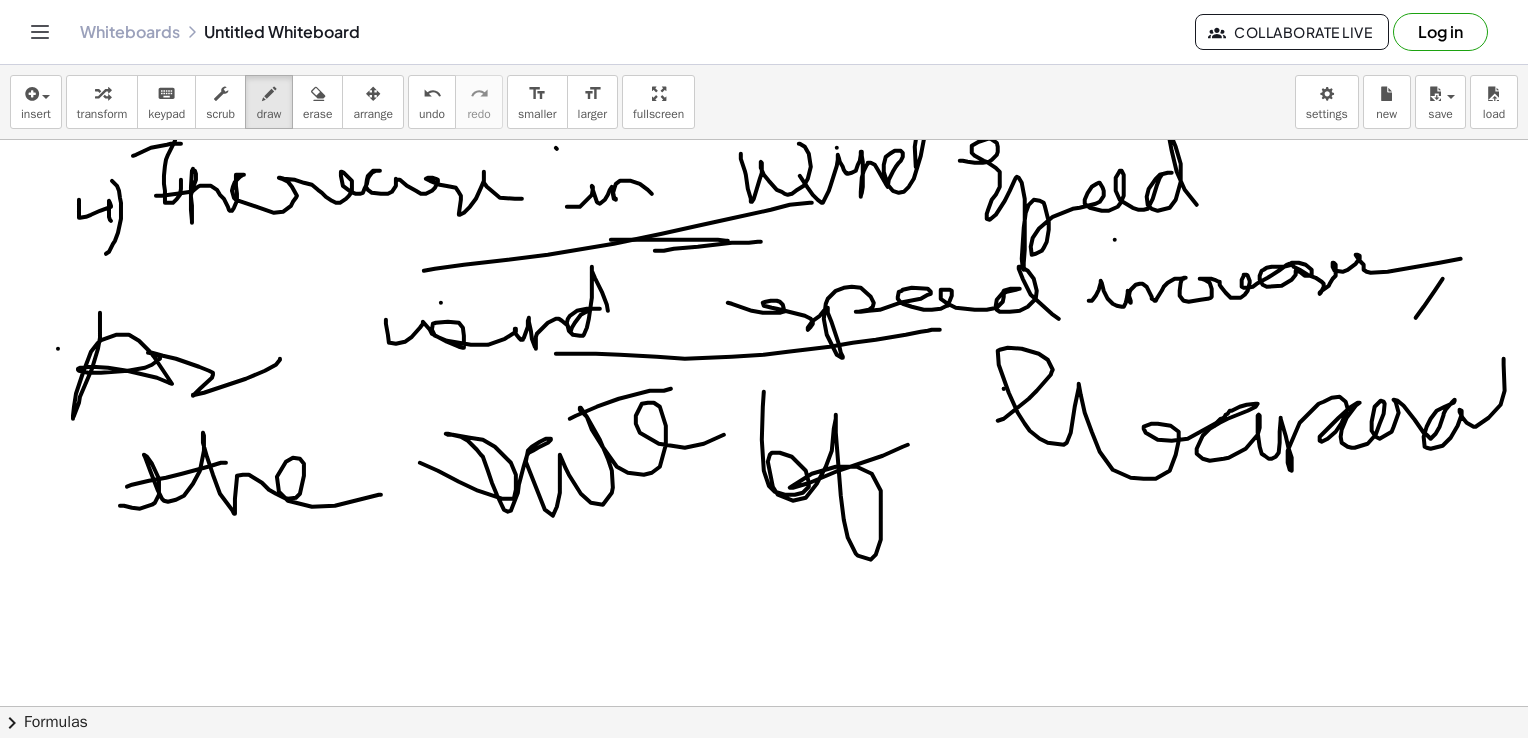 drag, startPoint x: 1215, startPoint y: 425, endPoint x: 1527, endPoint y: 420, distance: 312.04007 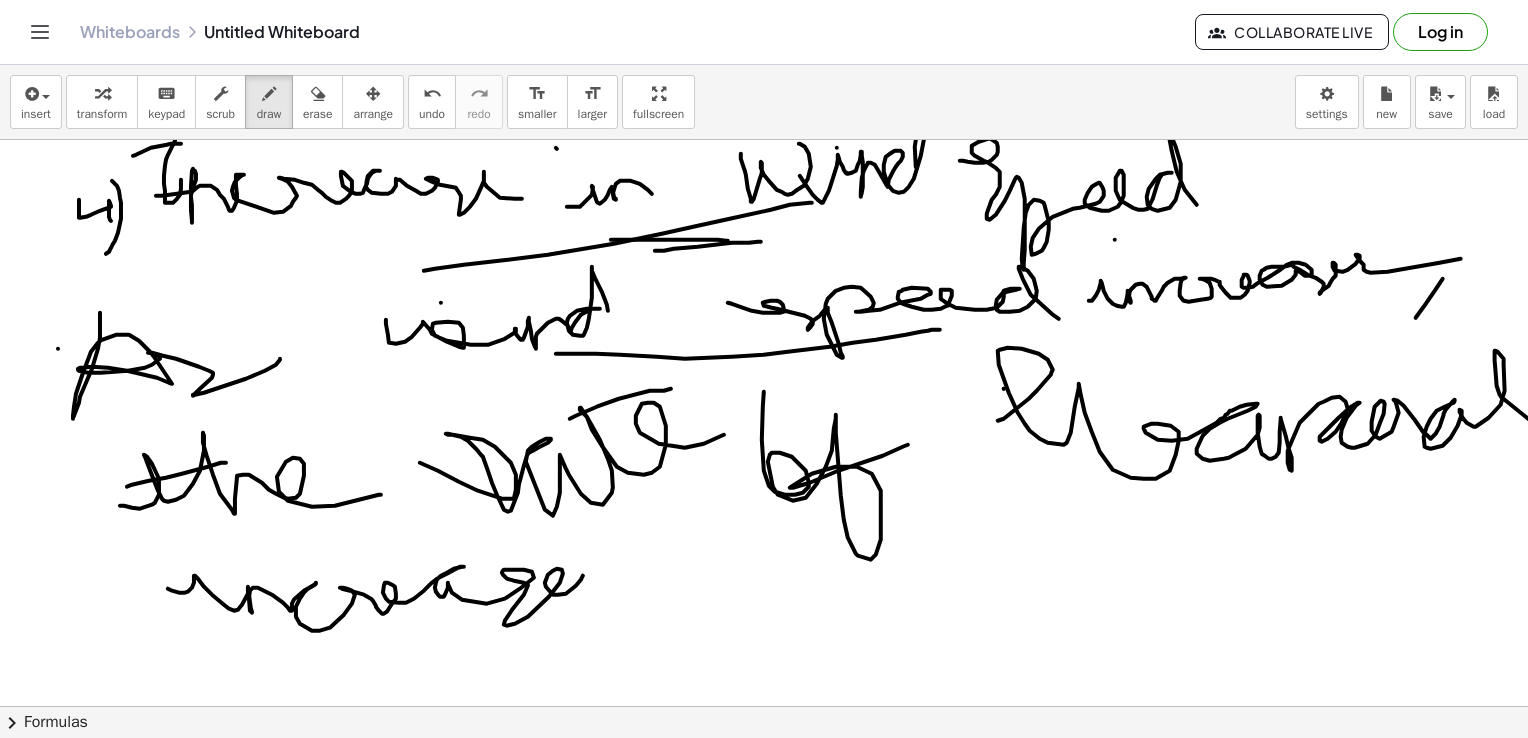 drag, startPoint x: 168, startPoint y: 588, endPoint x: 587, endPoint y: 607, distance: 419.43057 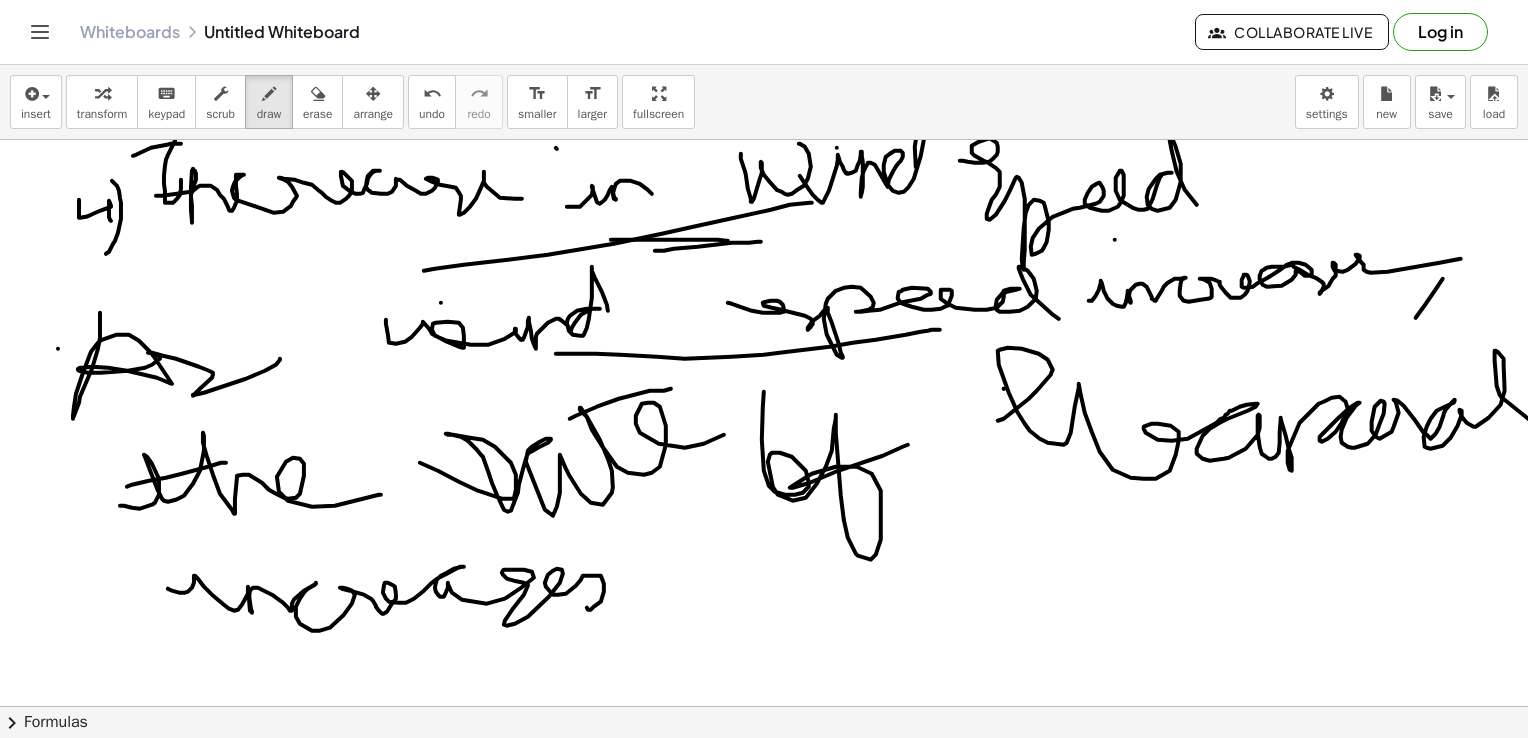 click at bounding box center (769, 772) 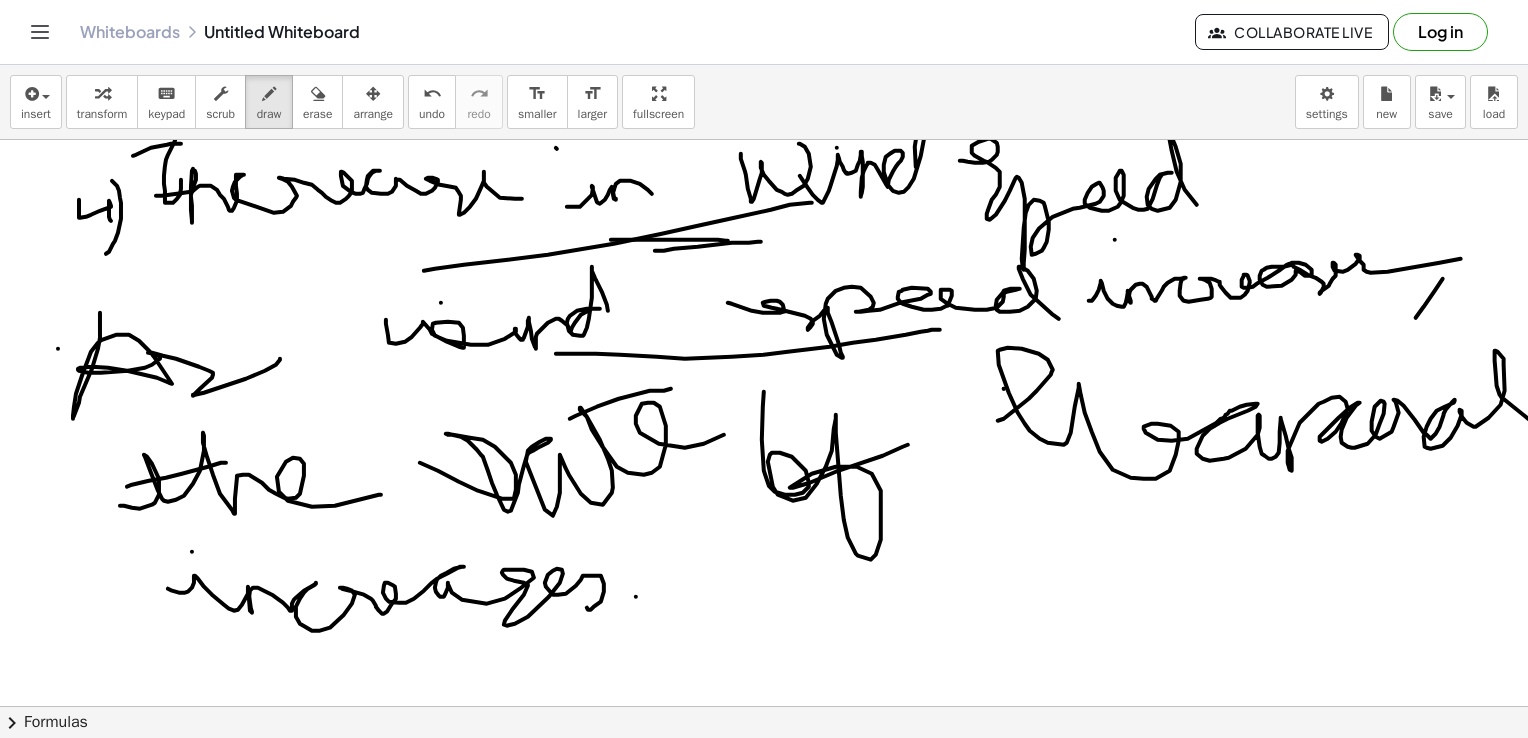 drag, startPoint x: 636, startPoint y: 596, endPoint x: 611, endPoint y: 631, distance: 43.011627 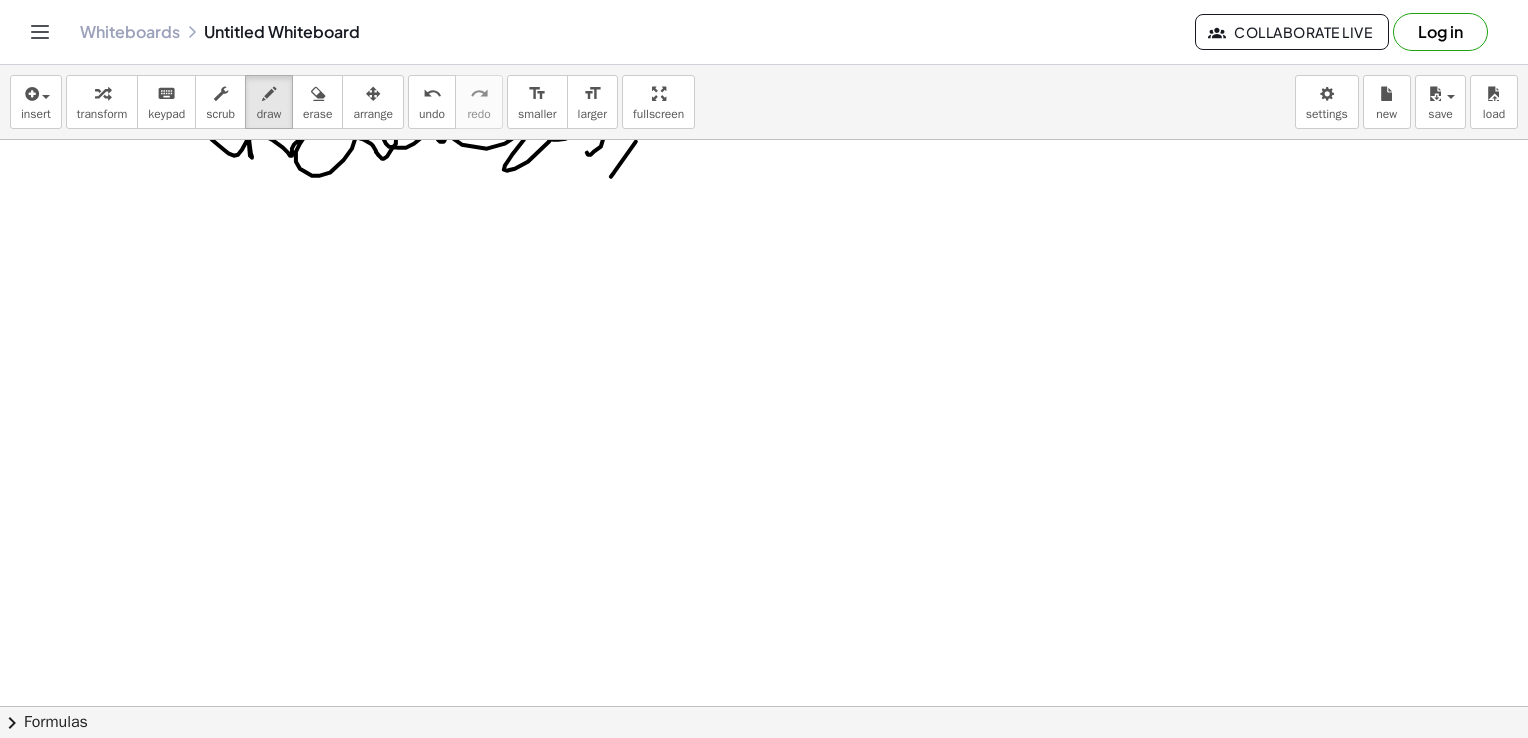 scroll, scrollTop: 451, scrollLeft: 0, axis: vertical 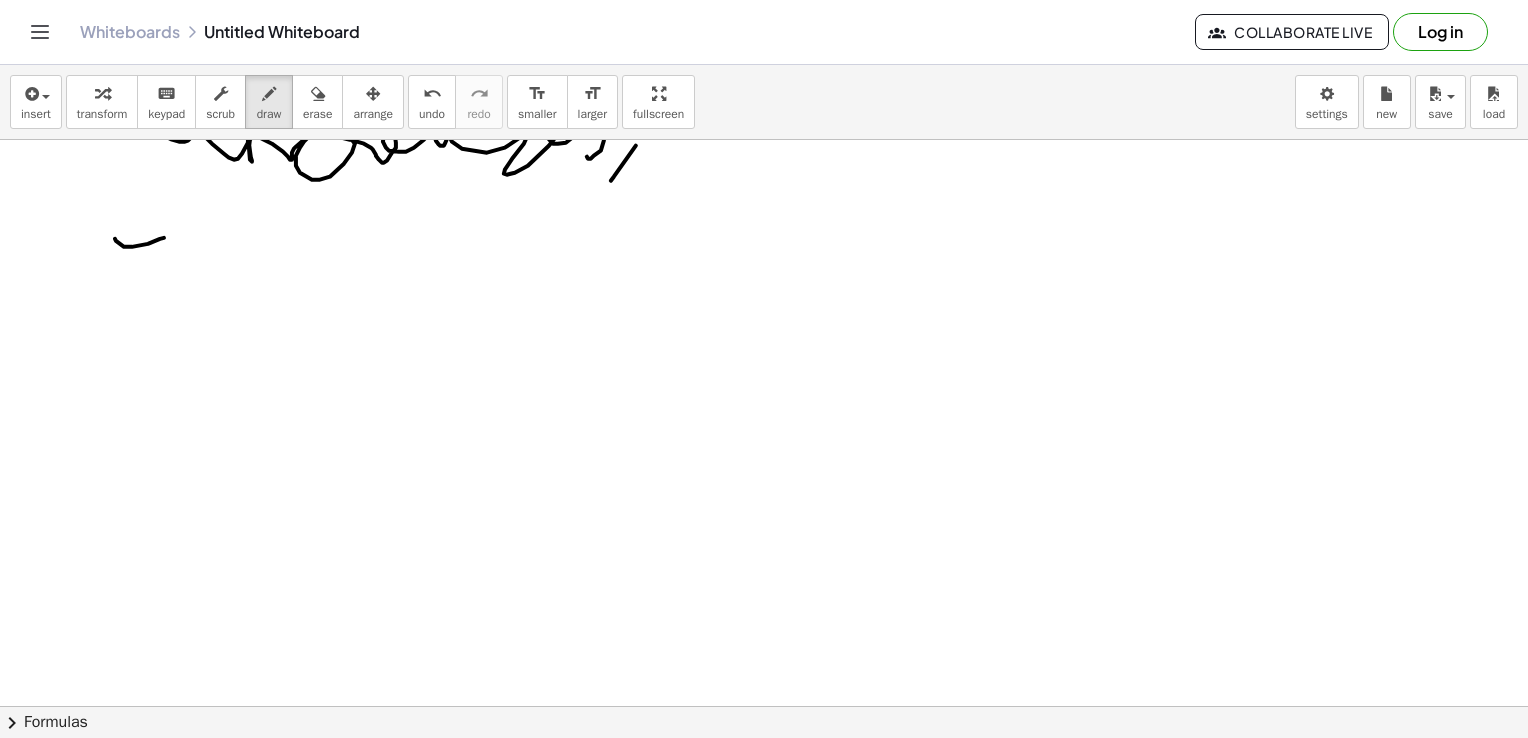 drag, startPoint x: 164, startPoint y: 237, endPoint x: 233, endPoint y: 216, distance: 72.12489 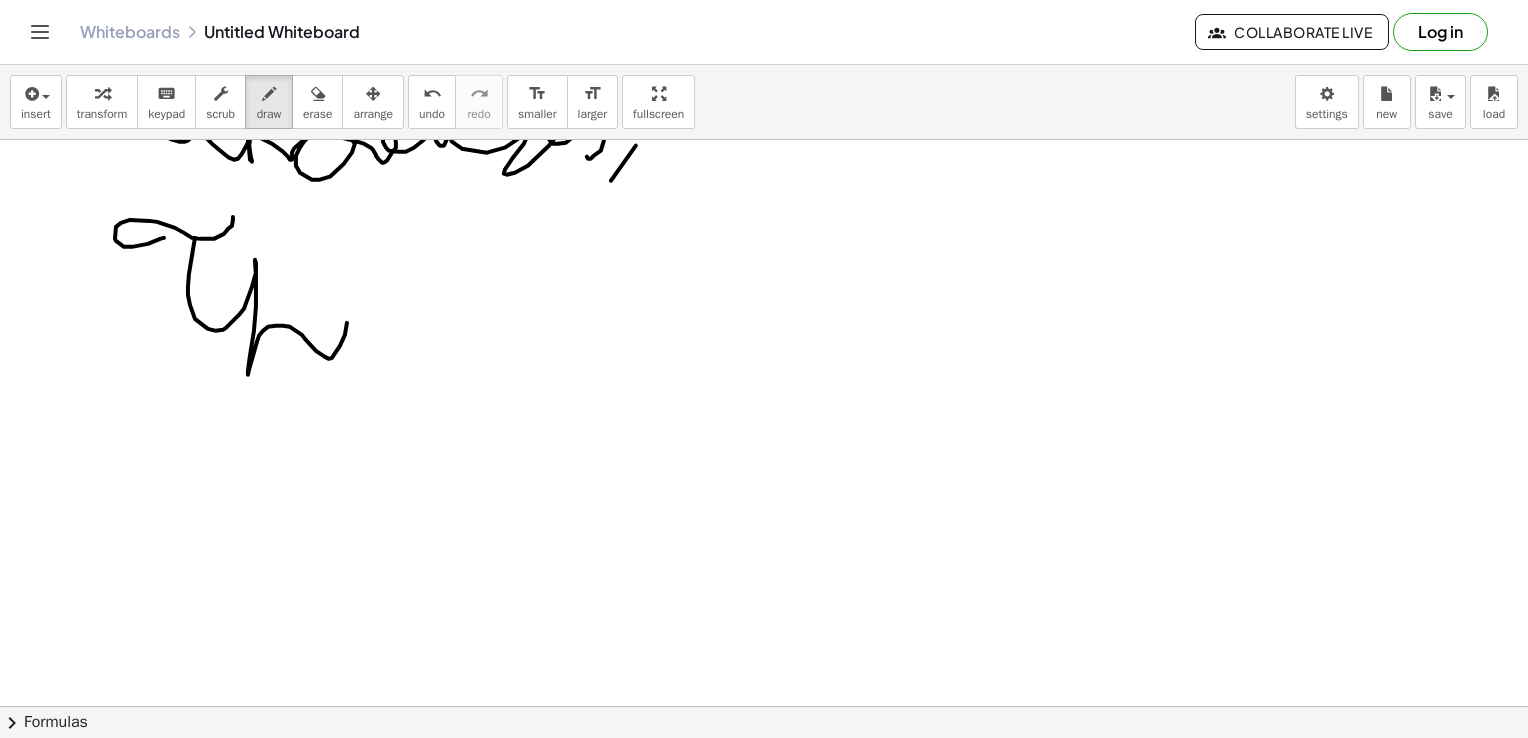 drag, startPoint x: 195, startPoint y: 237, endPoint x: 398, endPoint y: 325, distance: 221.25325 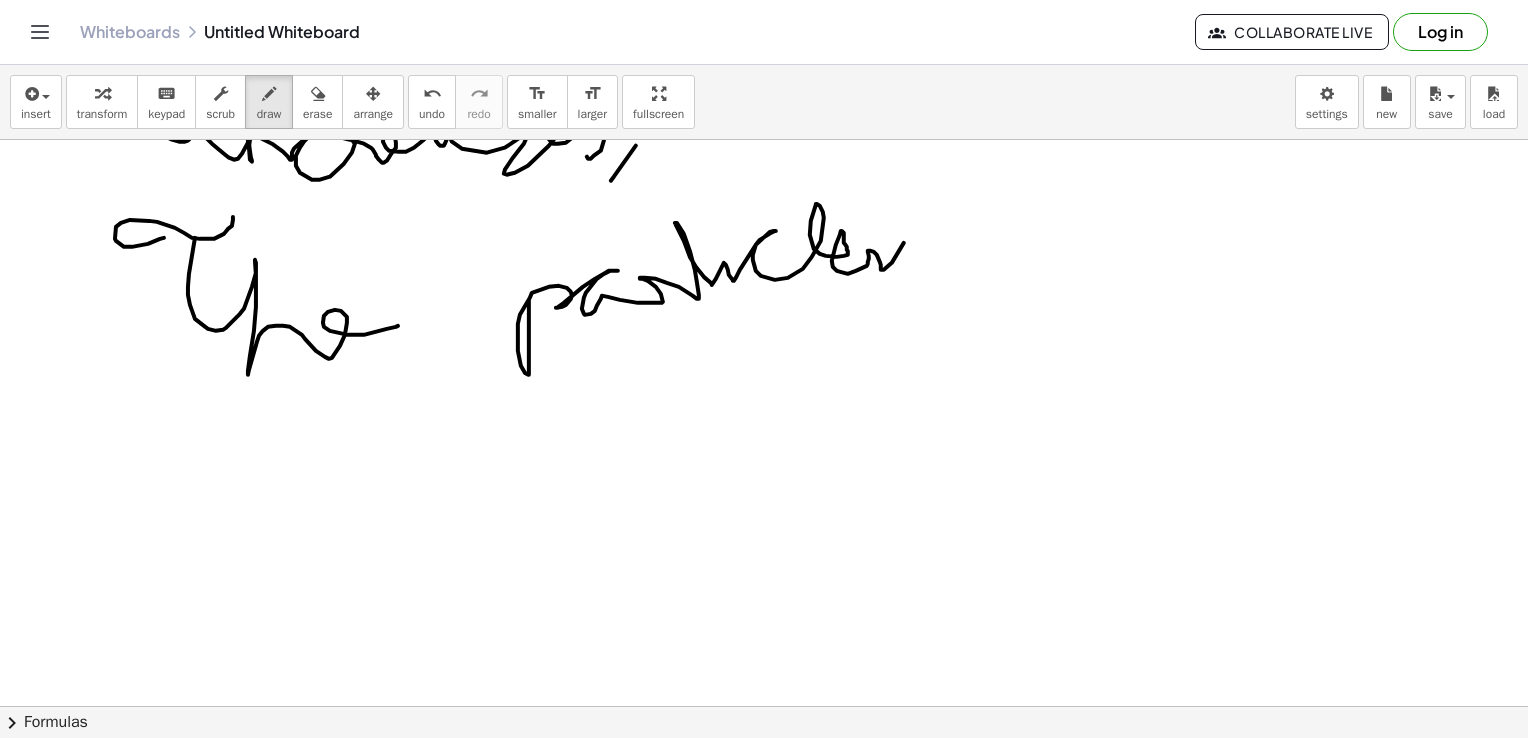 drag, startPoint x: 529, startPoint y: 299, endPoint x: 968, endPoint y: 142, distance: 466.22955 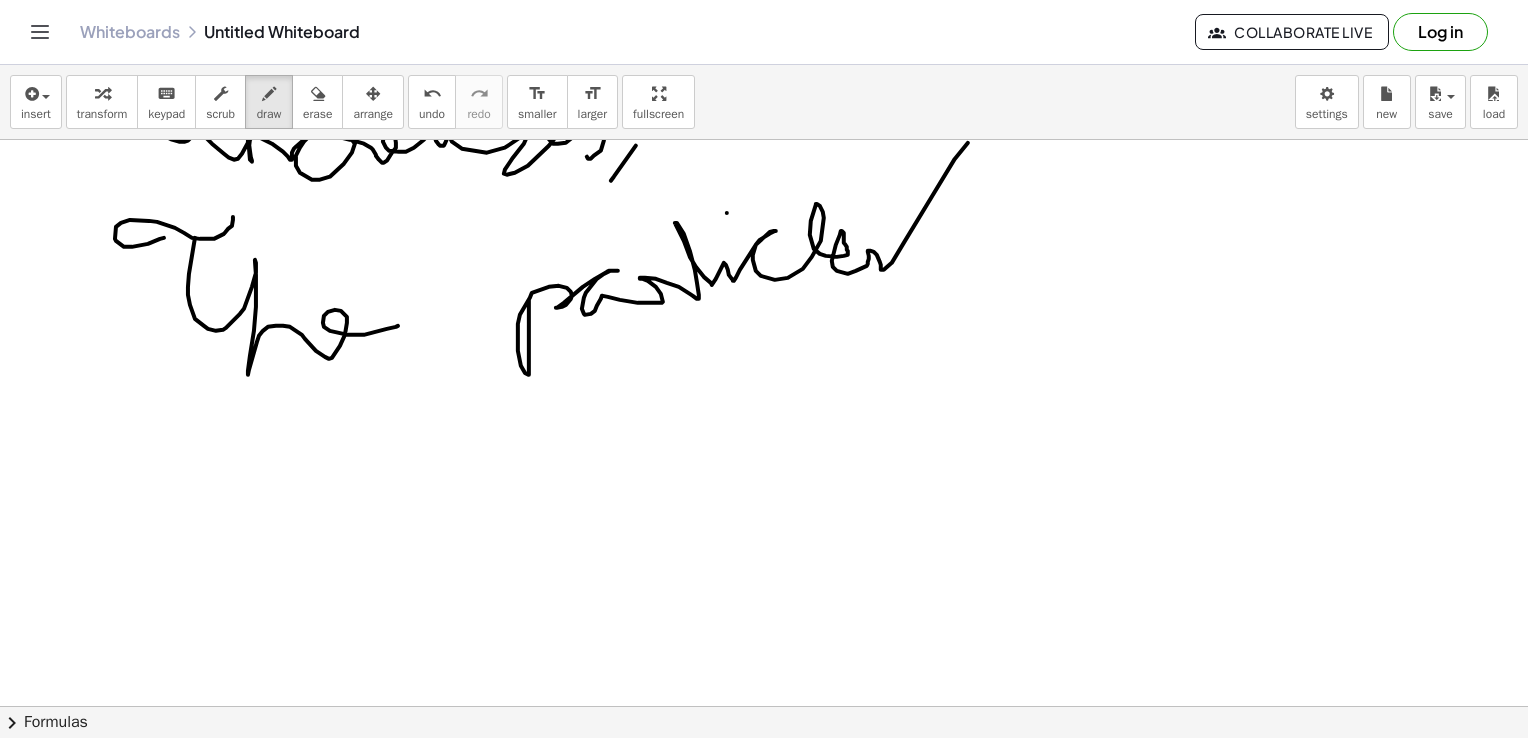 click at bounding box center (769, 321) 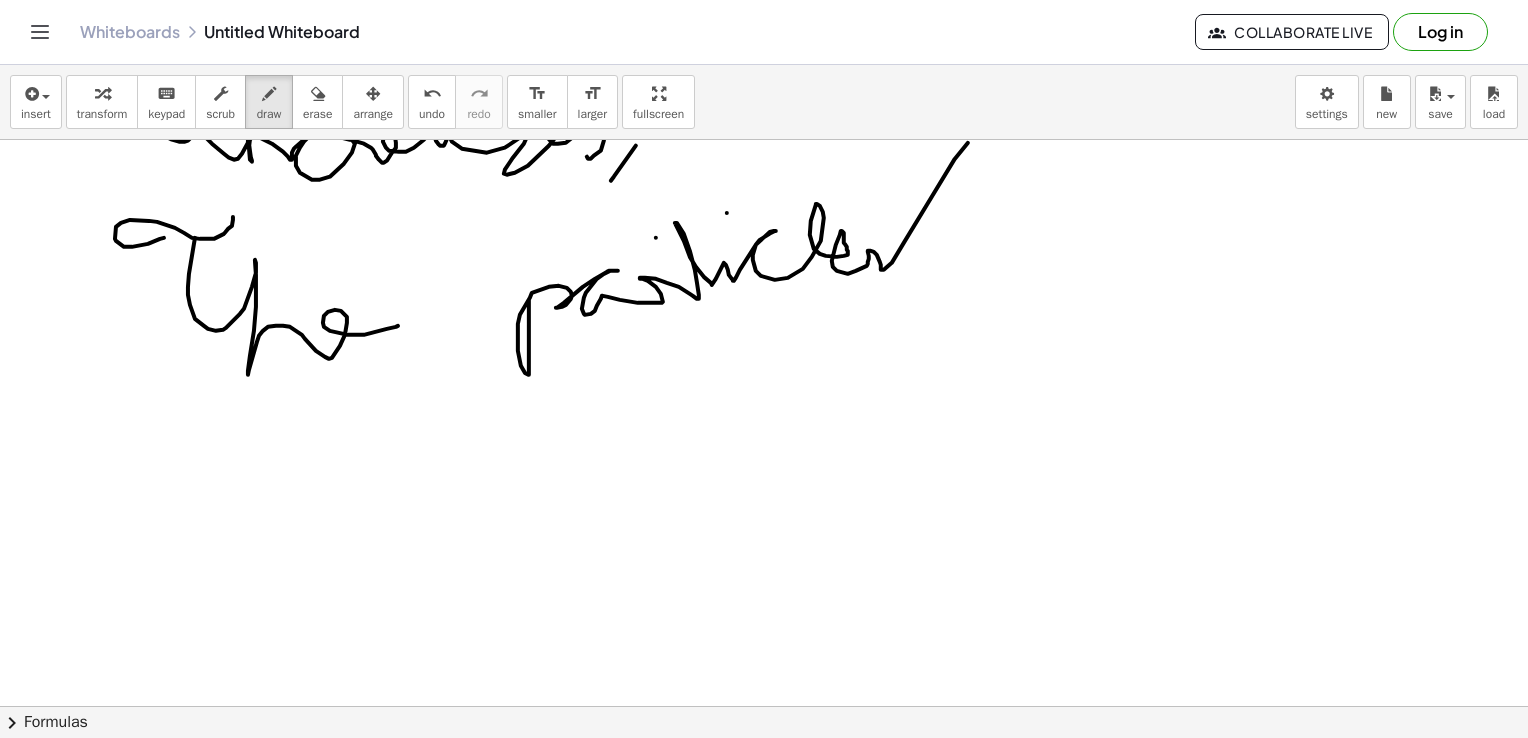 drag, startPoint x: 656, startPoint y: 237, endPoint x: 731, endPoint y: 229, distance: 75.42546 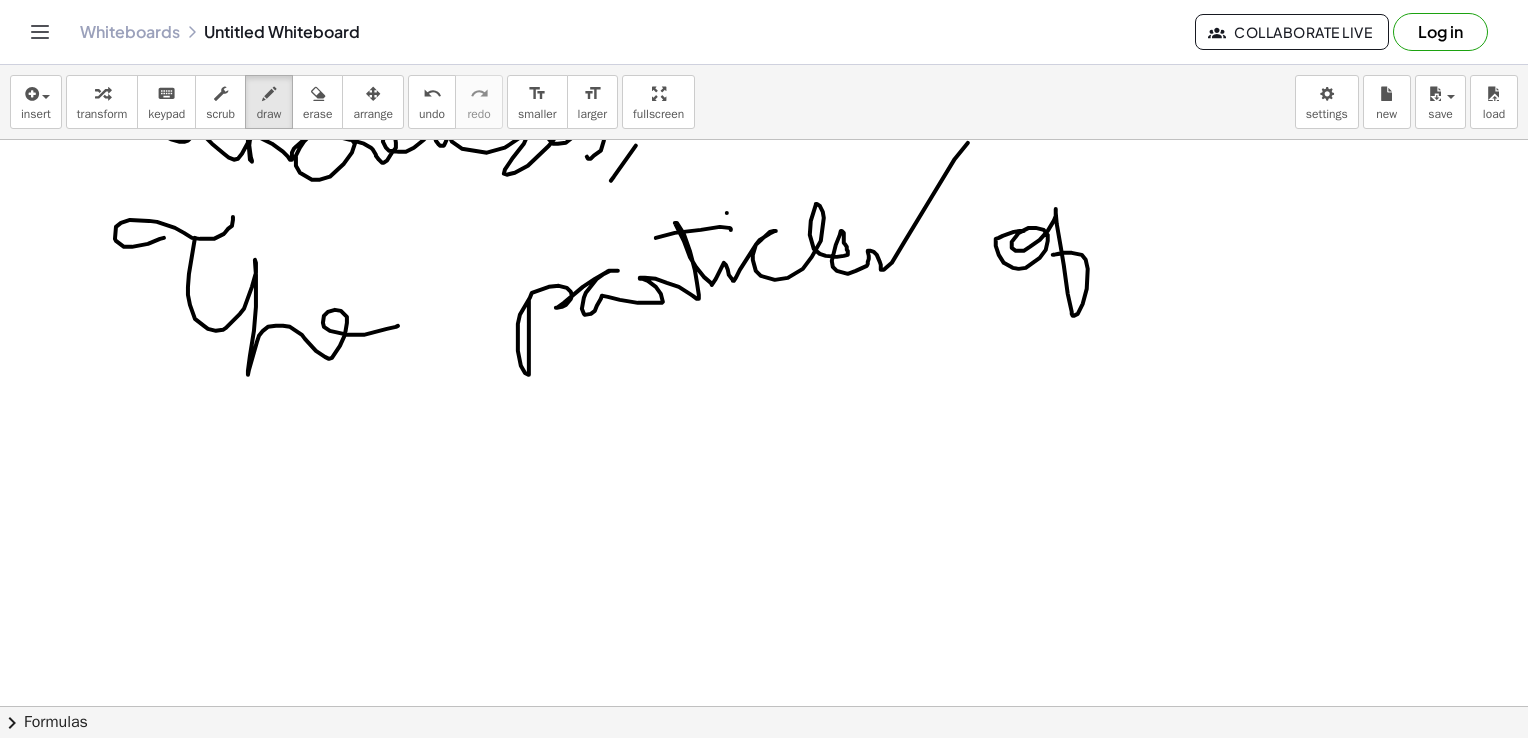 drag, startPoint x: 1024, startPoint y: 230, endPoint x: 1106, endPoint y: 232, distance: 82.02438 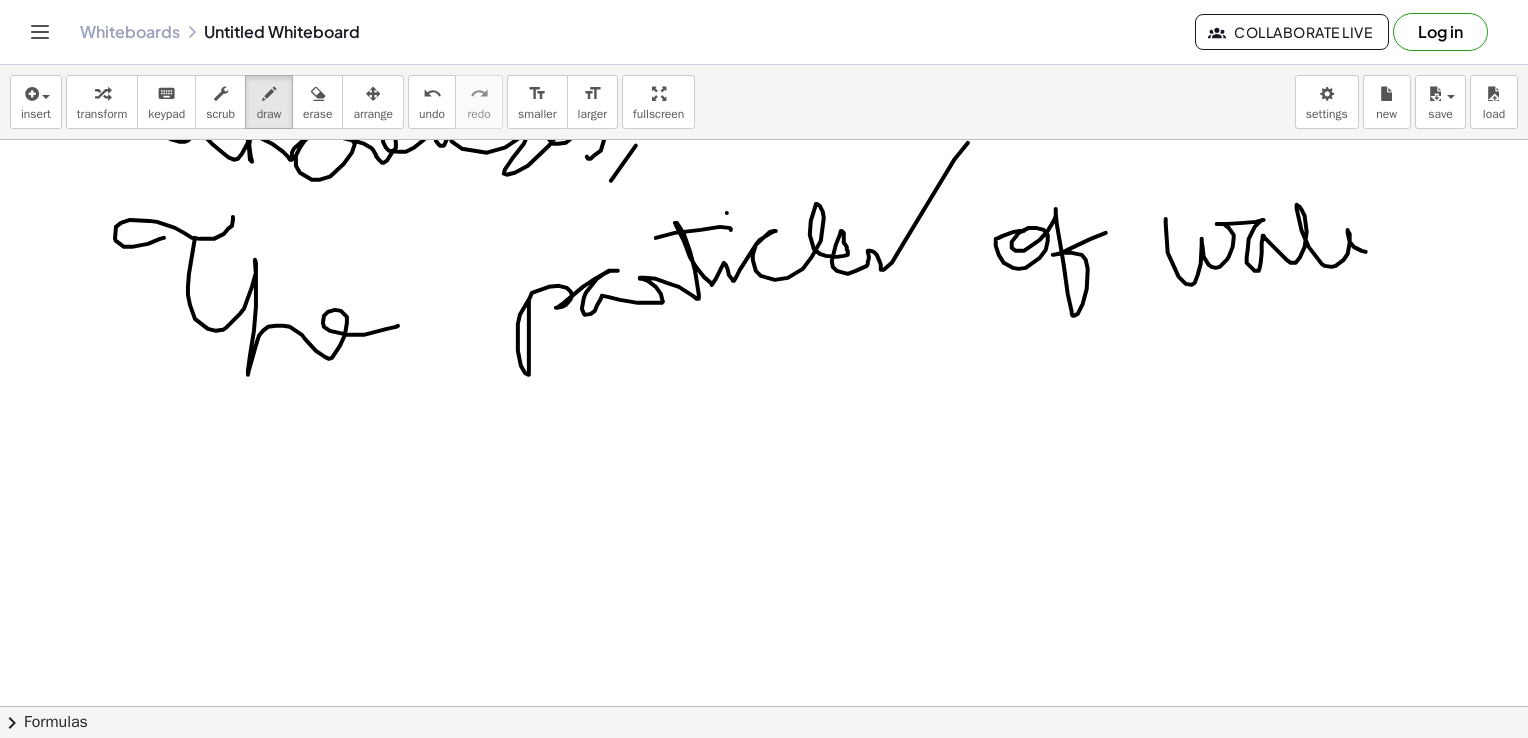 drag, startPoint x: 1166, startPoint y: 218, endPoint x: 1444, endPoint y: 249, distance: 279.72308 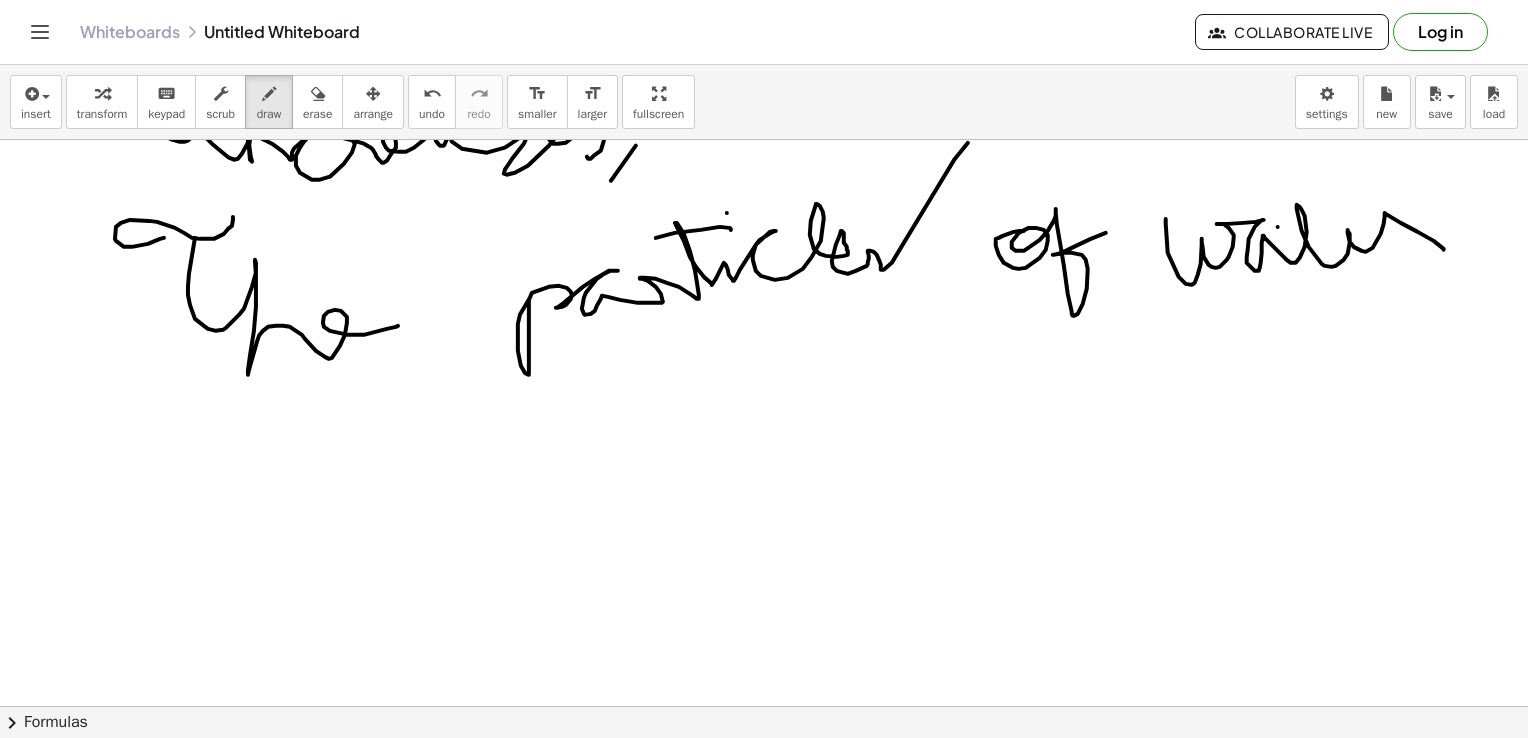 drag, startPoint x: 1278, startPoint y: 226, endPoint x: 1322, endPoint y: 221, distance: 44.28318 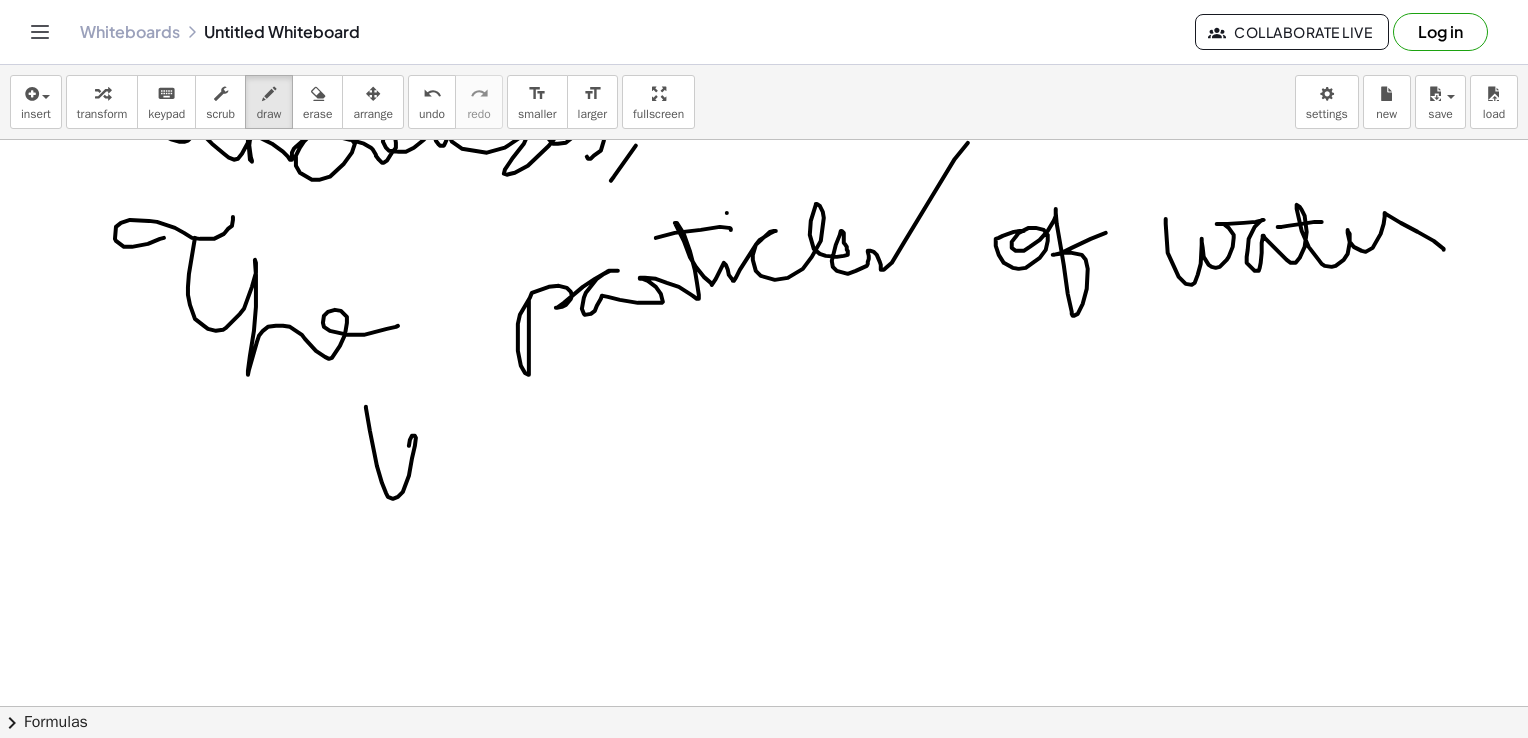 drag, startPoint x: 366, startPoint y: 406, endPoint x: 465, endPoint y: 413, distance: 99.24717 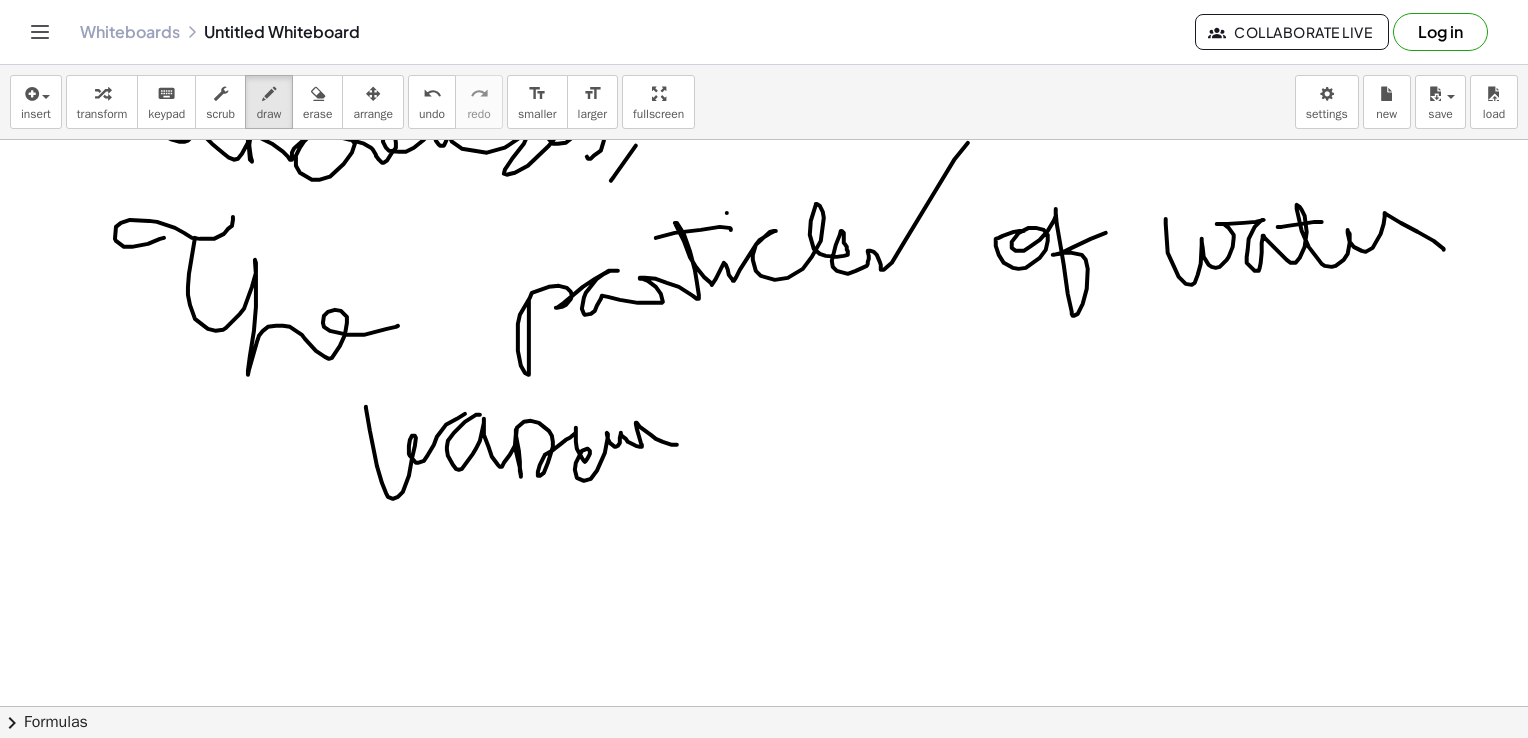 drag, startPoint x: 480, startPoint y: 414, endPoint x: 682, endPoint y: 443, distance: 204.07106 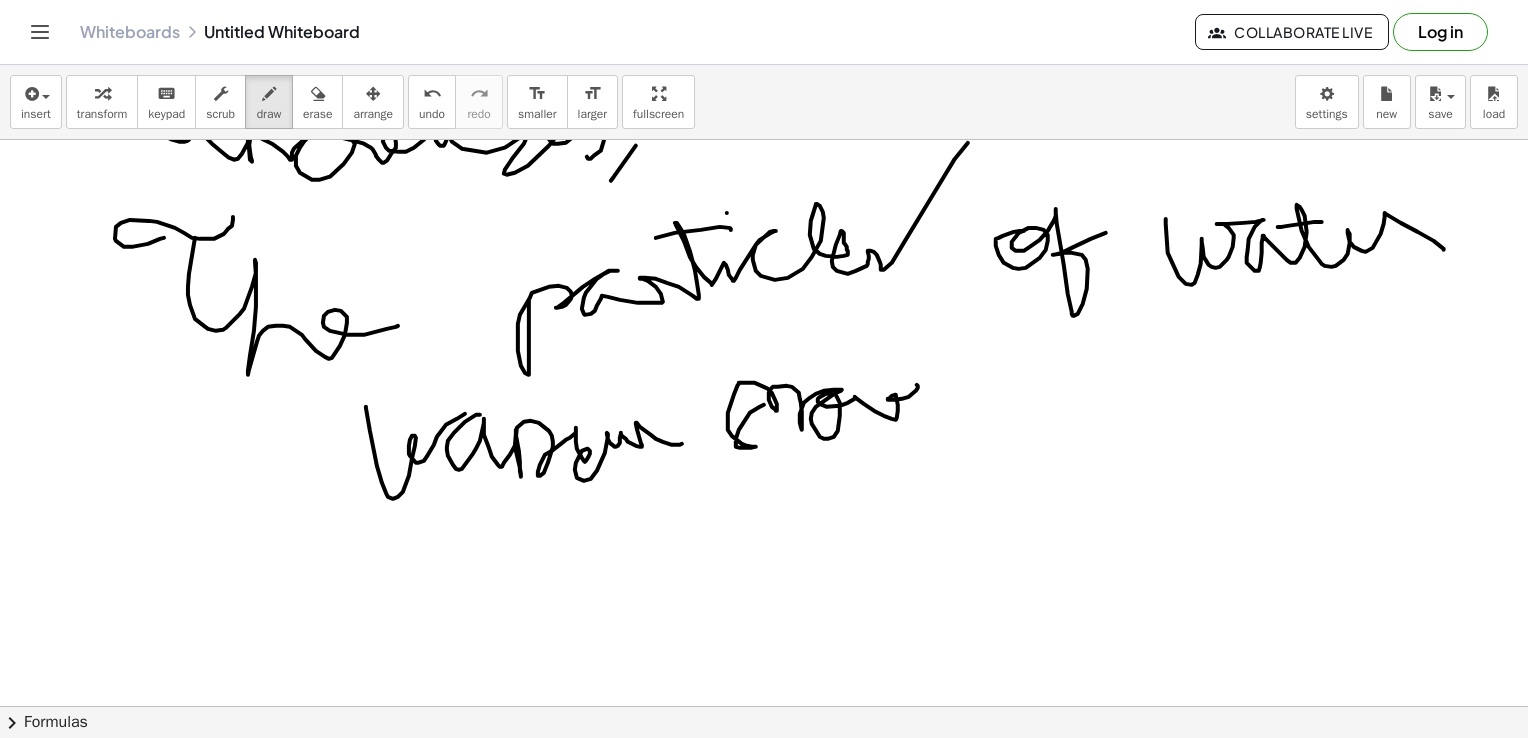 drag, startPoint x: 764, startPoint y: 404, endPoint x: 942, endPoint y: 439, distance: 181.40839 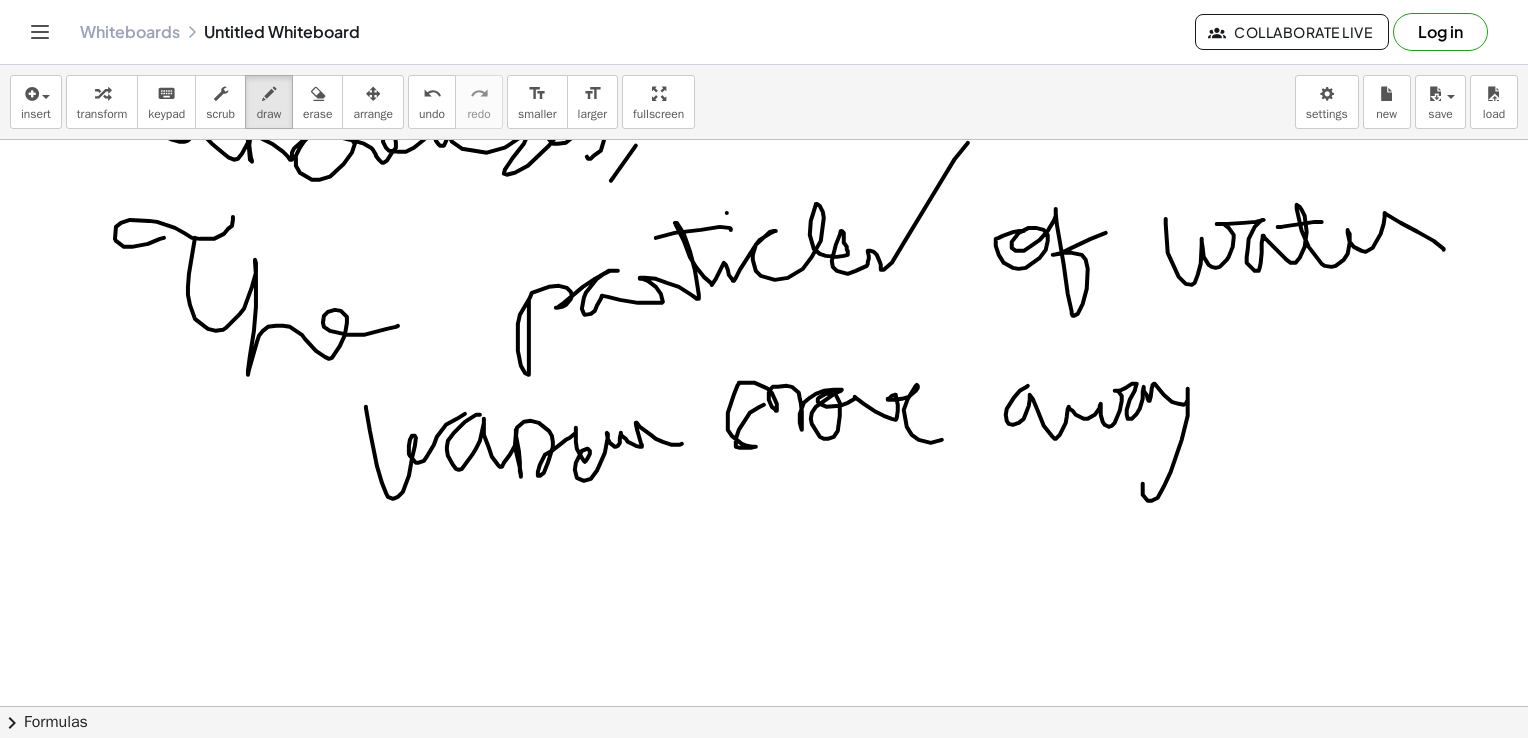 drag, startPoint x: 1028, startPoint y: 385, endPoint x: 1199, endPoint y: 391, distance: 171.10522 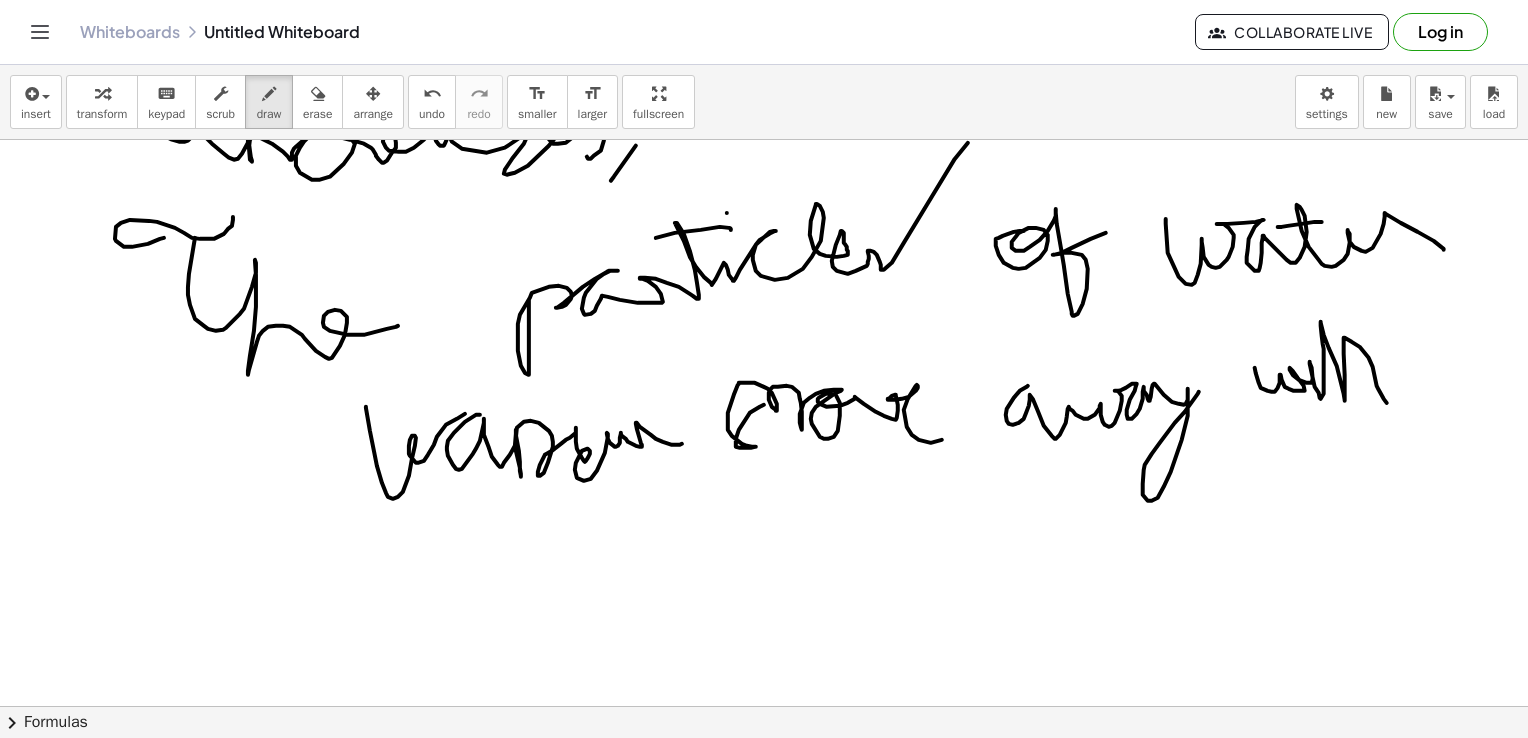 drag, startPoint x: 1255, startPoint y: 367, endPoint x: 1390, endPoint y: 403, distance: 139.71758 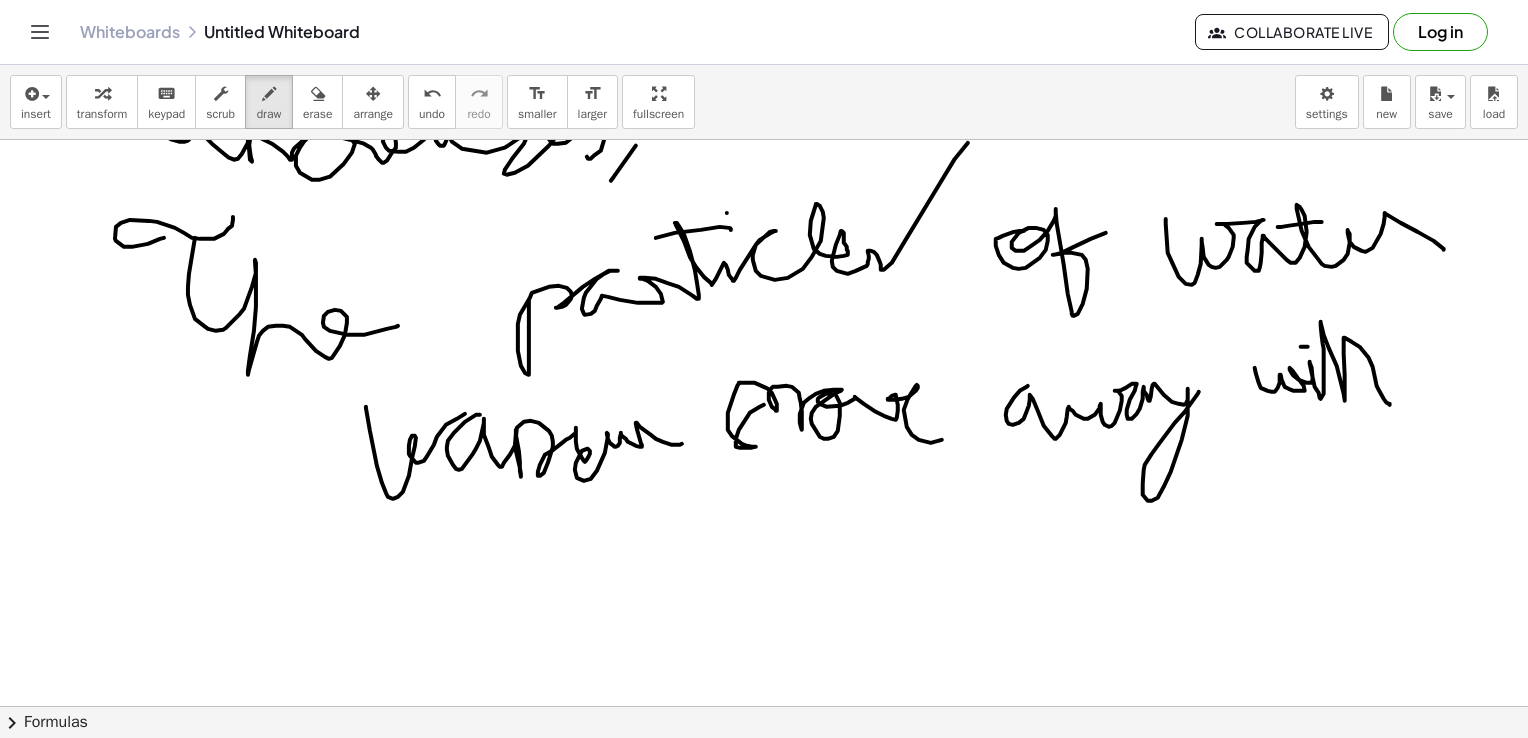 click at bounding box center (769, 321) 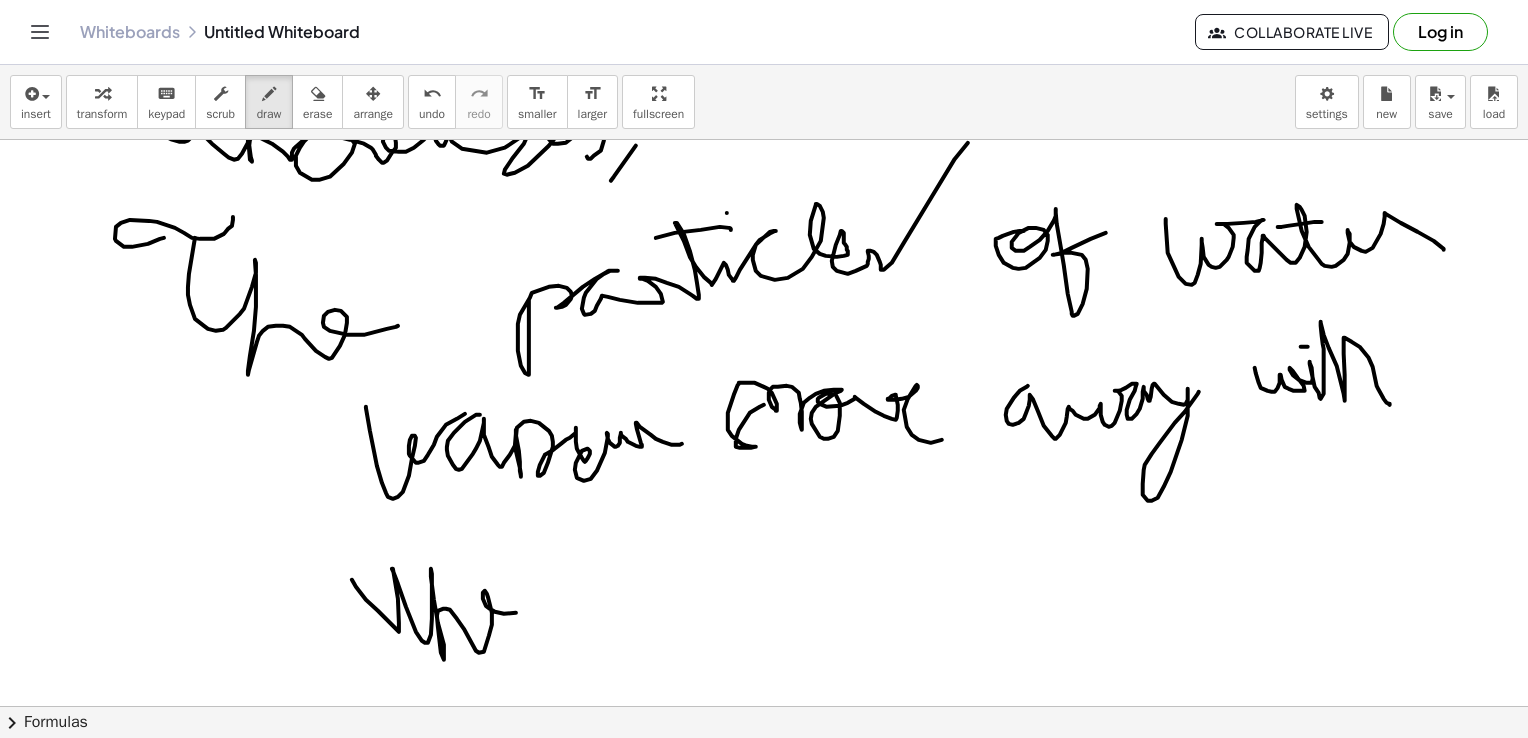 drag, startPoint x: 352, startPoint y: 579, endPoint x: 520, endPoint y: 611, distance: 171.02046 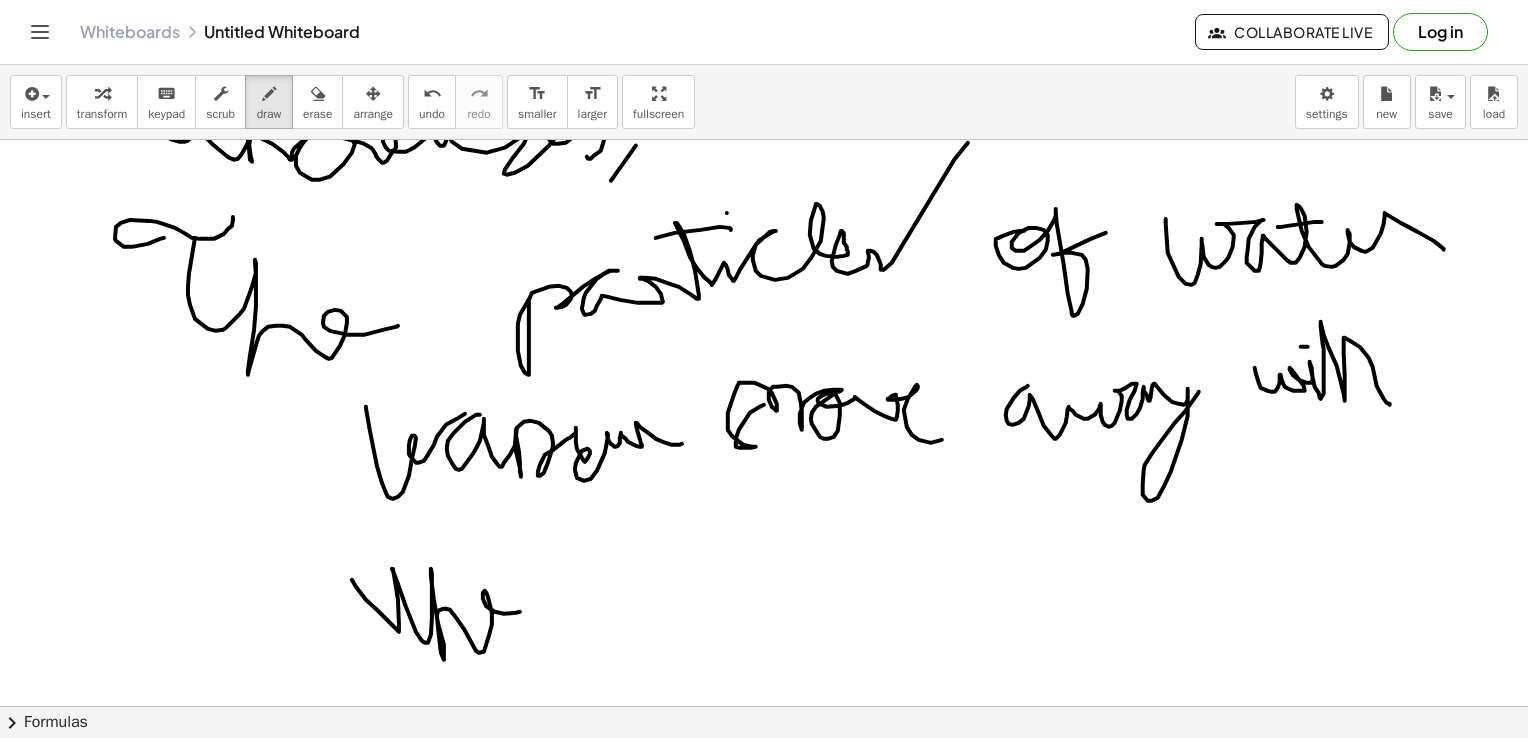 drag, startPoint x: 397, startPoint y: 594, endPoint x: 408, endPoint y: 591, distance: 11.401754 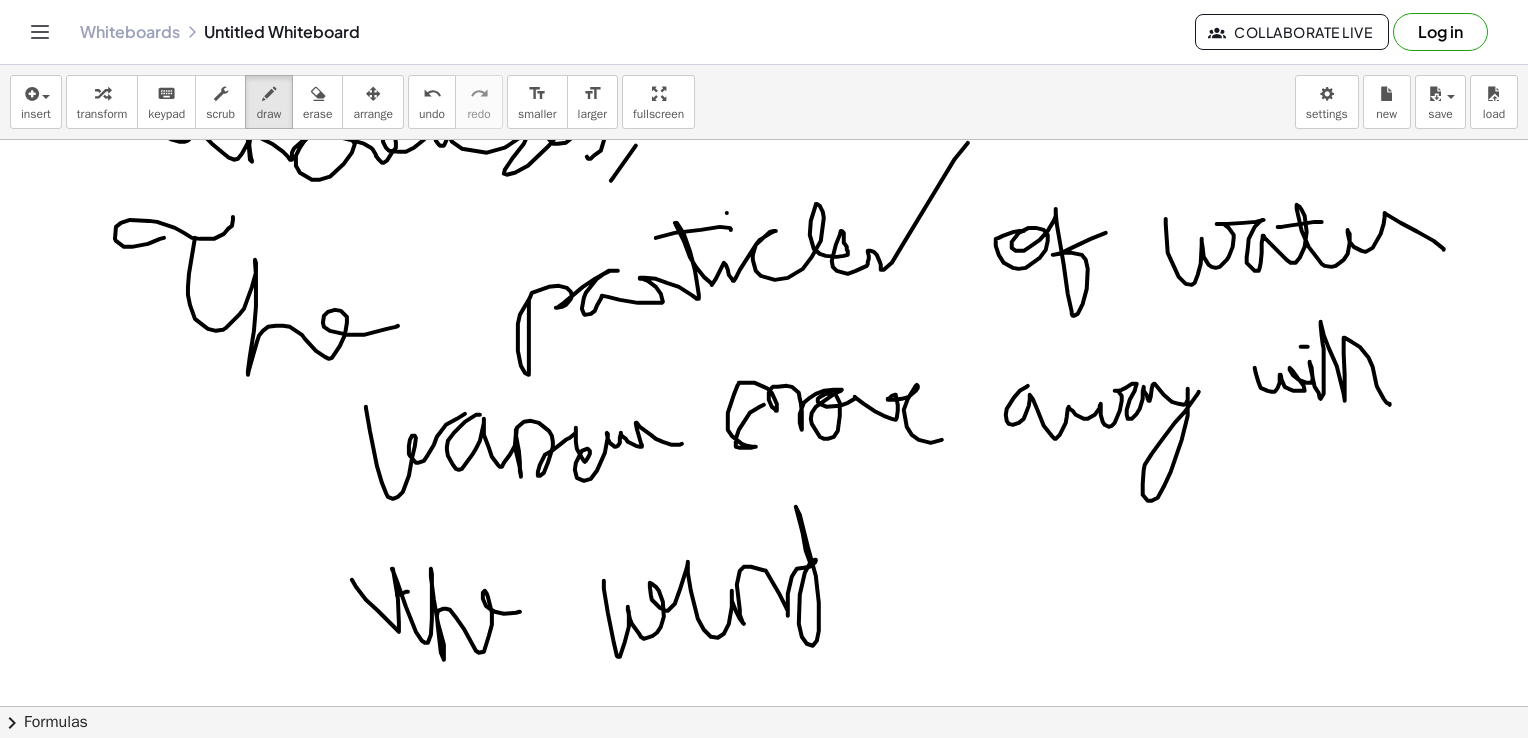 drag, startPoint x: 604, startPoint y: 580, endPoint x: 816, endPoint y: 581, distance: 212.00237 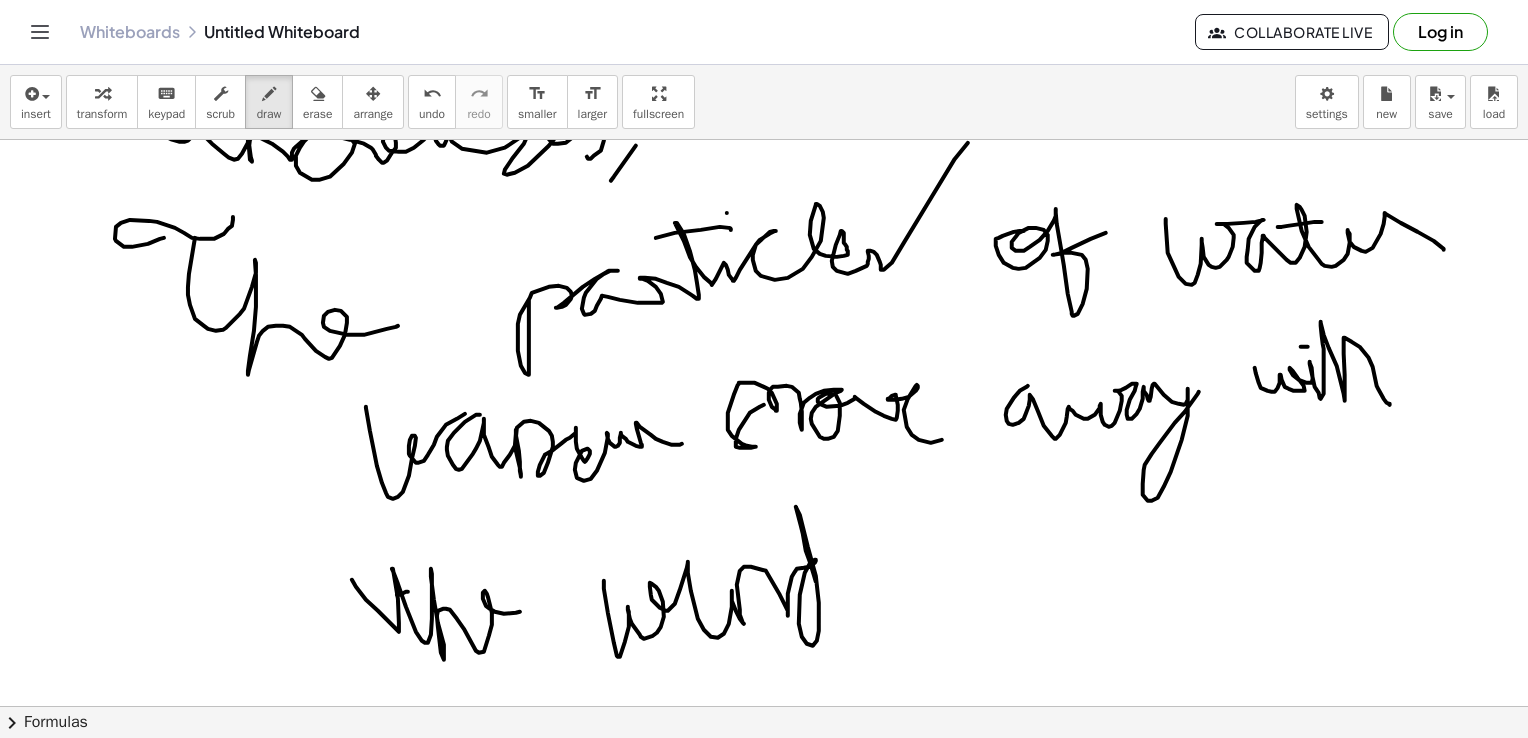 click at bounding box center [769, 321] 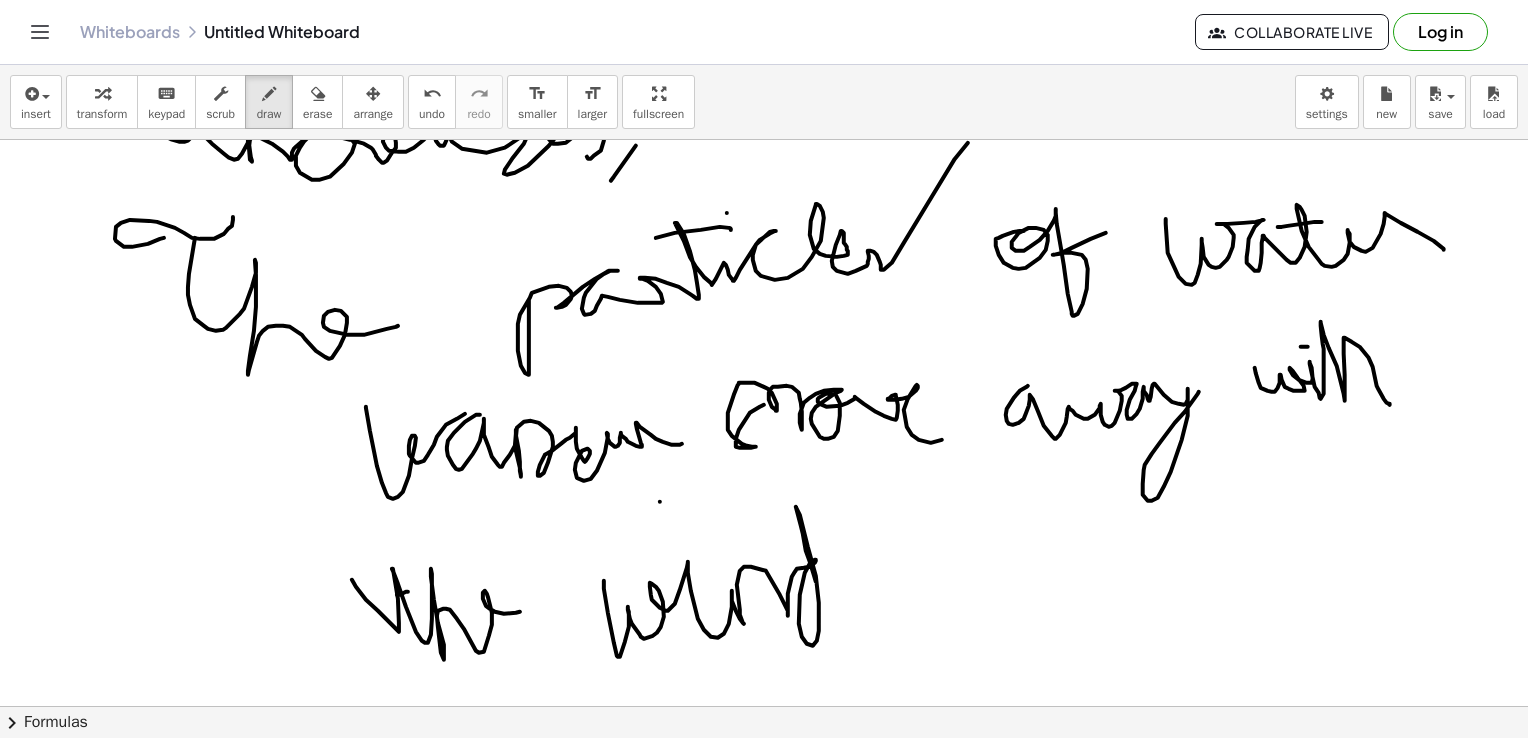 click at bounding box center (769, 321) 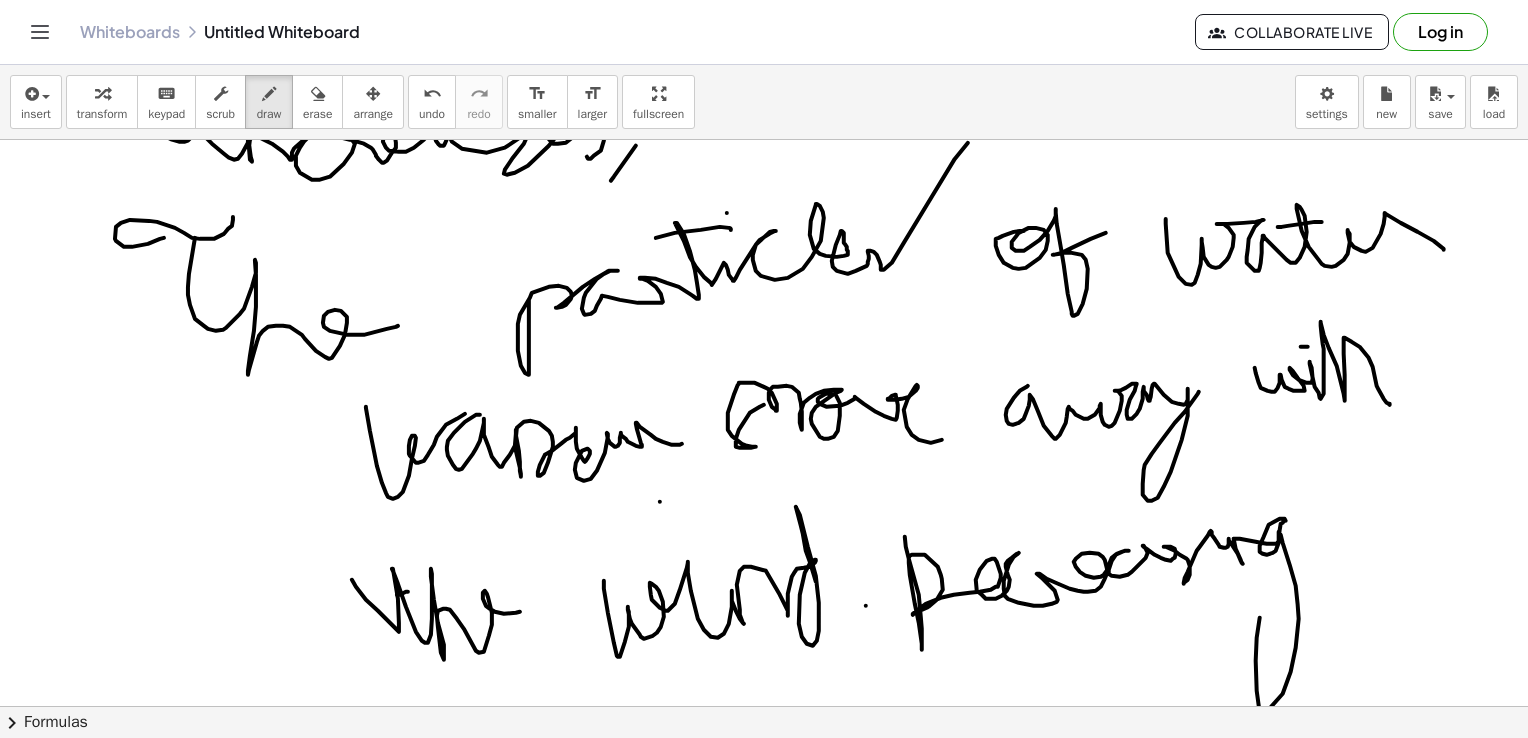 drag, startPoint x: 905, startPoint y: 536, endPoint x: 1268, endPoint y: 564, distance: 364.07828 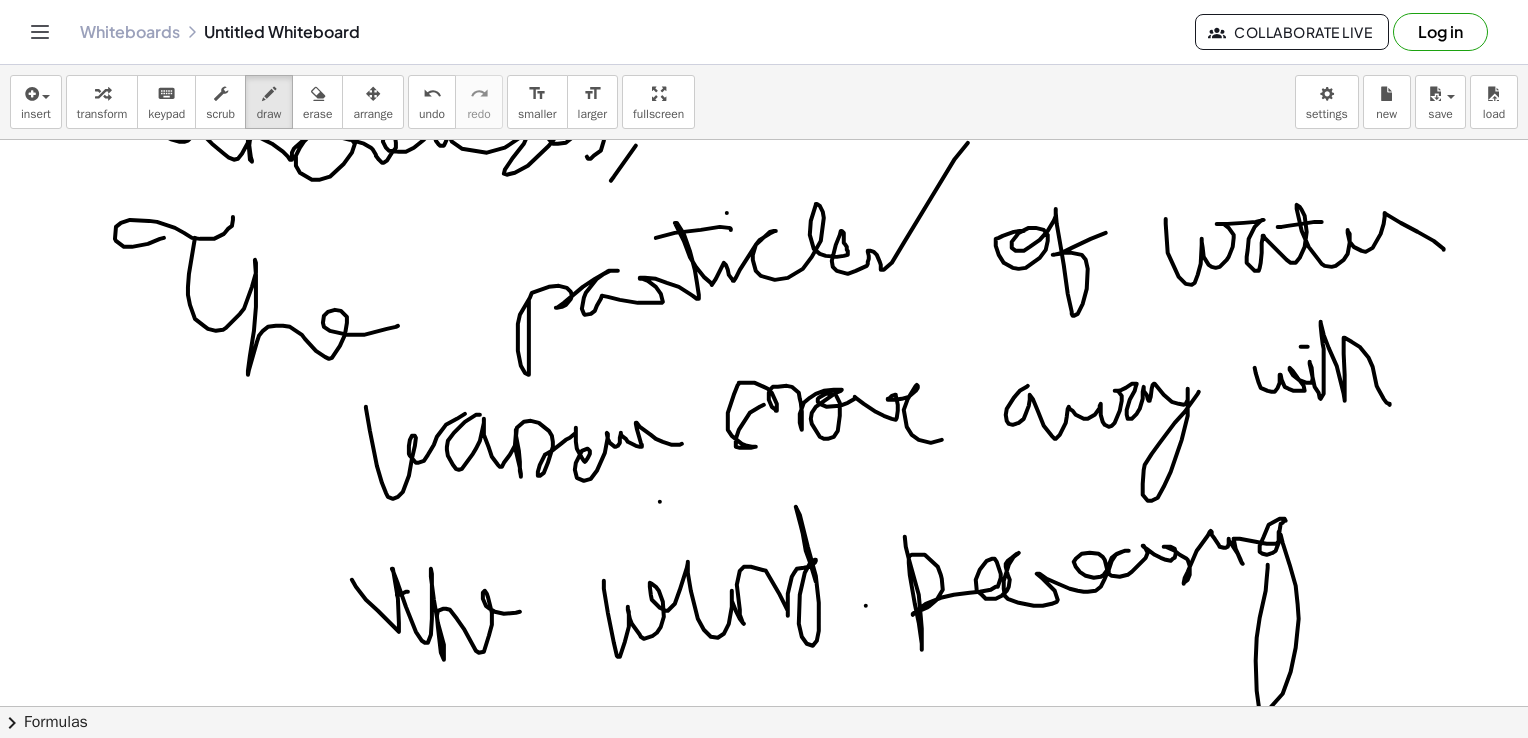 click at bounding box center [769, 321] 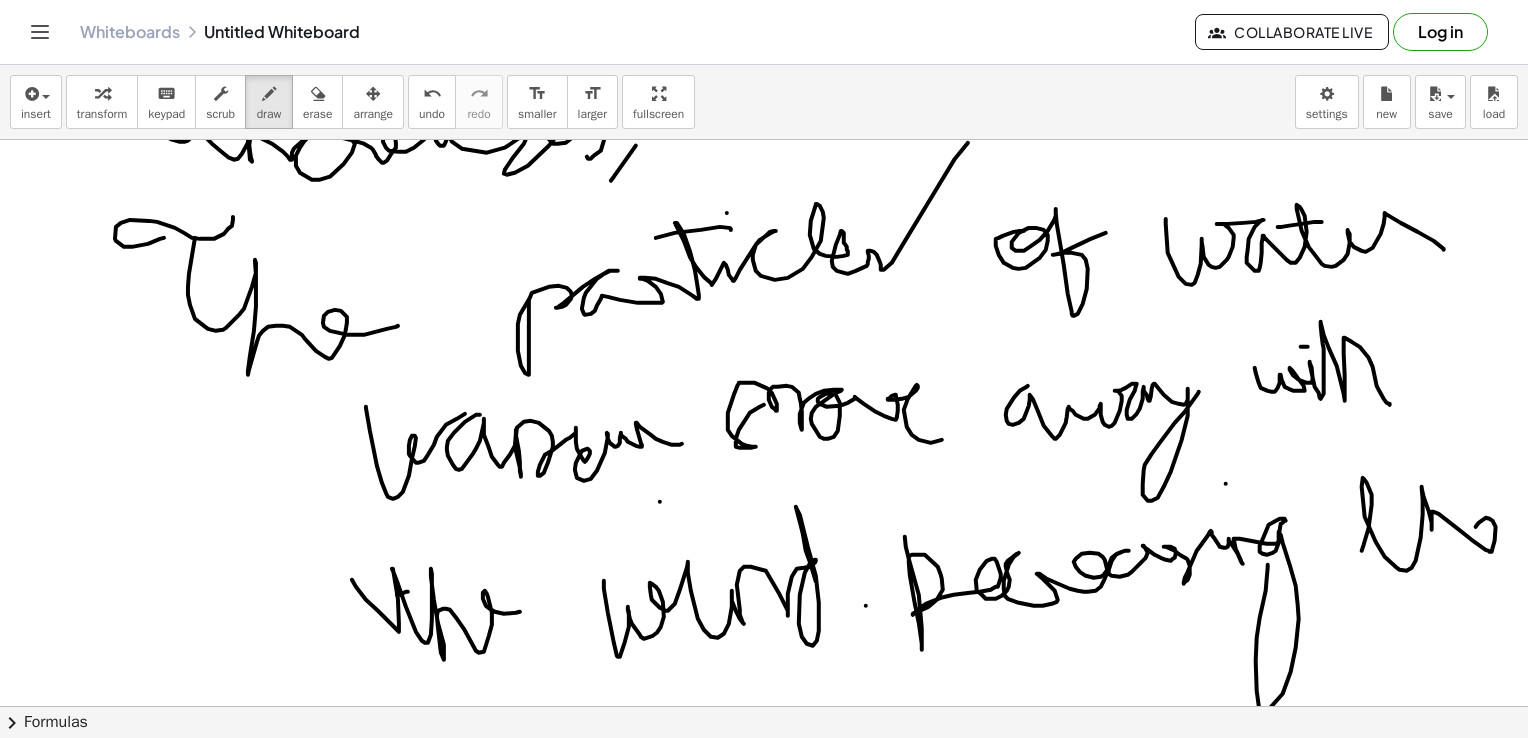 drag, startPoint x: 1362, startPoint y: 550, endPoint x: 1517, endPoint y: 546, distance: 155.0516 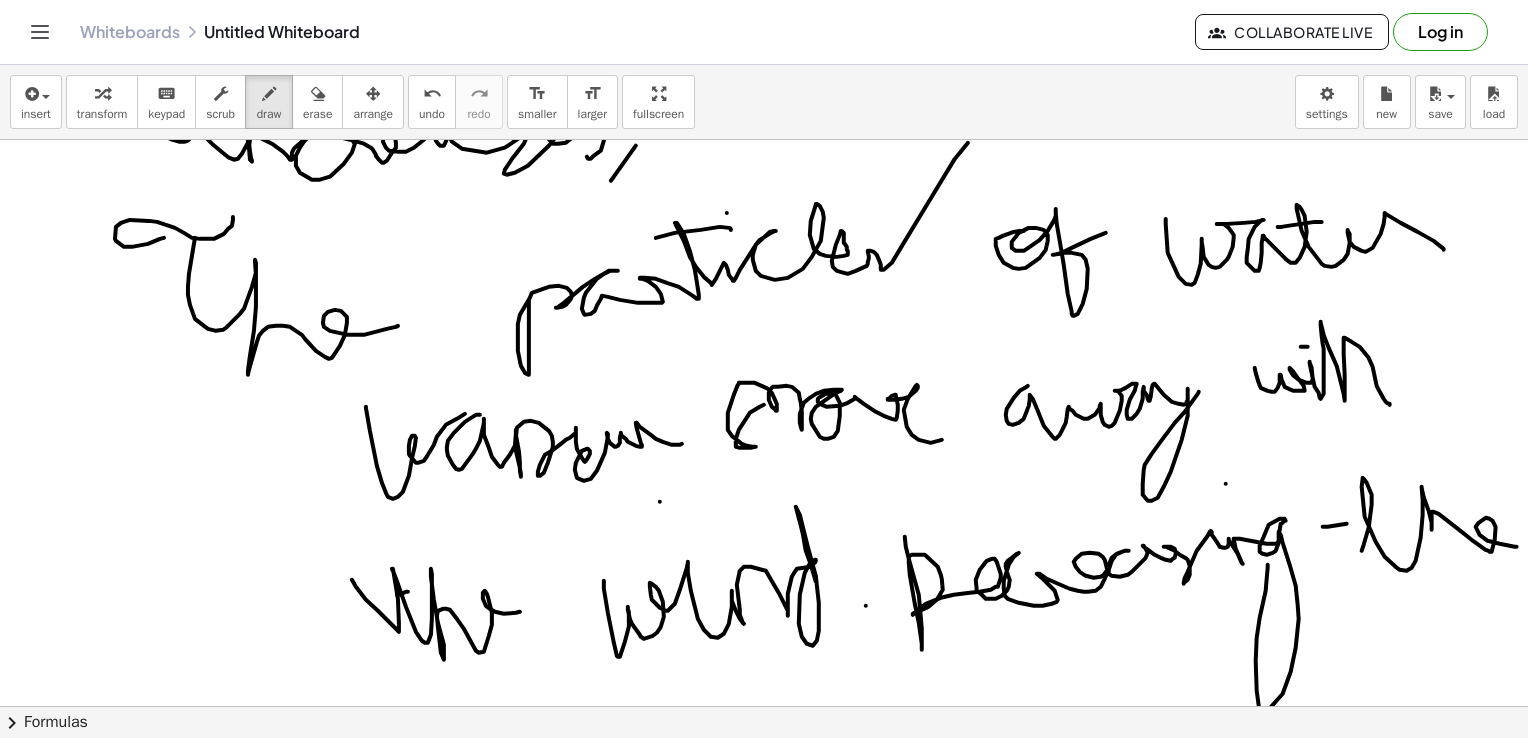 drag, startPoint x: 1323, startPoint y: 526, endPoint x: 1400, endPoint y: 513, distance: 78.08969 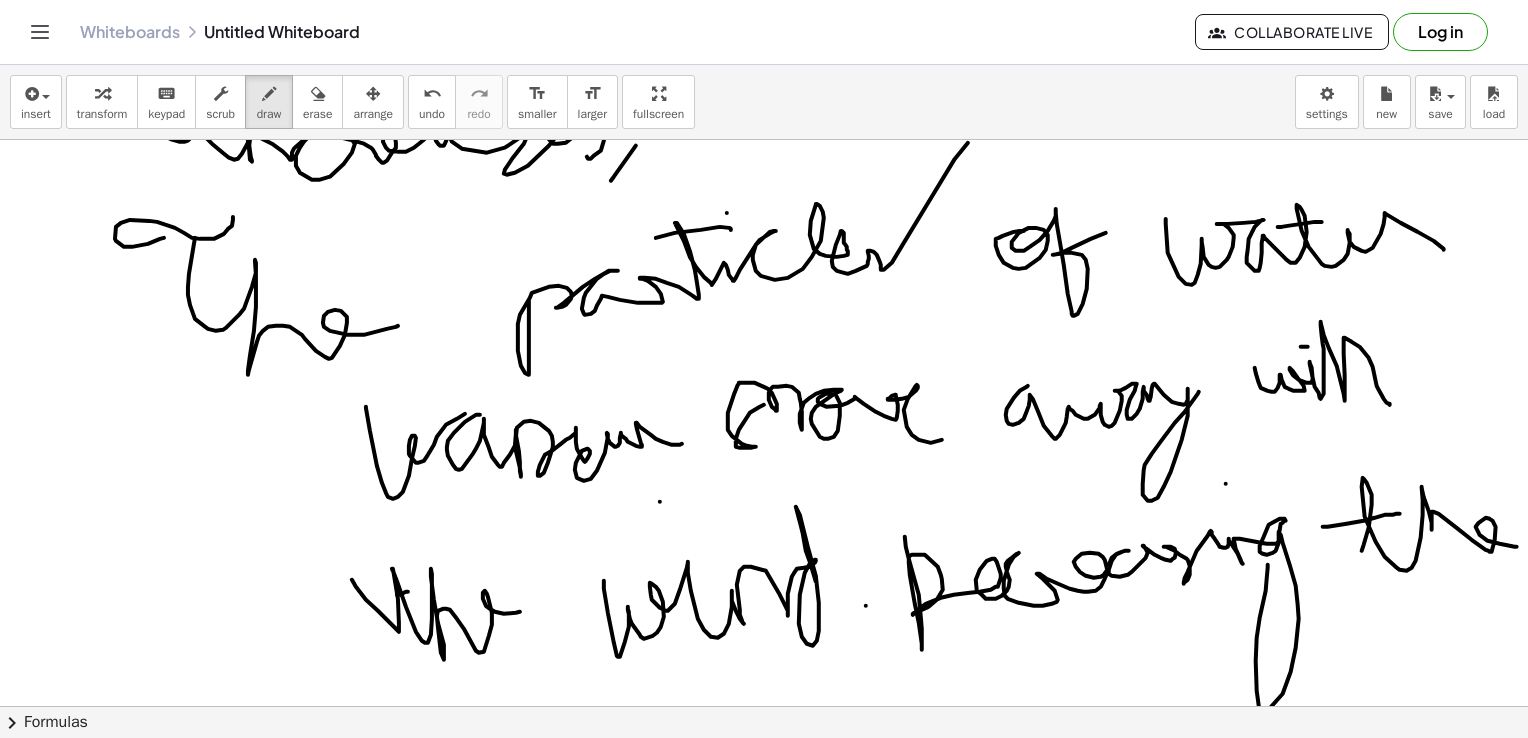 scroll, scrollTop: 622, scrollLeft: 0, axis: vertical 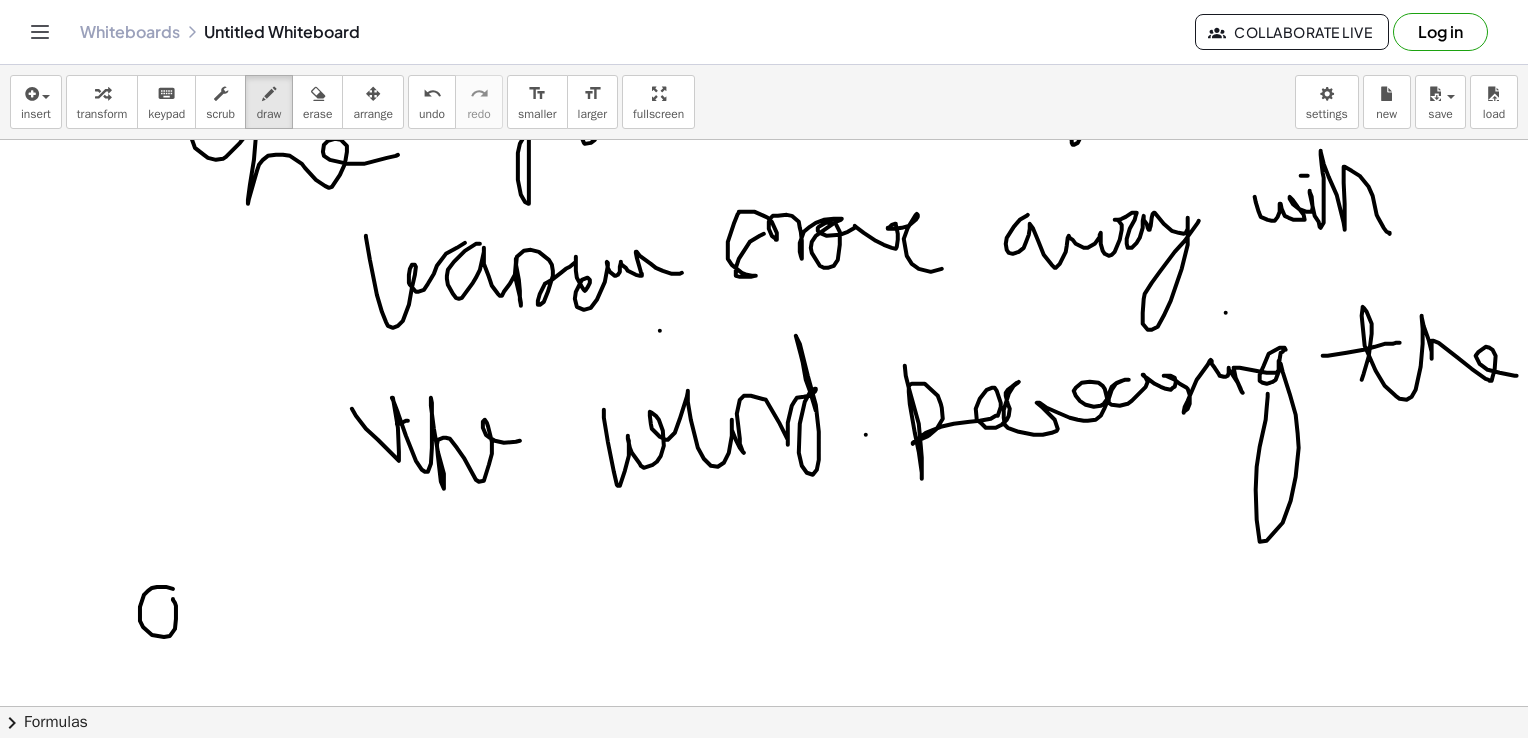 drag, startPoint x: 173, startPoint y: 588, endPoint x: 220, endPoint y: 627, distance: 61.073727 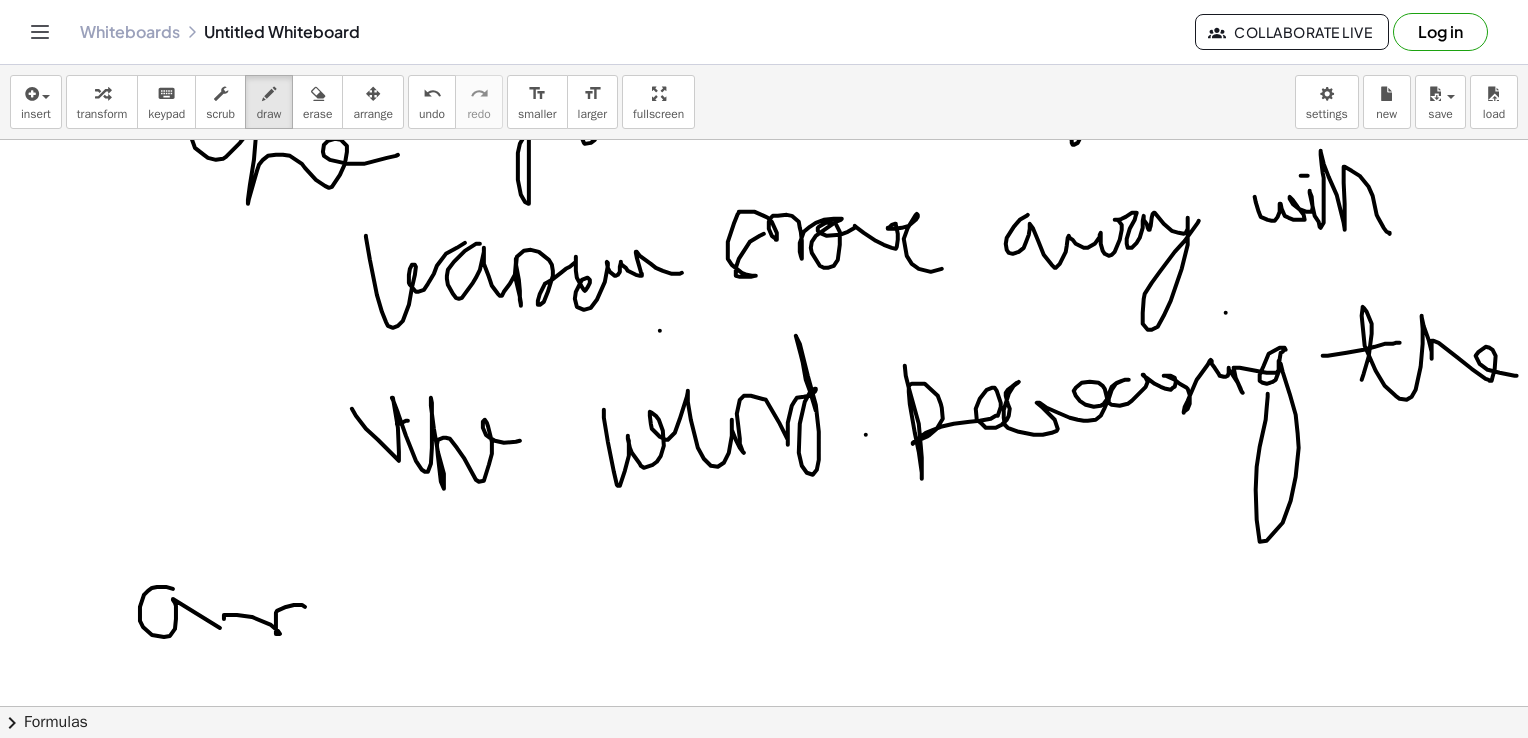 drag, startPoint x: 224, startPoint y: 618, endPoint x: 308, endPoint y: 638, distance: 86.34813 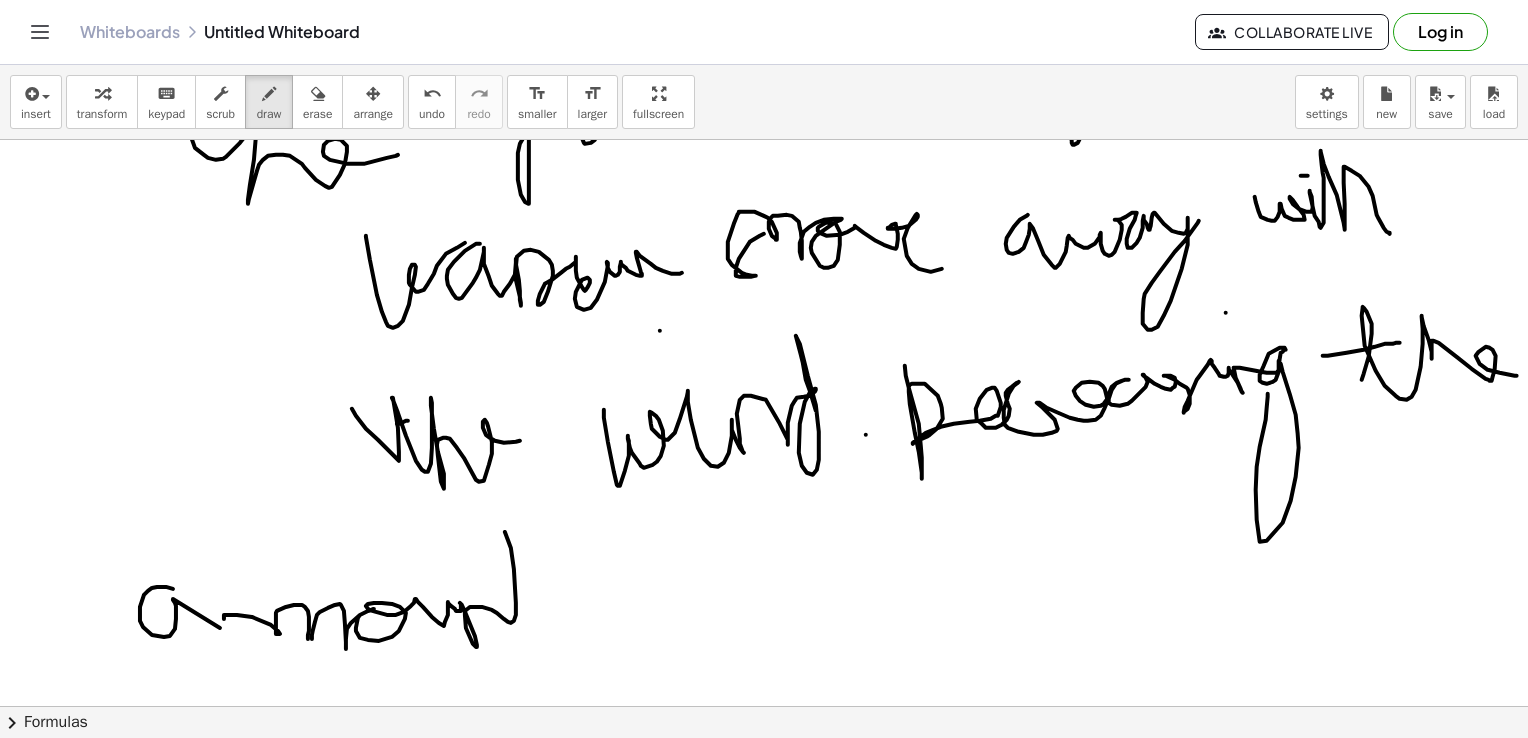 drag, startPoint x: 312, startPoint y: 638, endPoint x: 537, endPoint y: 622, distance: 225.56818 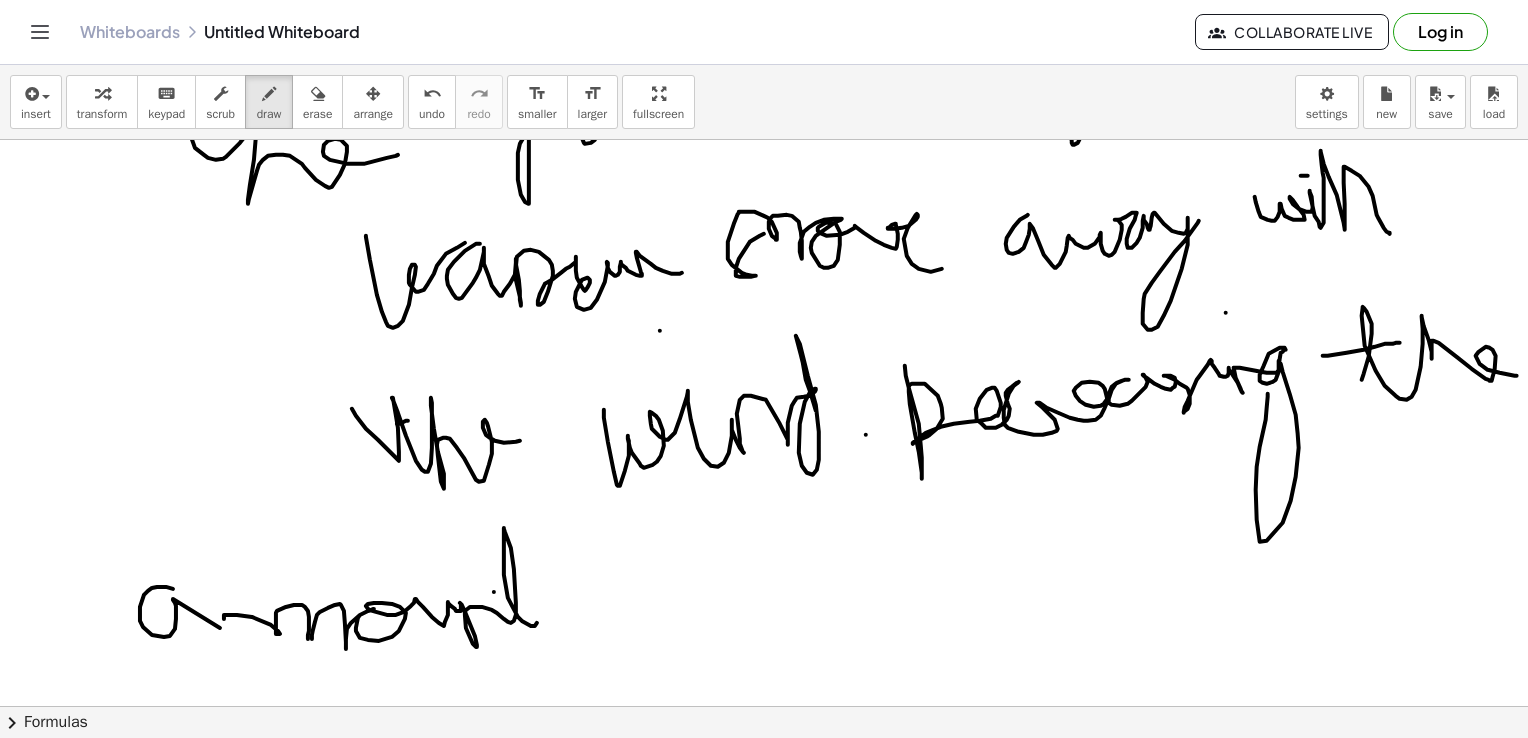 drag, startPoint x: 494, startPoint y: 591, endPoint x: 524, endPoint y: 584, distance: 30.805843 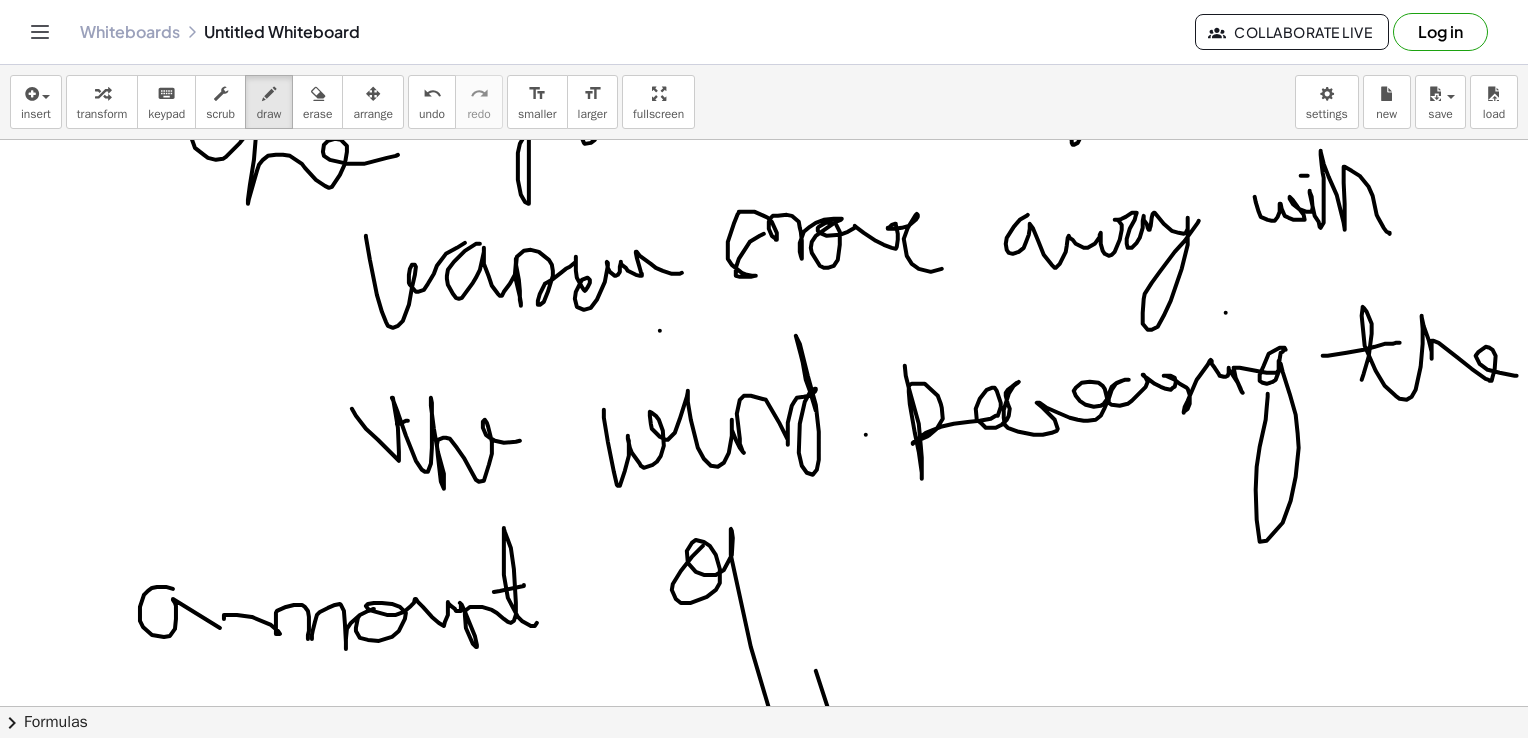 drag, startPoint x: 703, startPoint y: 545, endPoint x: 823, endPoint y: 627, distance: 145.34097 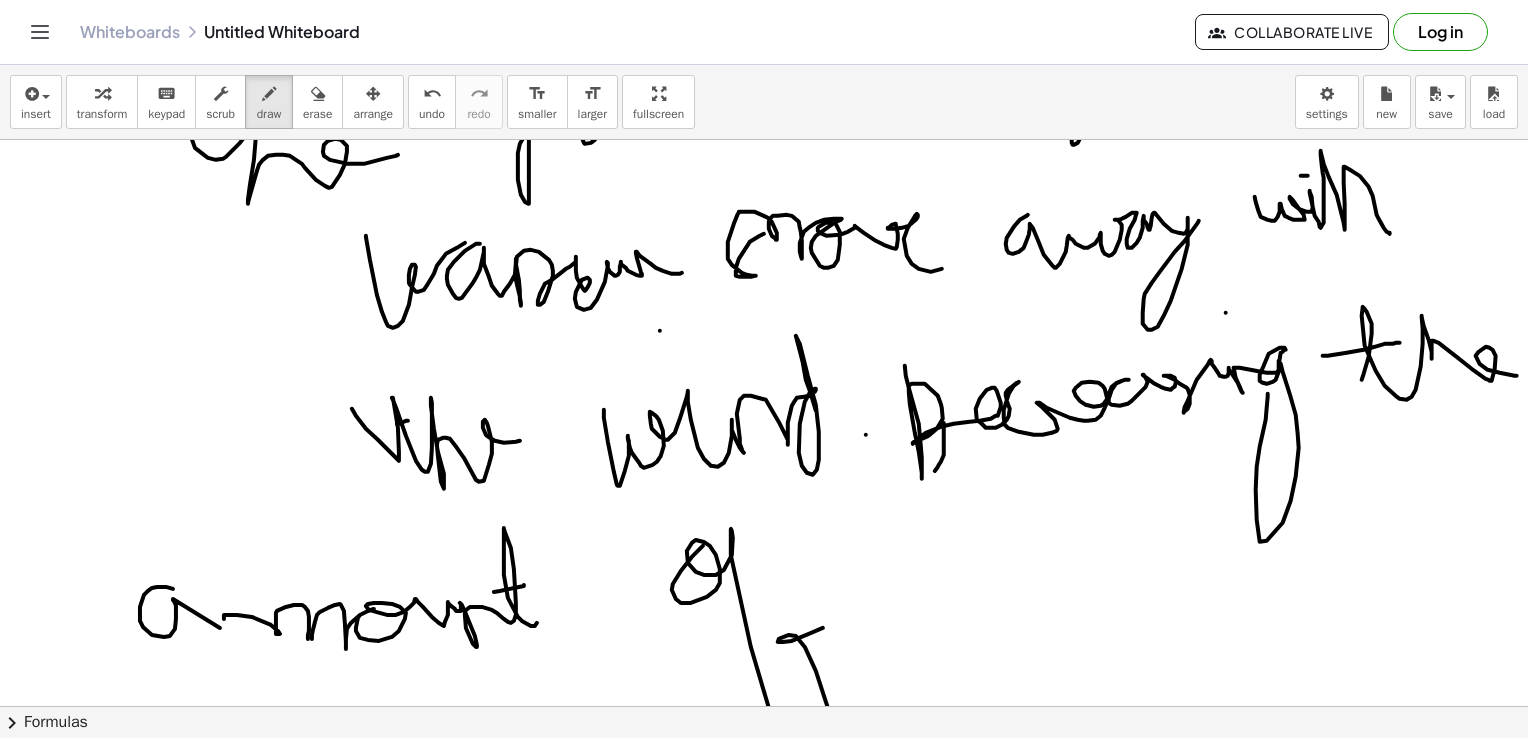 drag, startPoint x: 944, startPoint y: 422, endPoint x: 935, endPoint y: 471, distance: 49.819675 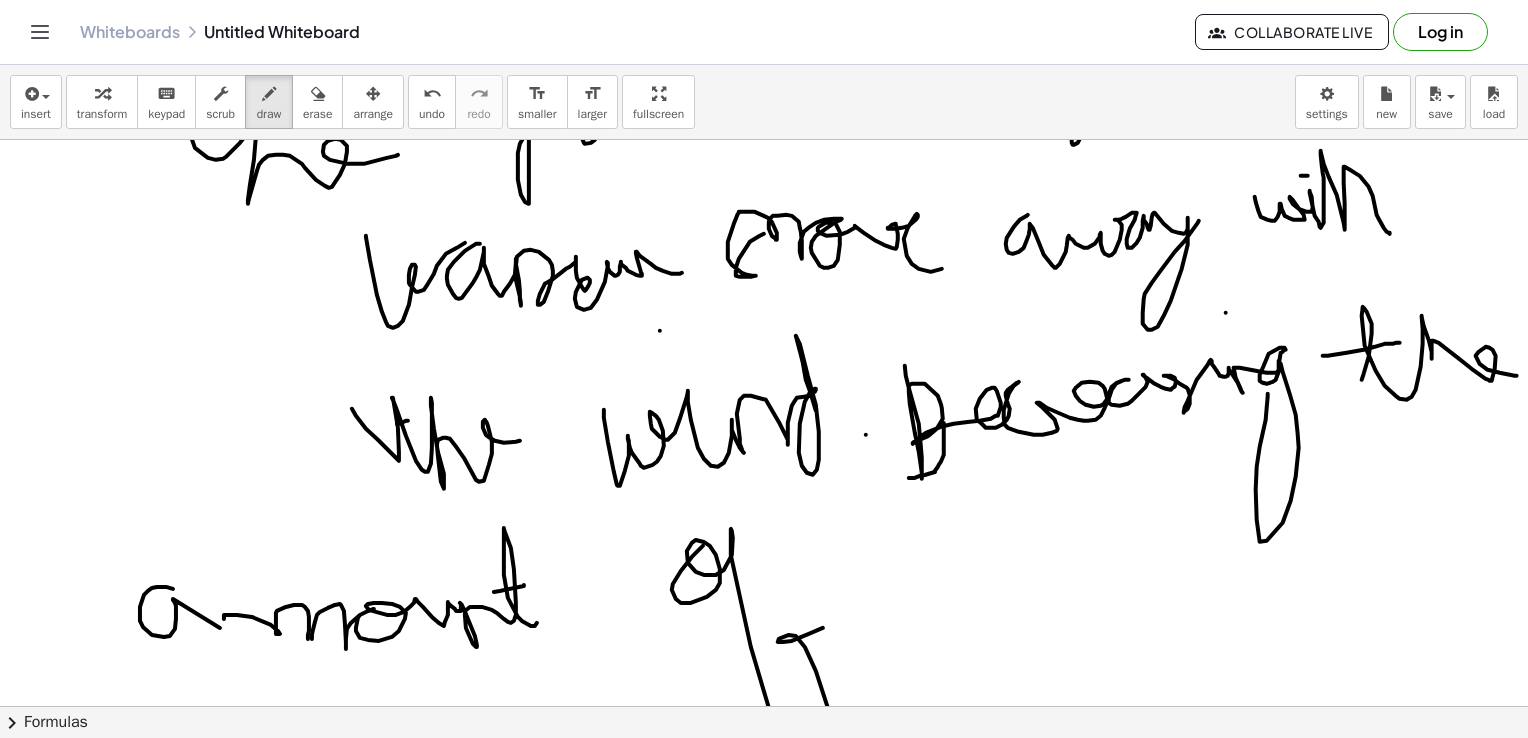drag, startPoint x: 935, startPoint y: 471, endPoint x: 909, endPoint y: 477, distance: 26.683329 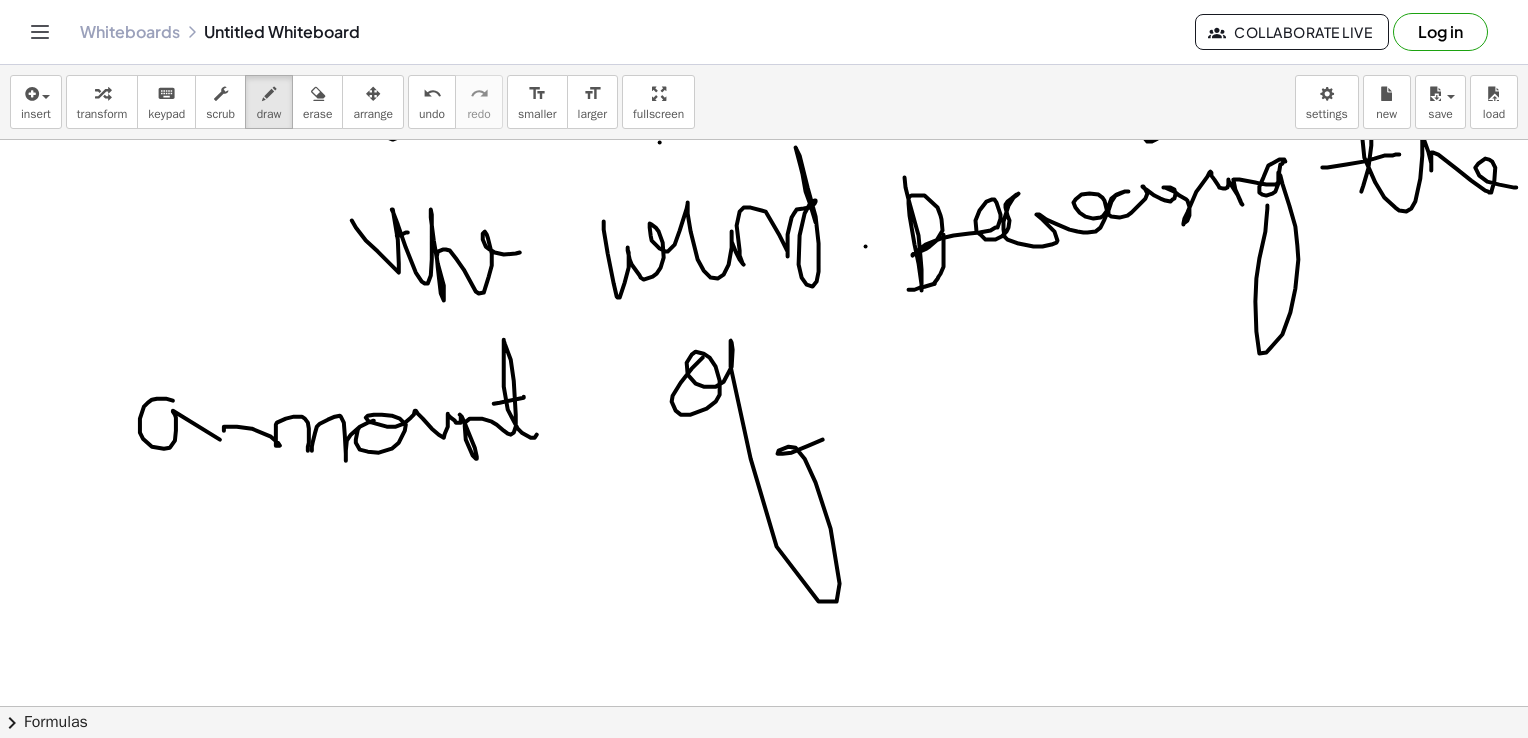 scroll, scrollTop: 818, scrollLeft: 0, axis: vertical 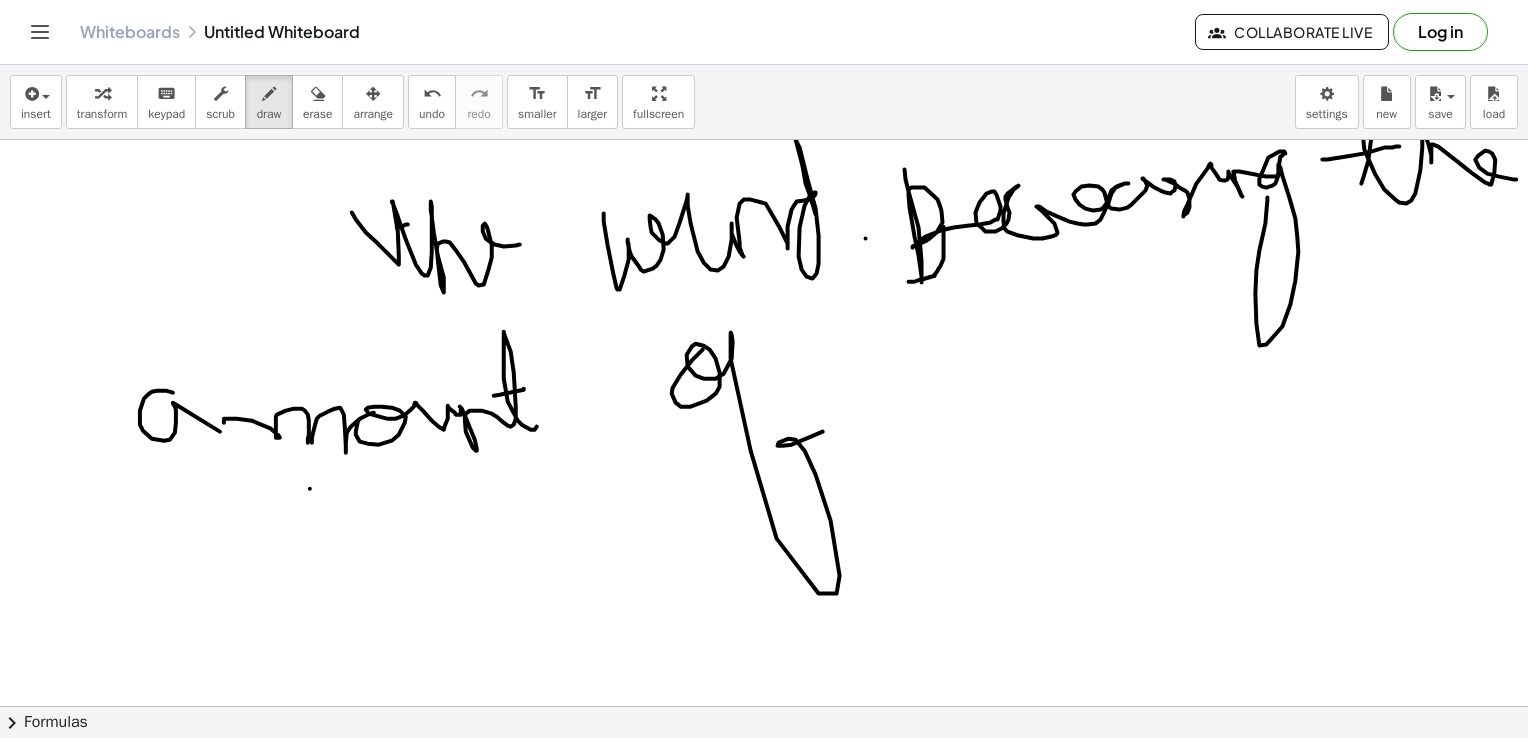 drag, startPoint x: 310, startPoint y: 488, endPoint x: 438, endPoint y: 482, distance: 128.14055 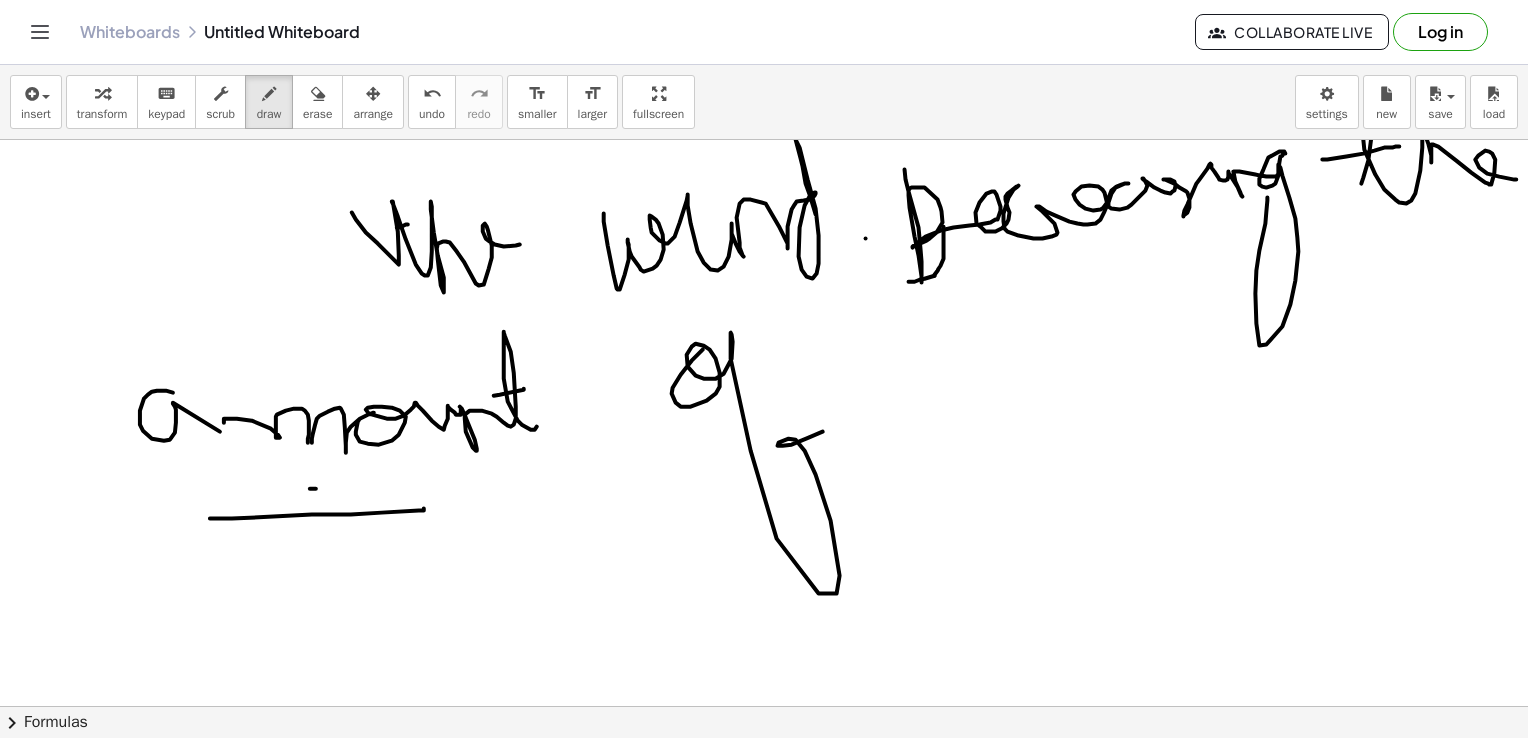 drag, startPoint x: 210, startPoint y: 518, endPoint x: 424, endPoint y: 508, distance: 214.23352 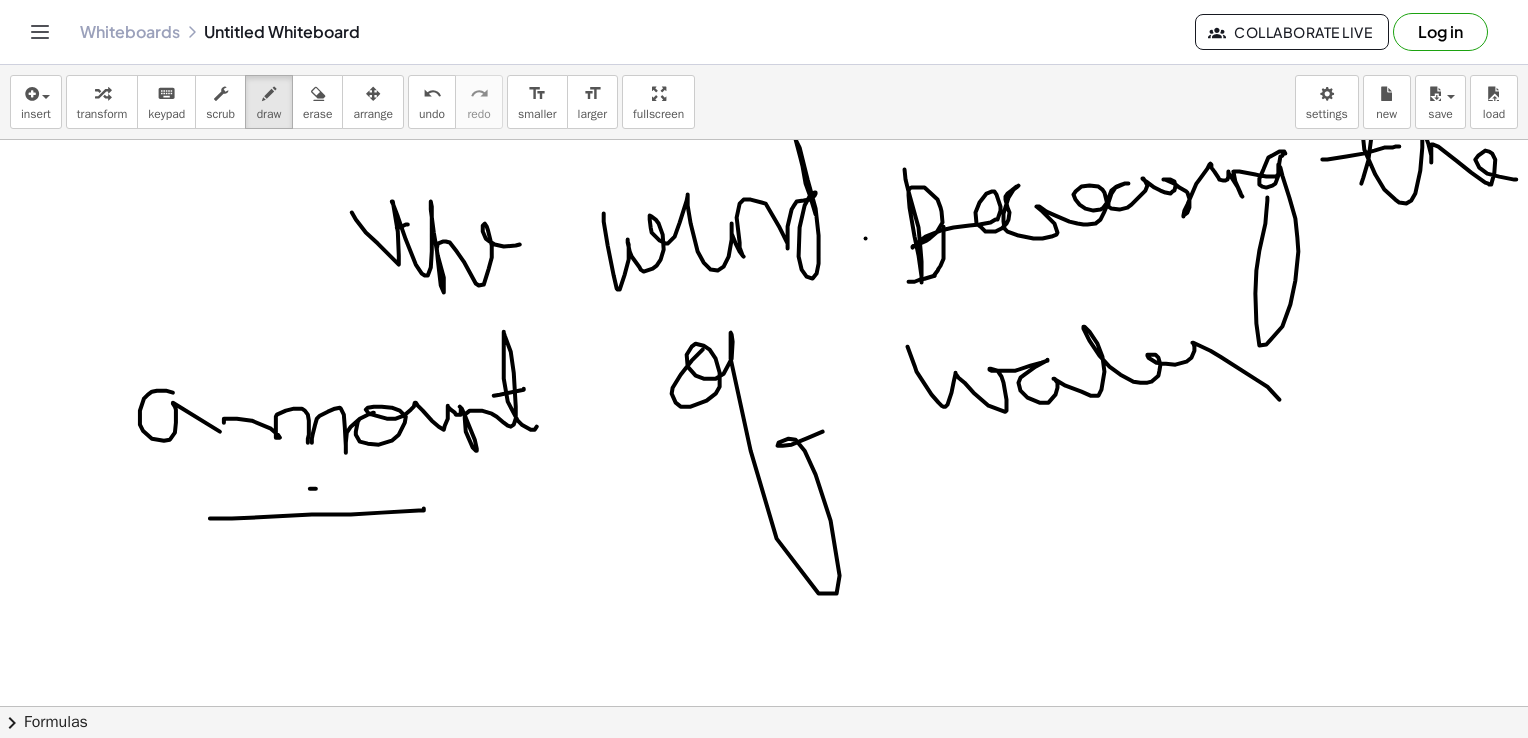drag, startPoint x: 908, startPoint y: 346, endPoint x: 1281, endPoint y: 406, distance: 377.79492 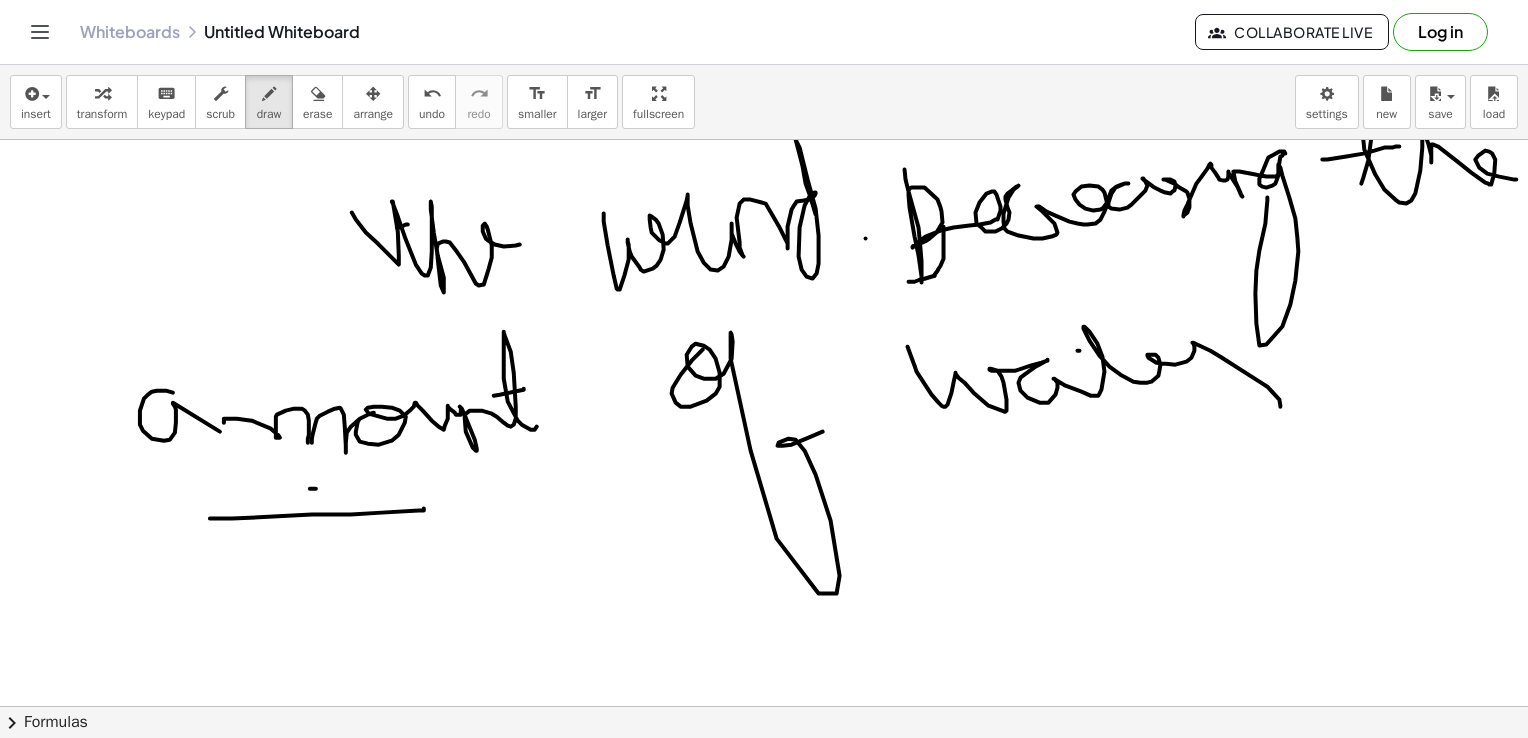 click at bounding box center (769, 173) 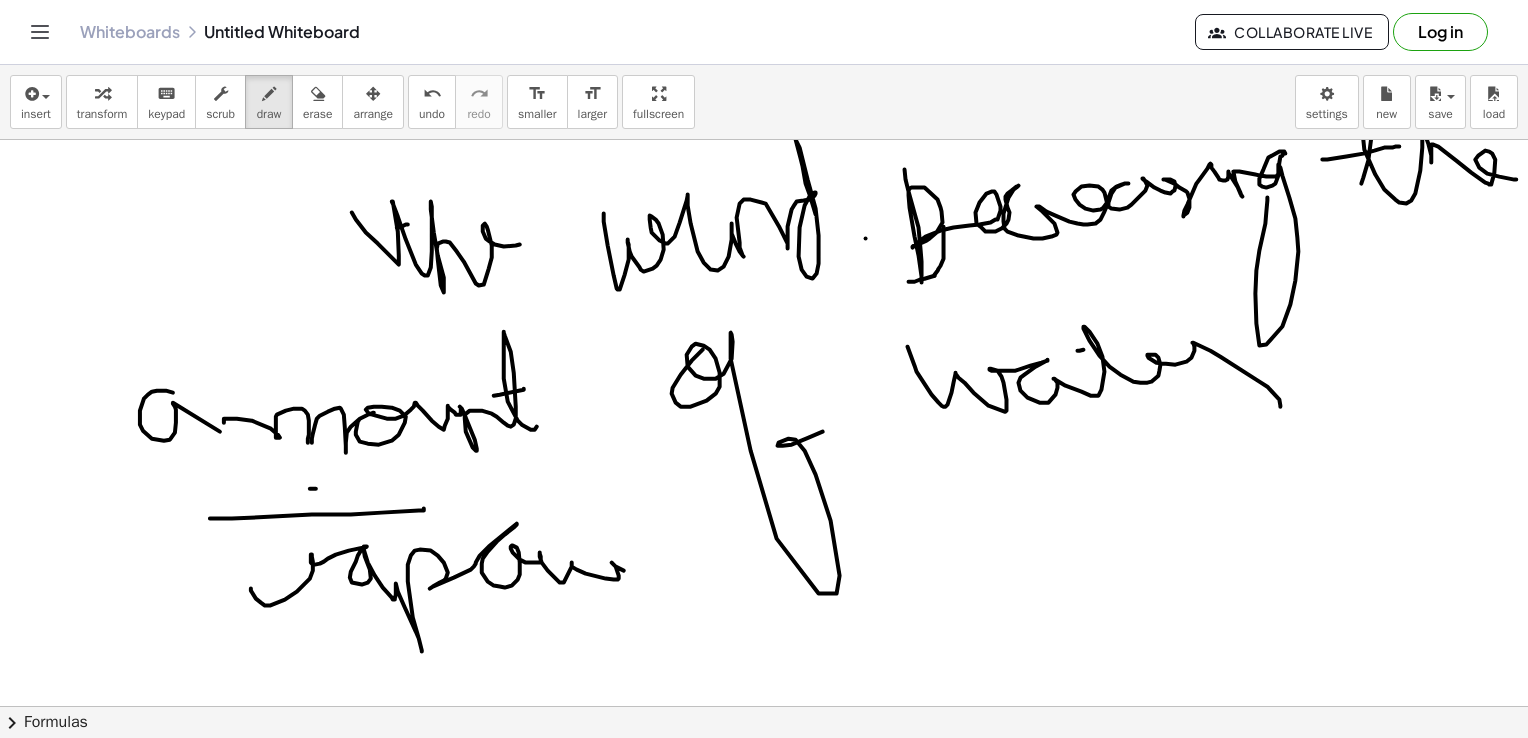 drag, startPoint x: 251, startPoint y: 588, endPoint x: 671, endPoint y: 611, distance: 420.6293 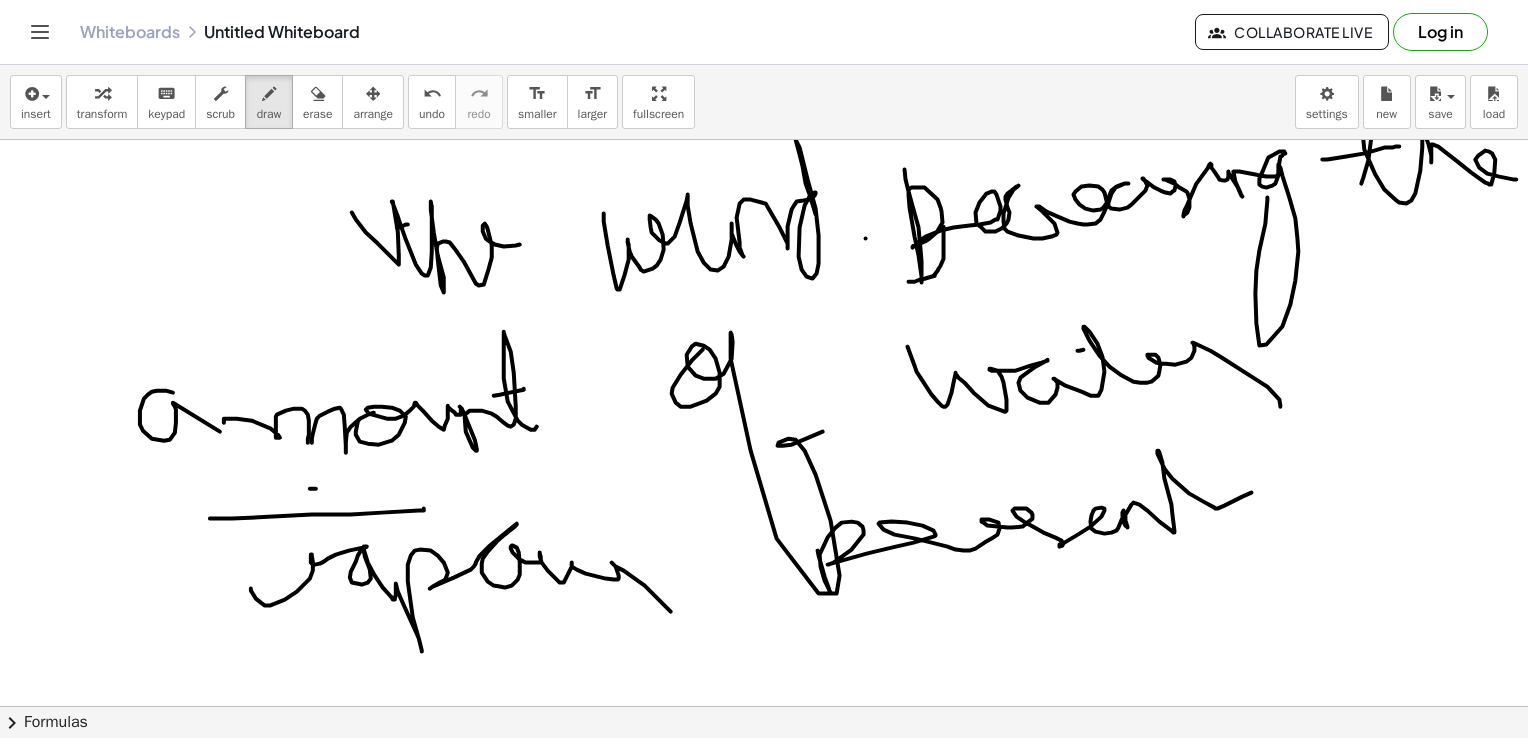 drag, startPoint x: 818, startPoint y: 550, endPoint x: 1257, endPoint y: 490, distance: 443.08127 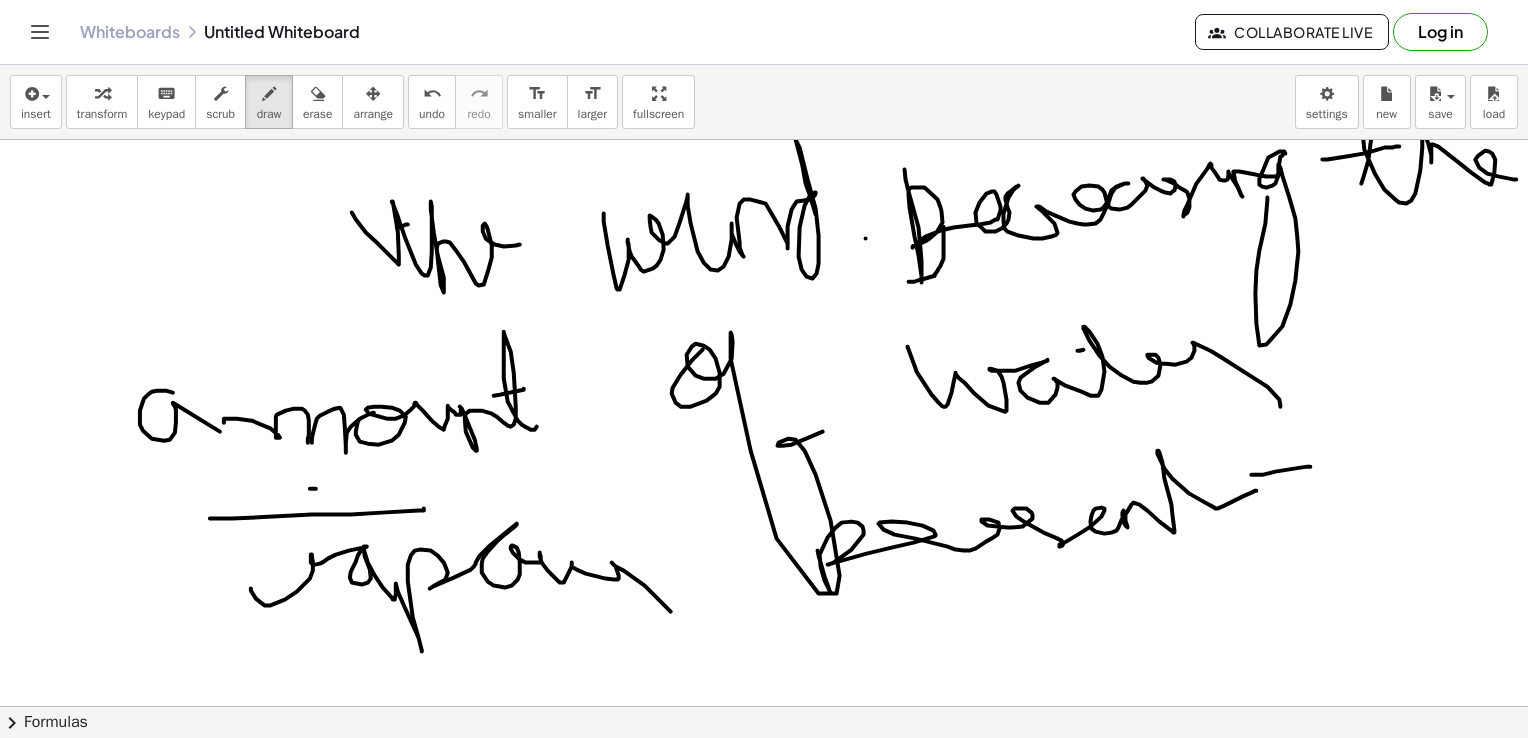 click at bounding box center [769, 173] 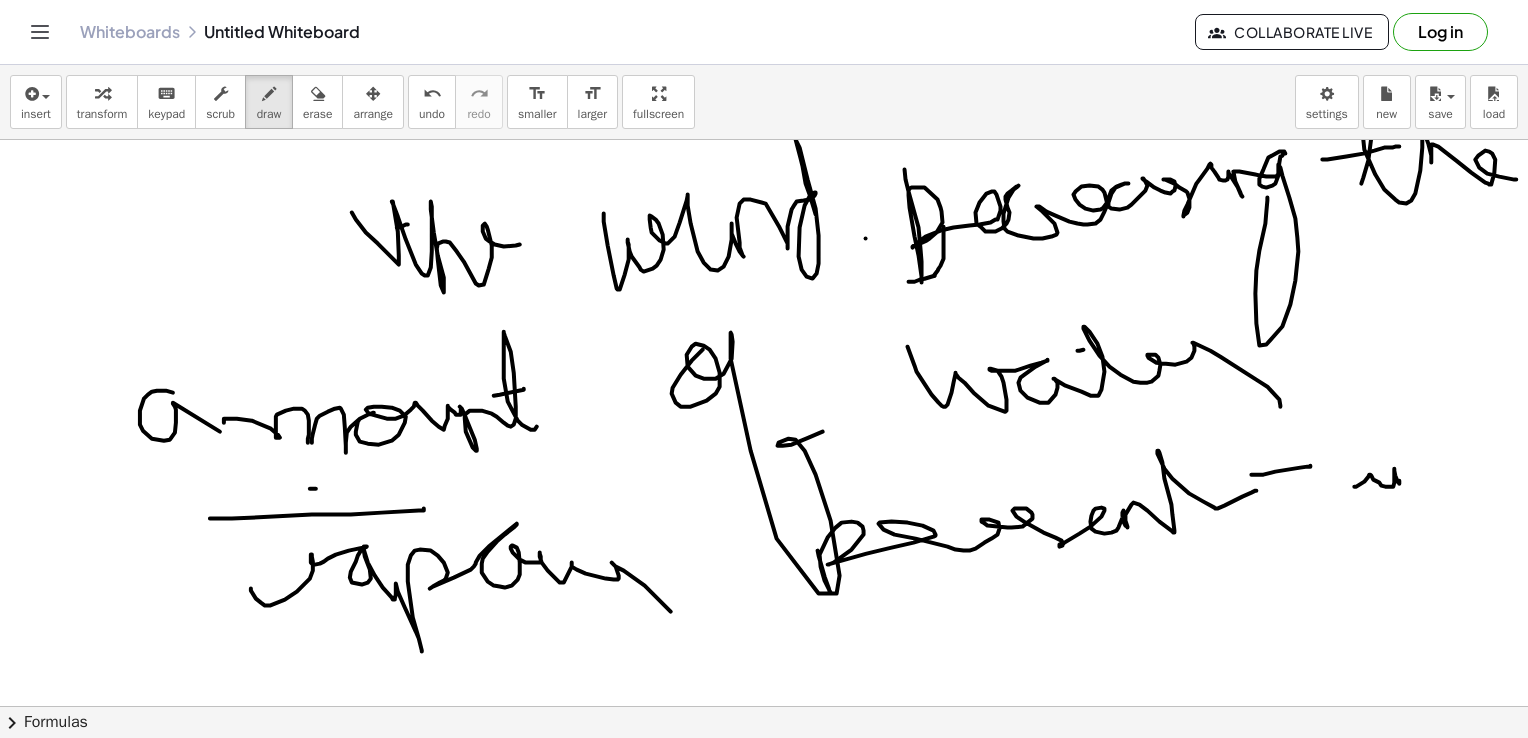 drag, startPoint x: 1355, startPoint y: 486, endPoint x: 1445, endPoint y: 484, distance: 90.02222 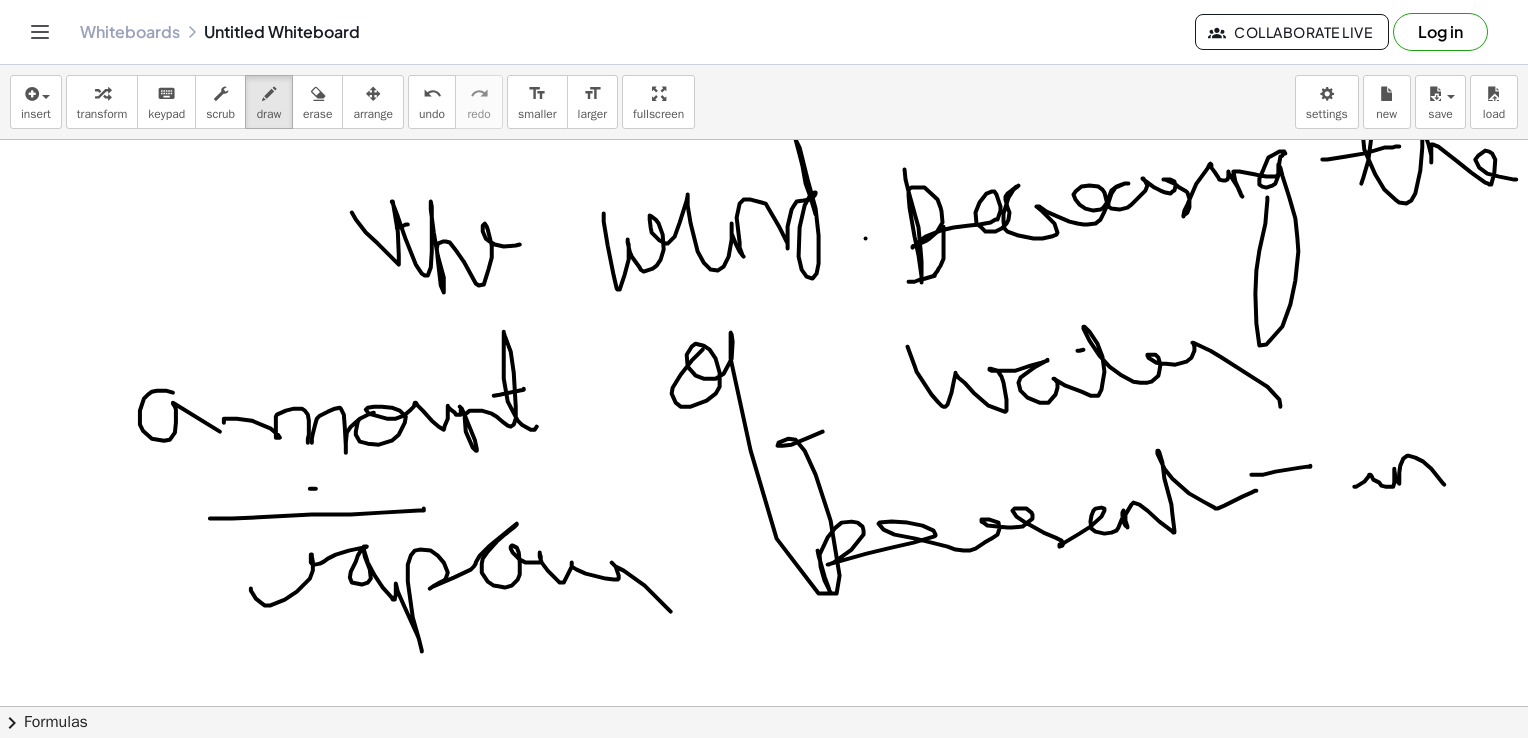 click at bounding box center (769, 173) 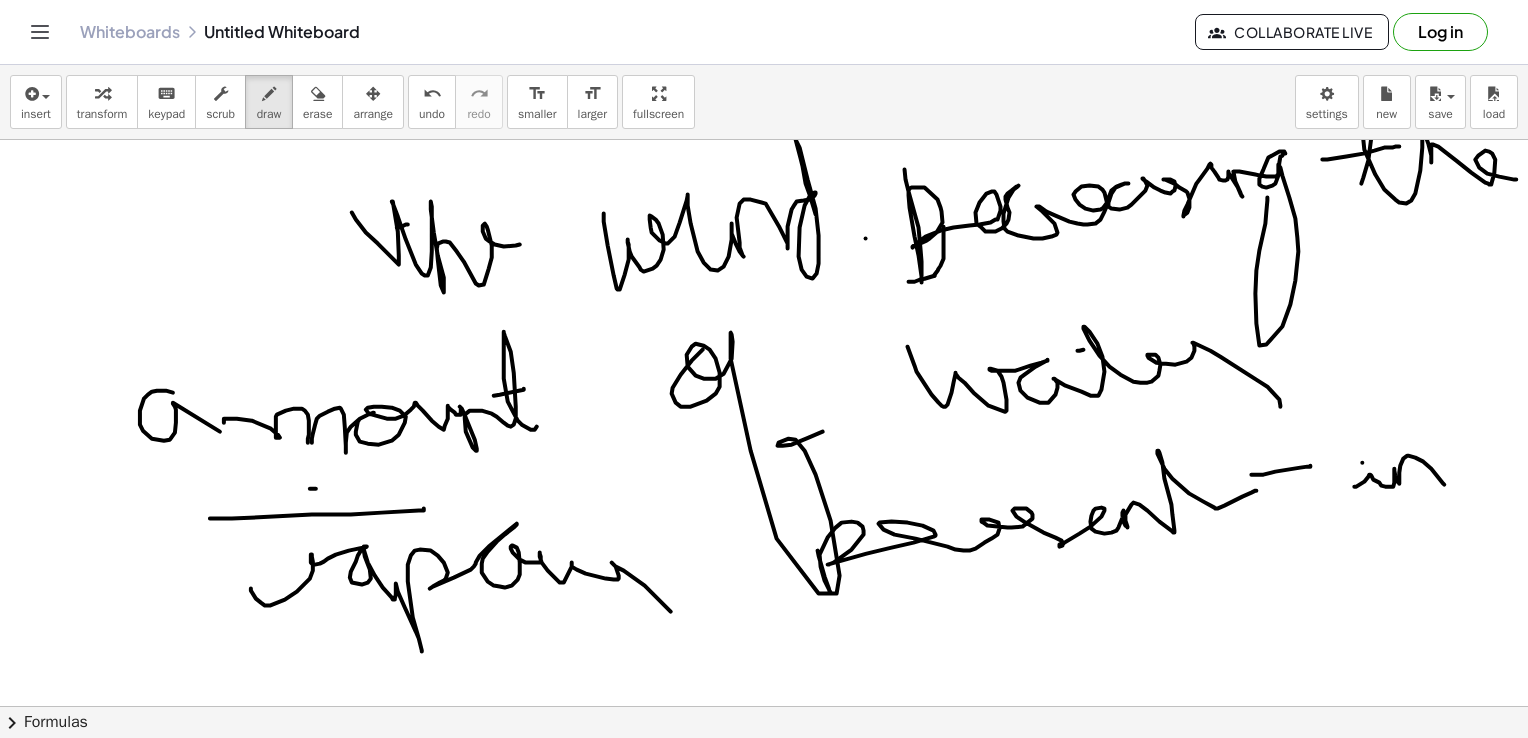 click on "chevron_right  Formulas" 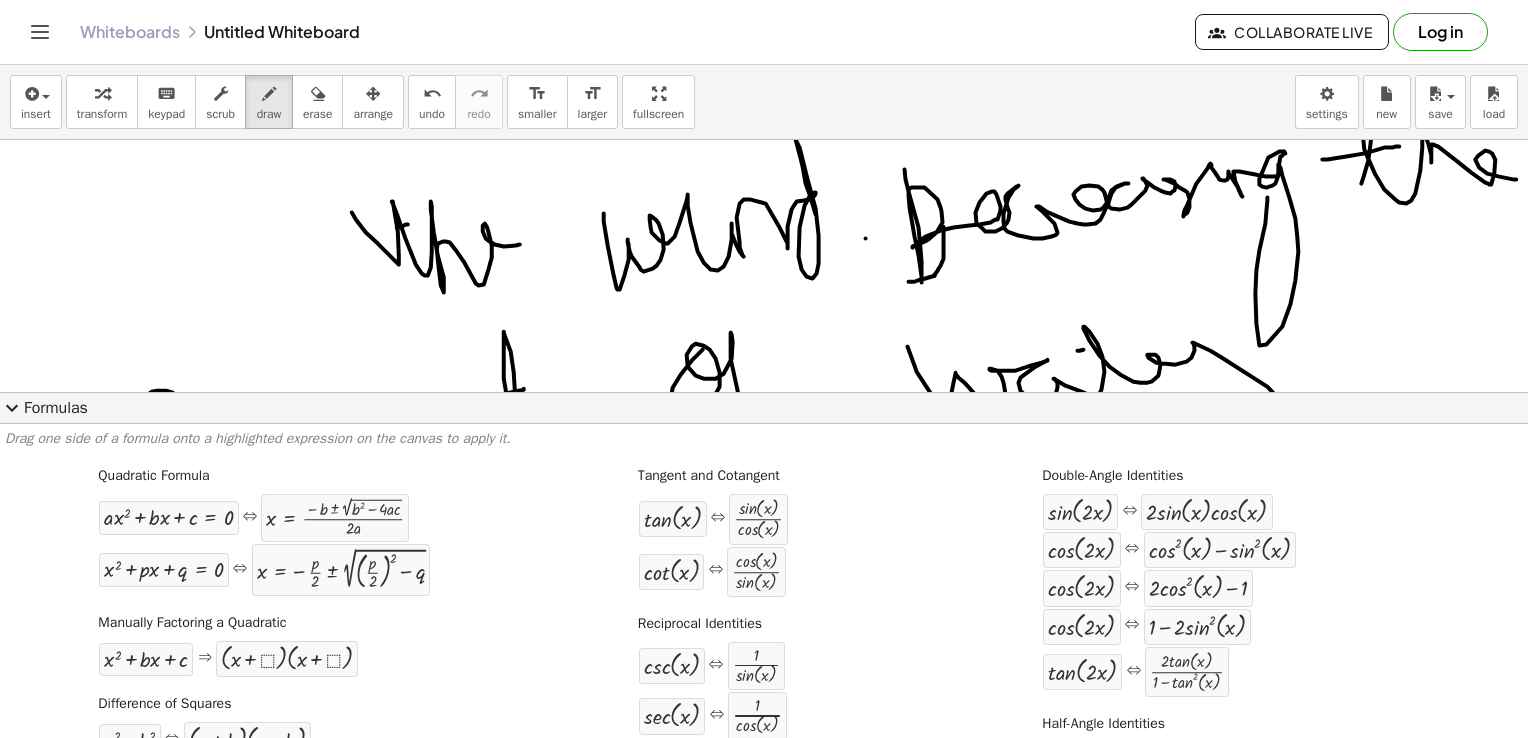click on "expand_more  Formulas" 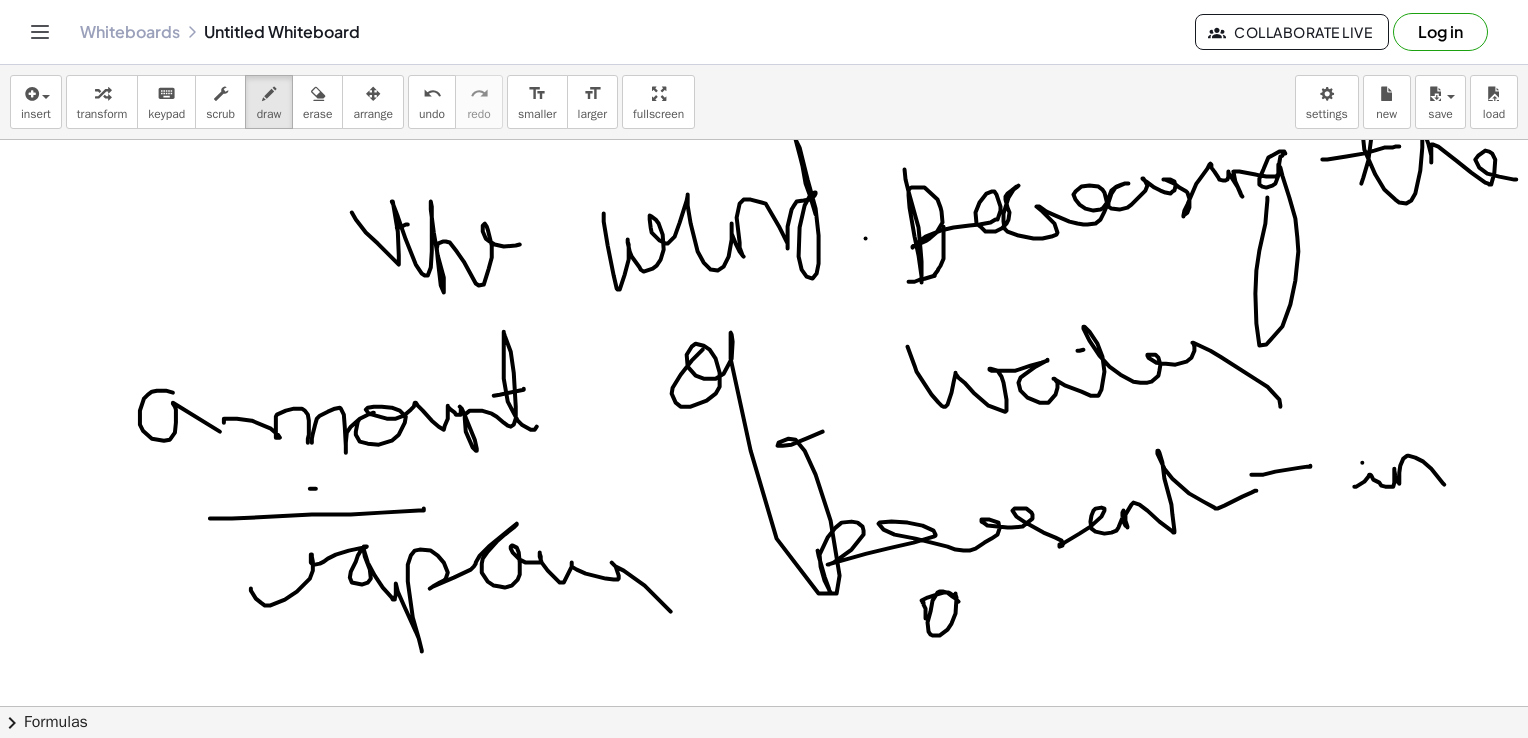 drag, startPoint x: 926, startPoint y: 618, endPoint x: 994, endPoint y: 609, distance: 68.593 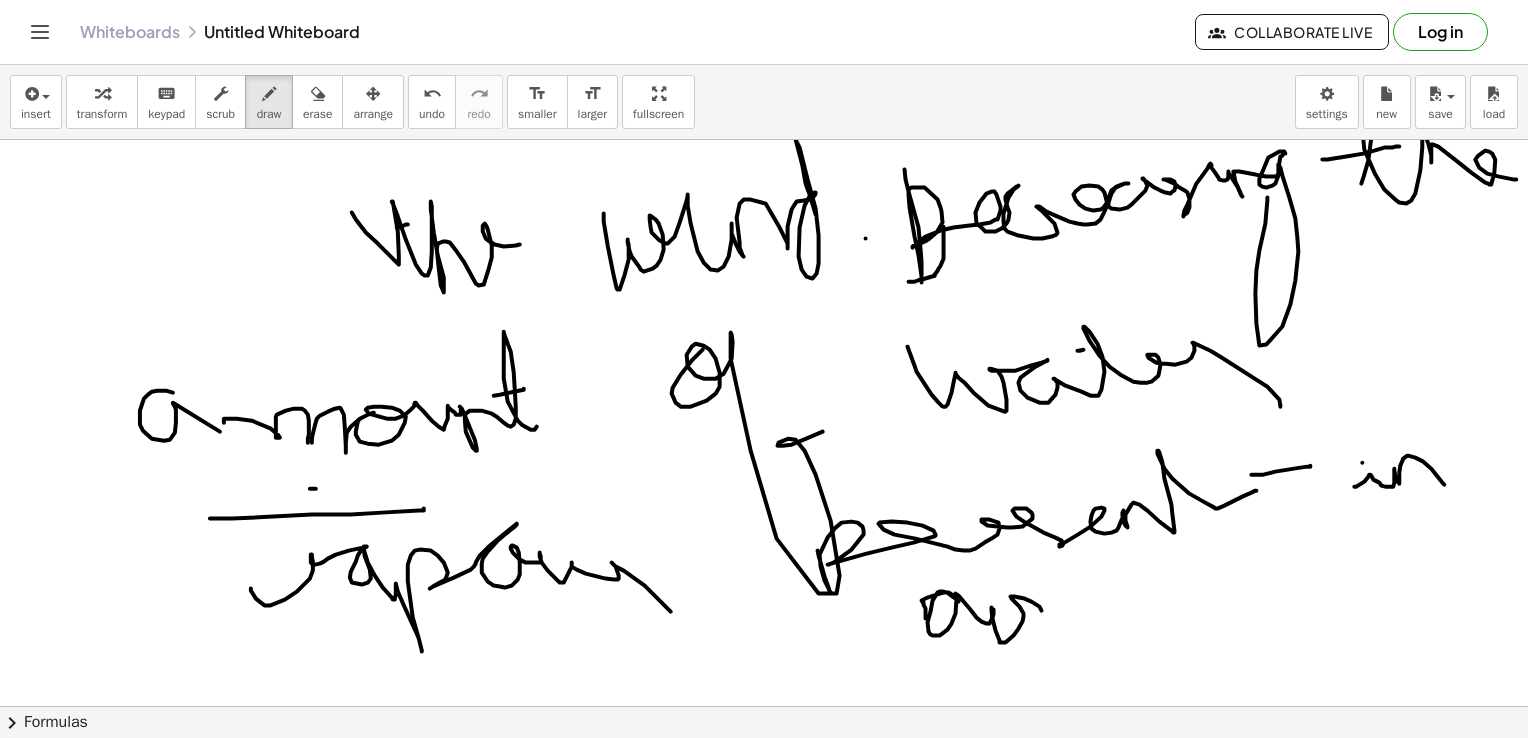 drag, startPoint x: 992, startPoint y: 610, endPoint x: 1049, endPoint y: 621, distance: 58.0517 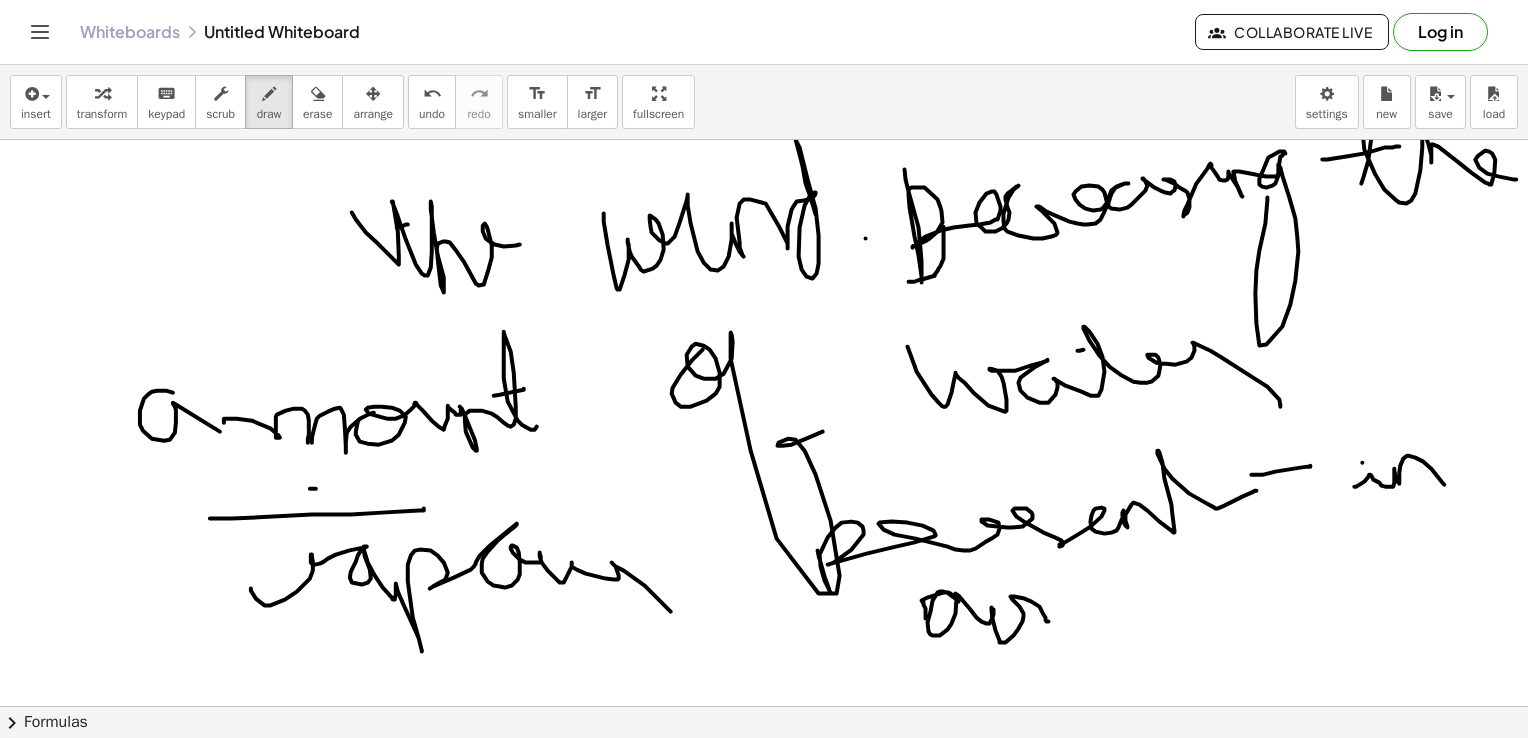 click at bounding box center [769, 173] 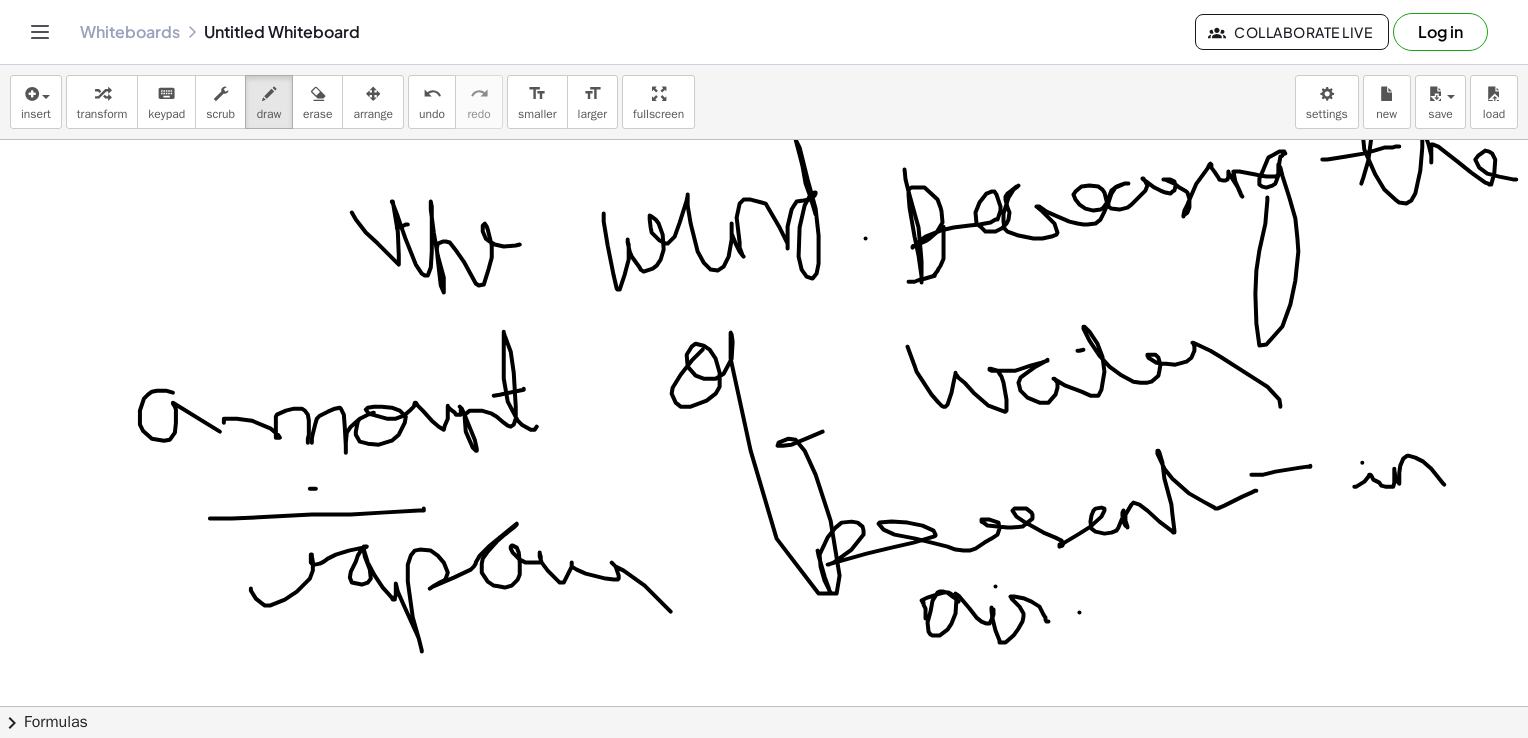 click at bounding box center [769, 173] 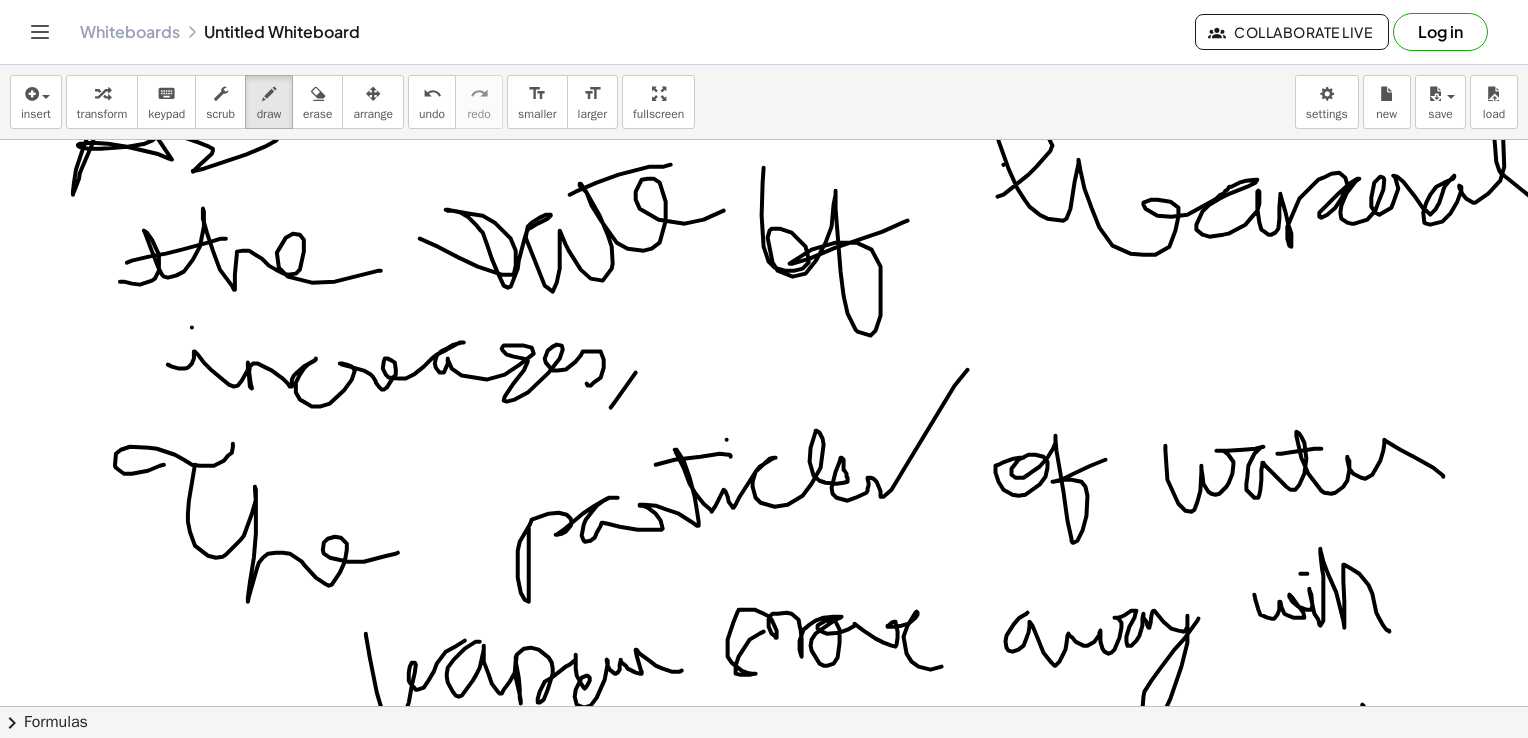 scroll, scrollTop: 0, scrollLeft: 0, axis: both 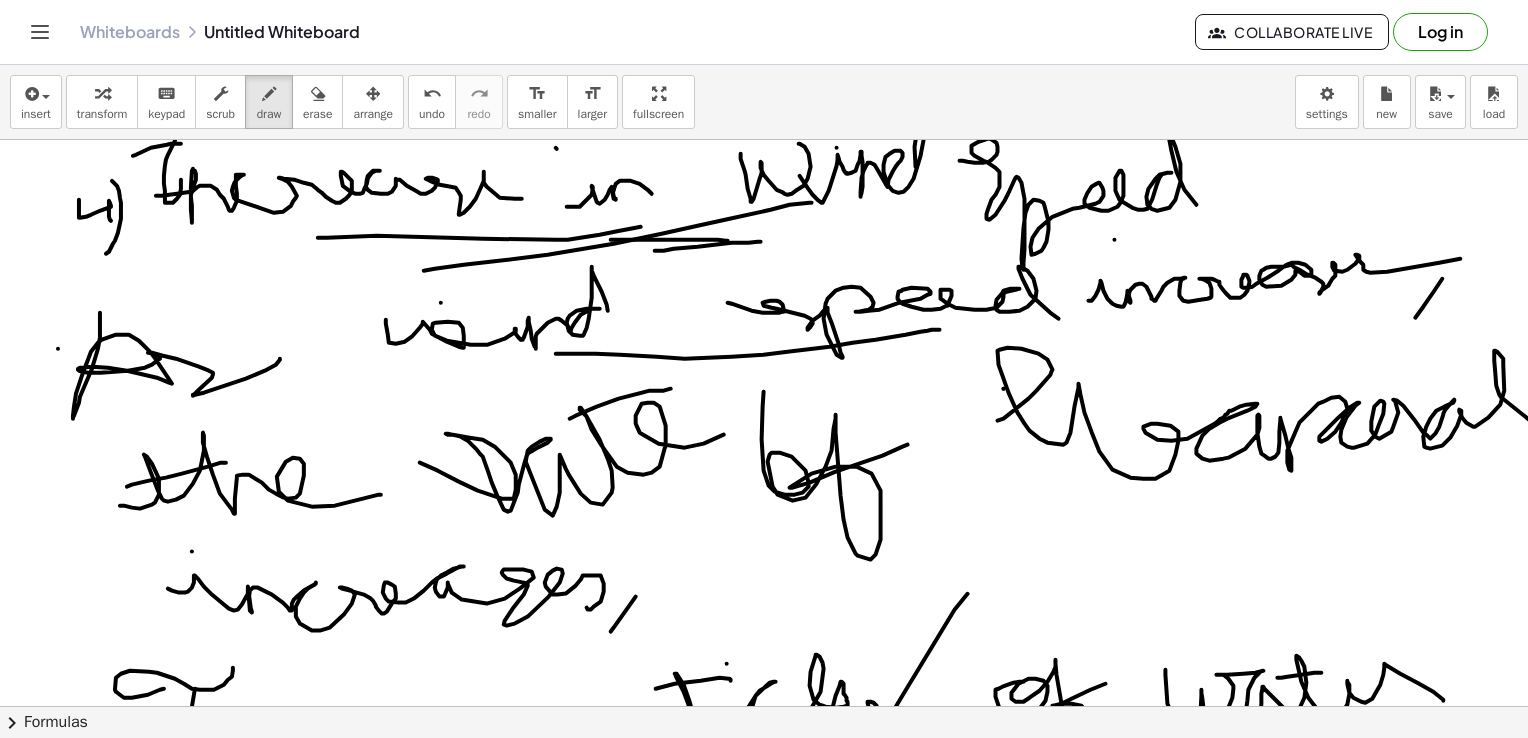 drag, startPoint x: 318, startPoint y: 237, endPoint x: 642, endPoint y: 226, distance: 324.18668 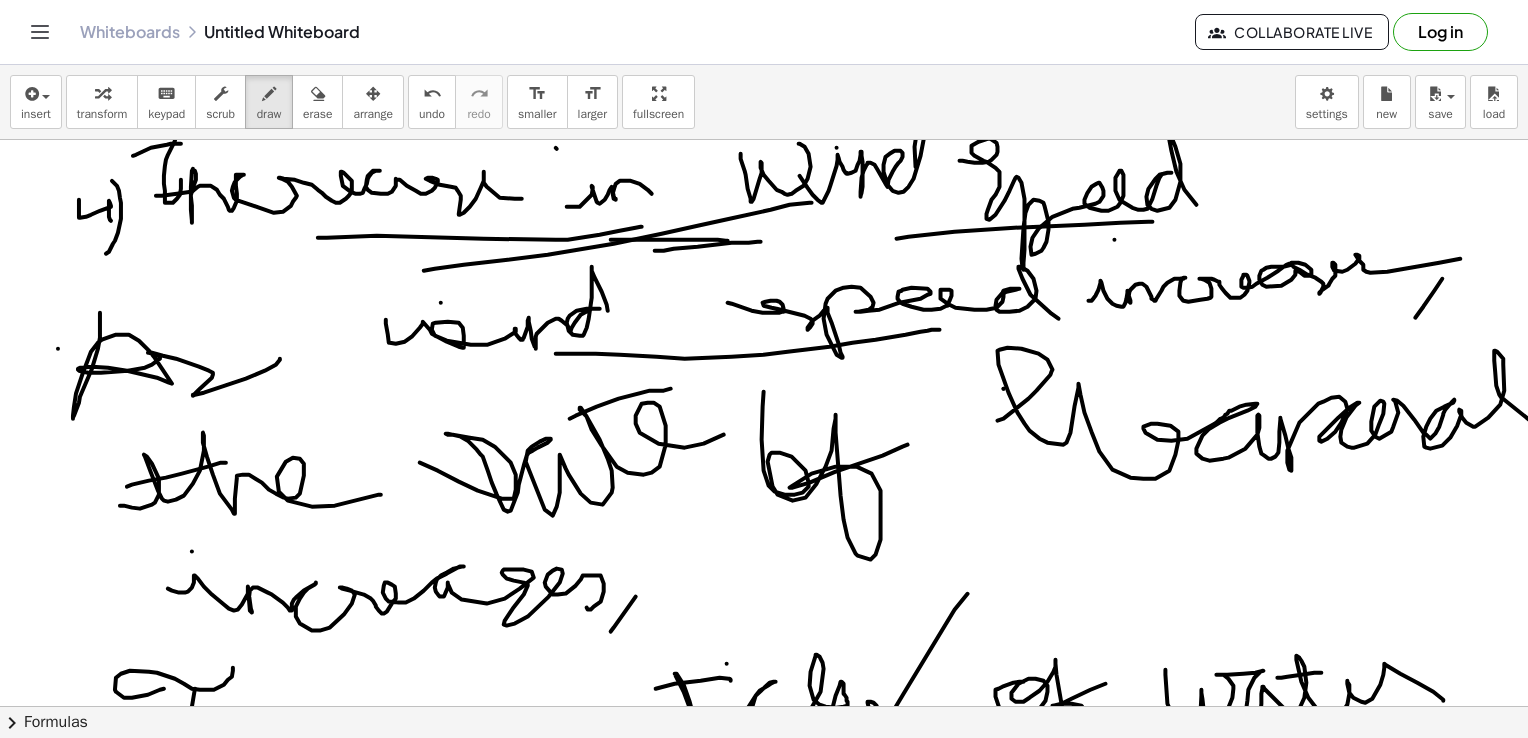 drag, startPoint x: 897, startPoint y: 238, endPoint x: 1026, endPoint y: 250, distance: 129.55693 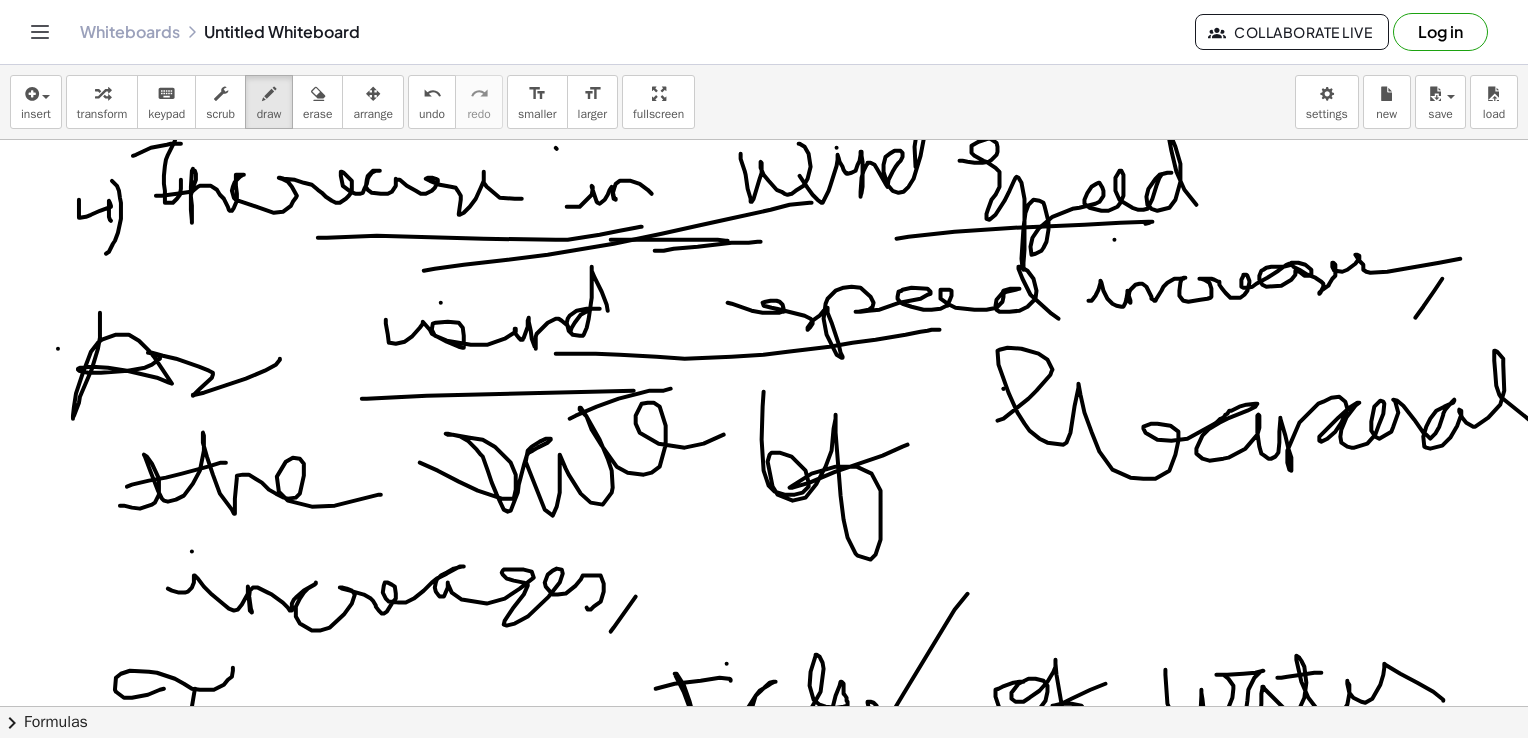 drag, startPoint x: 362, startPoint y: 398, endPoint x: 1117, endPoint y: 374, distance: 755.38135 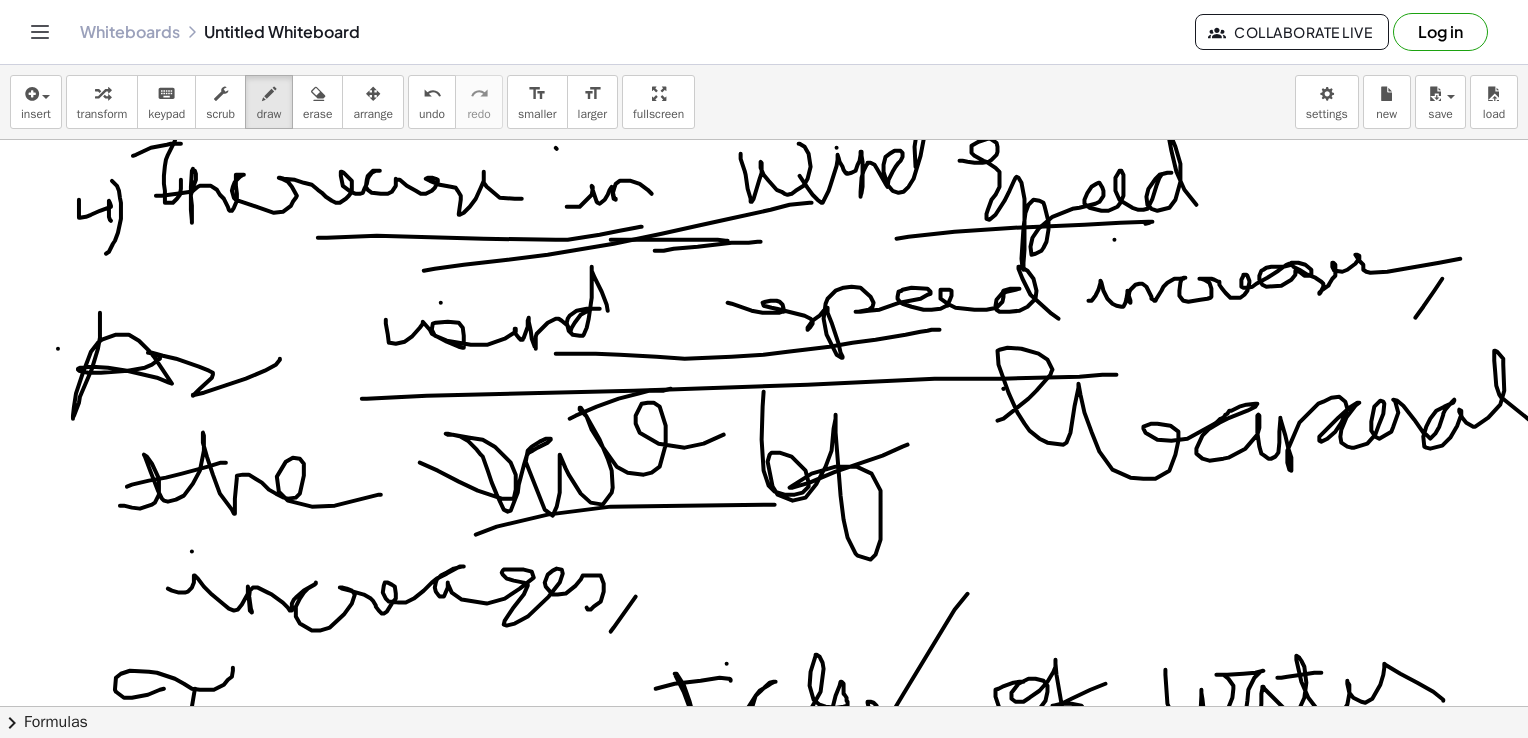 drag, startPoint x: 476, startPoint y: 534, endPoint x: 1328, endPoint y: 523, distance: 852.071 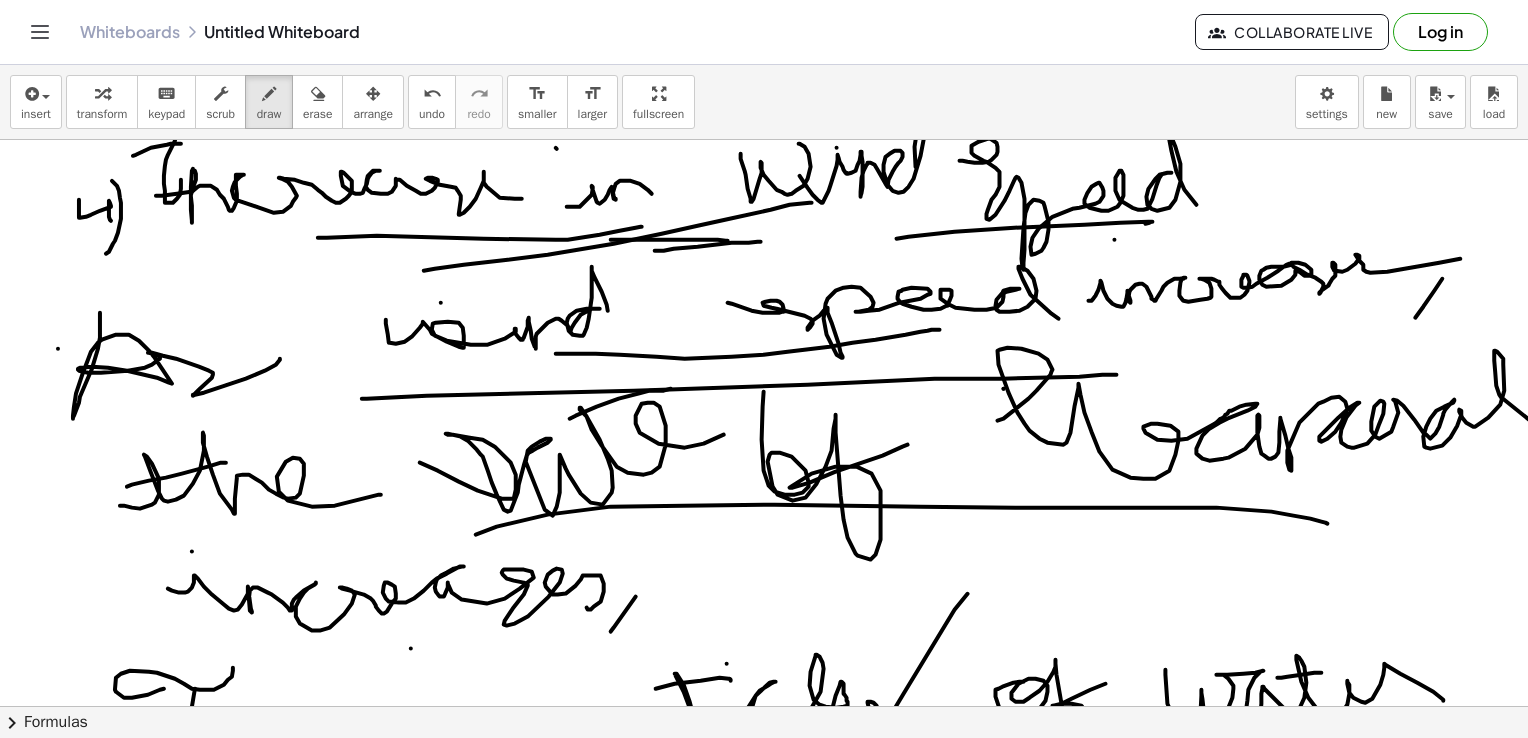 drag, startPoint x: 411, startPoint y: 648, endPoint x: 577, endPoint y: 638, distance: 166.30093 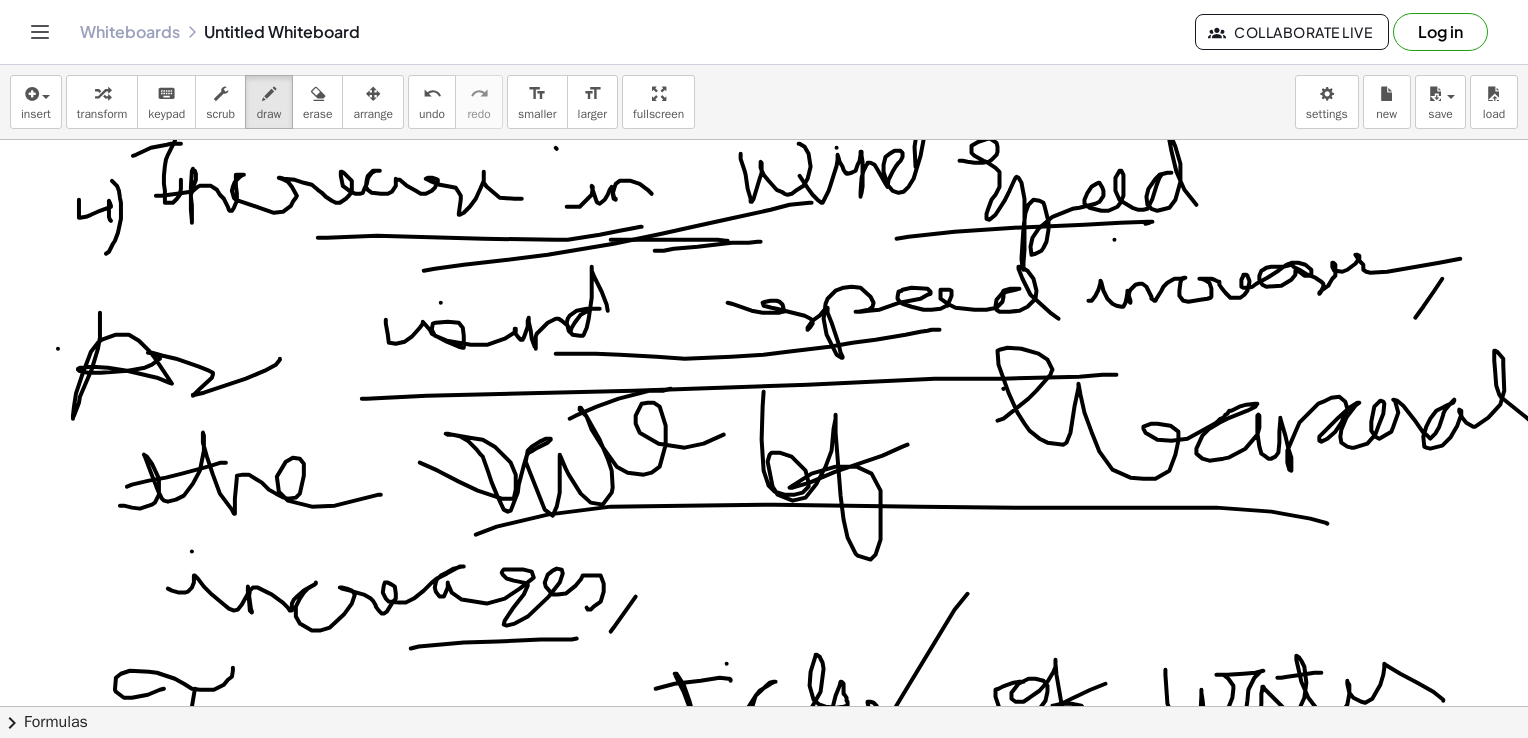 scroll, scrollTop: 313, scrollLeft: 0, axis: vertical 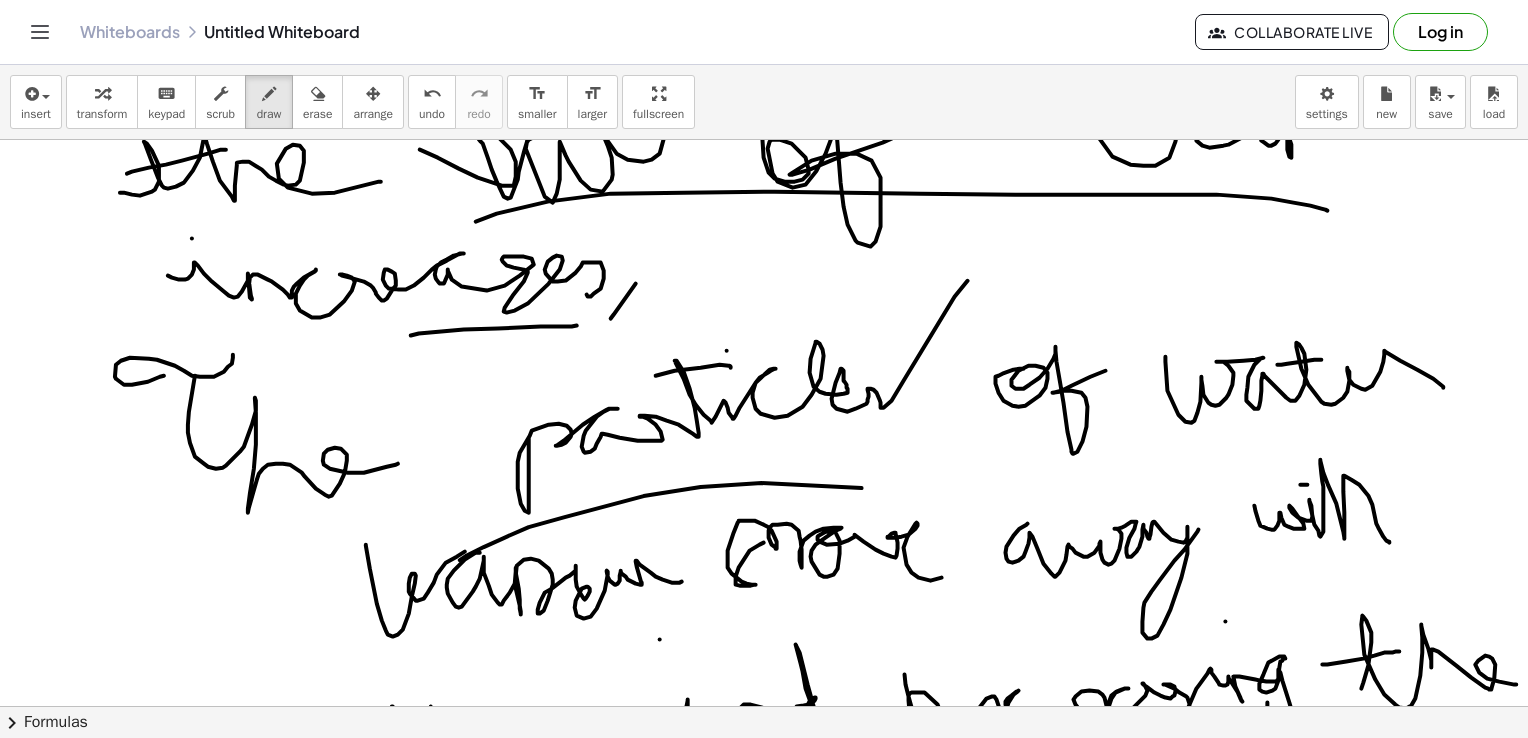 drag, startPoint x: 460, startPoint y: 559, endPoint x: 971, endPoint y: 502, distance: 514.16925 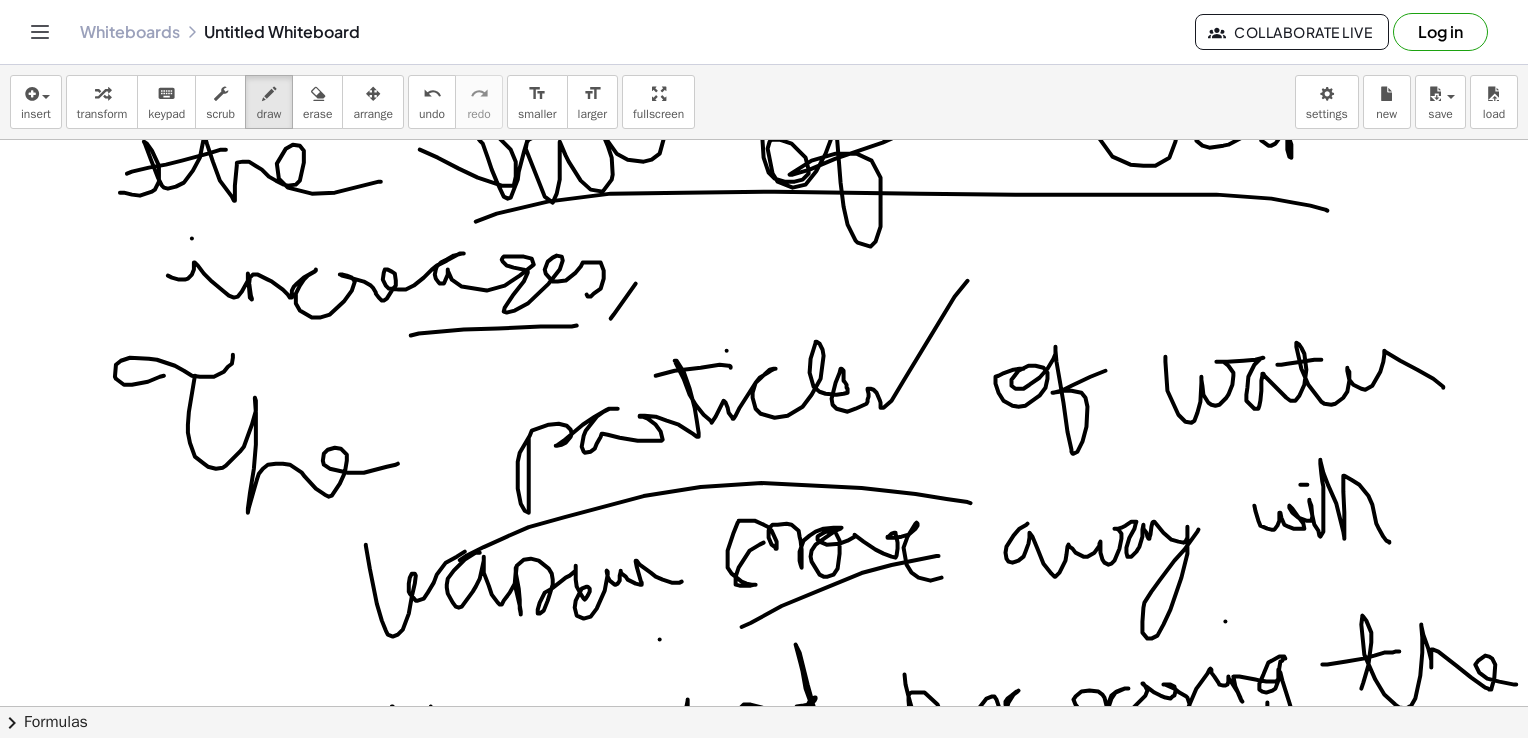 drag, startPoint x: 922, startPoint y: 558, endPoint x: 939, endPoint y: 555, distance: 17.262676 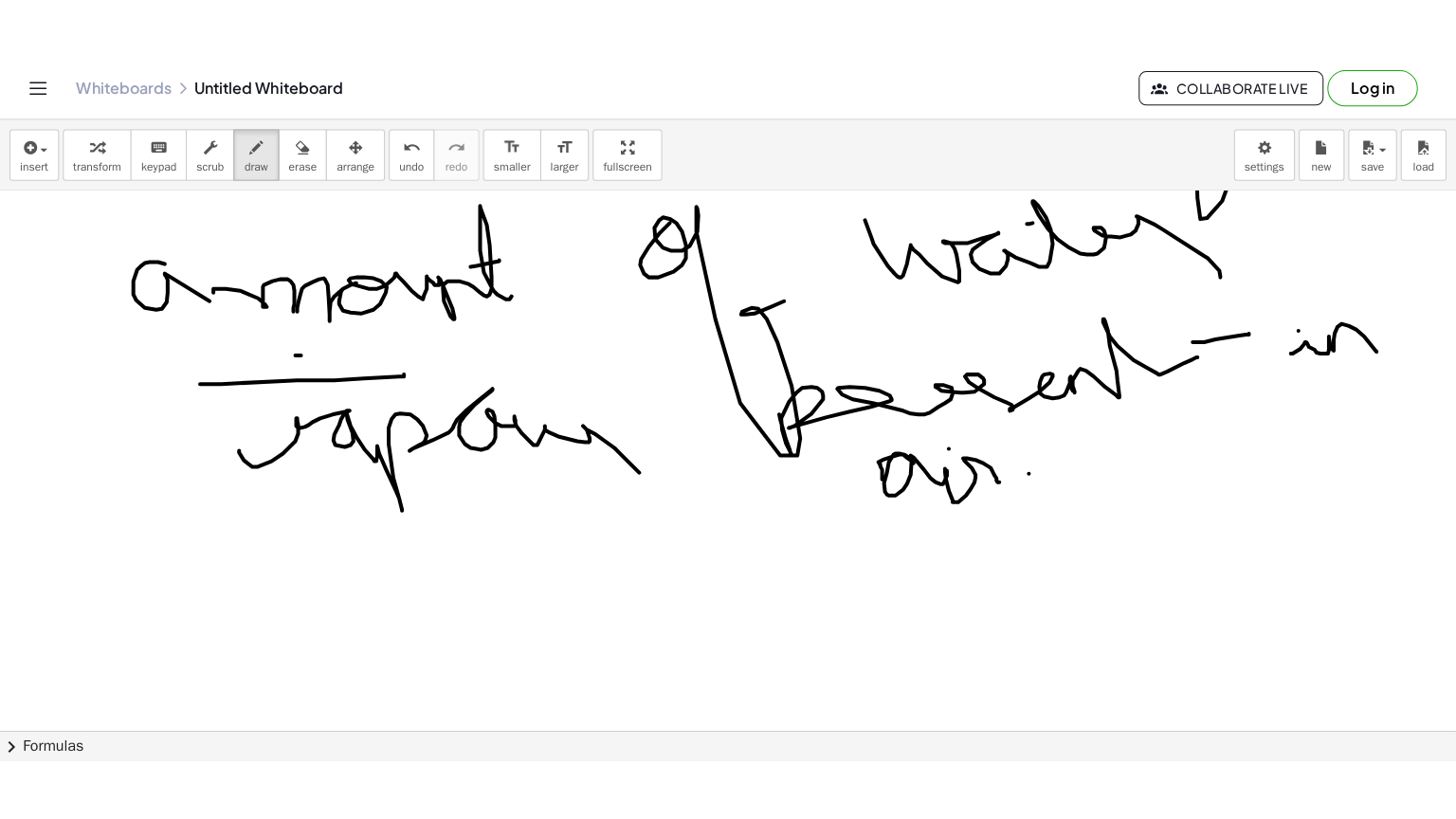 scroll, scrollTop: 939, scrollLeft: 0, axis: vertical 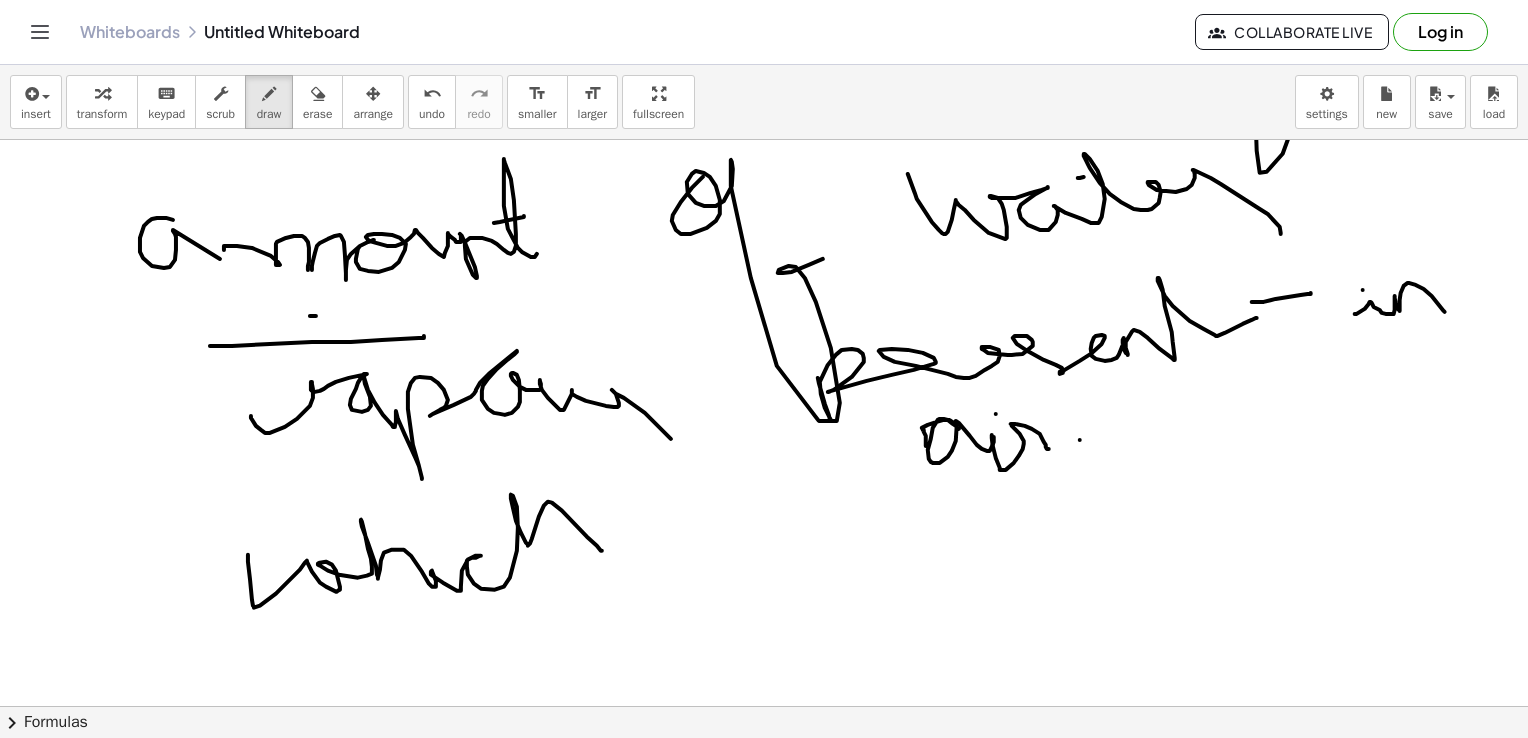 drag, startPoint x: 248, startPoint y: 554, endPoint x: 601, endPoint y: 551, distance: 353.01276 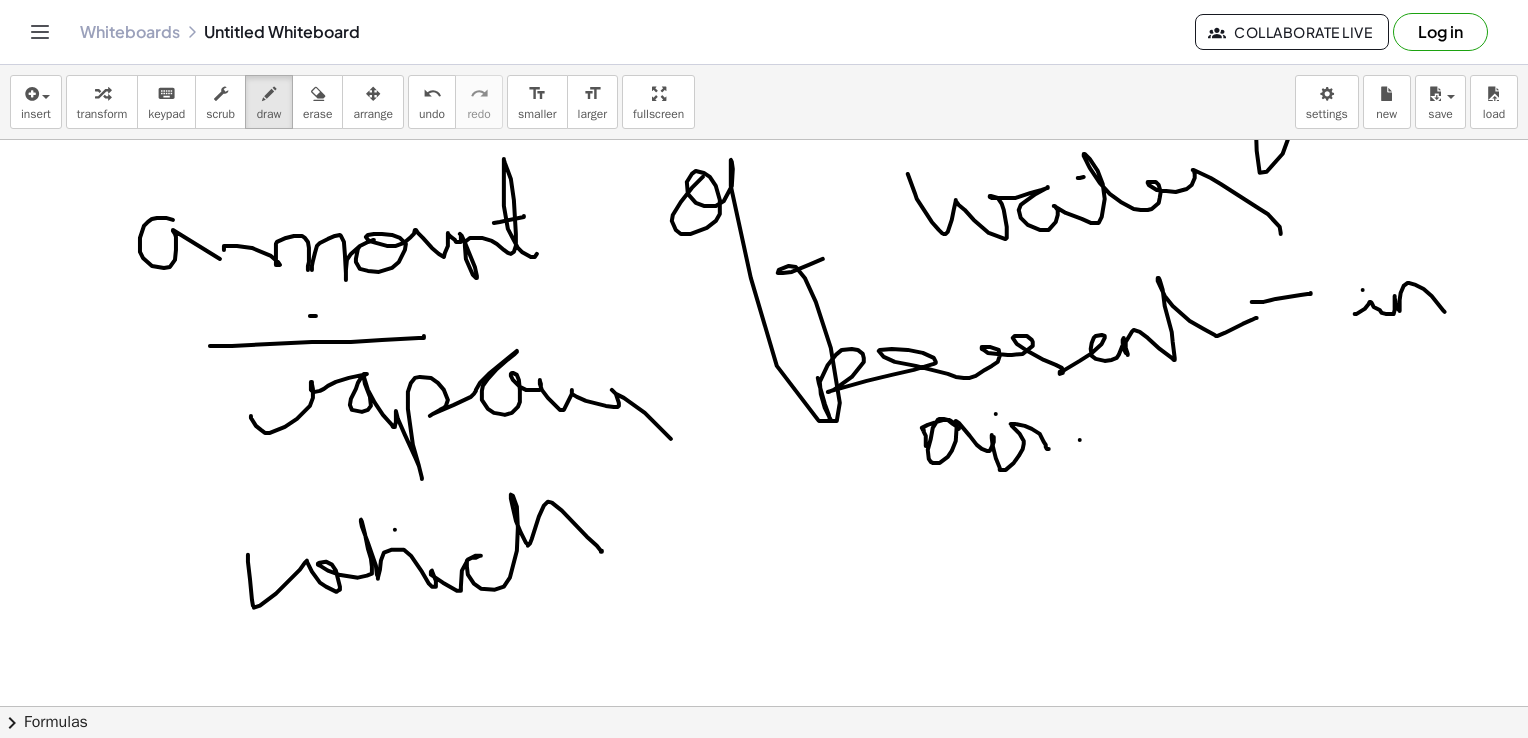 click at bounding box center [769, 283] 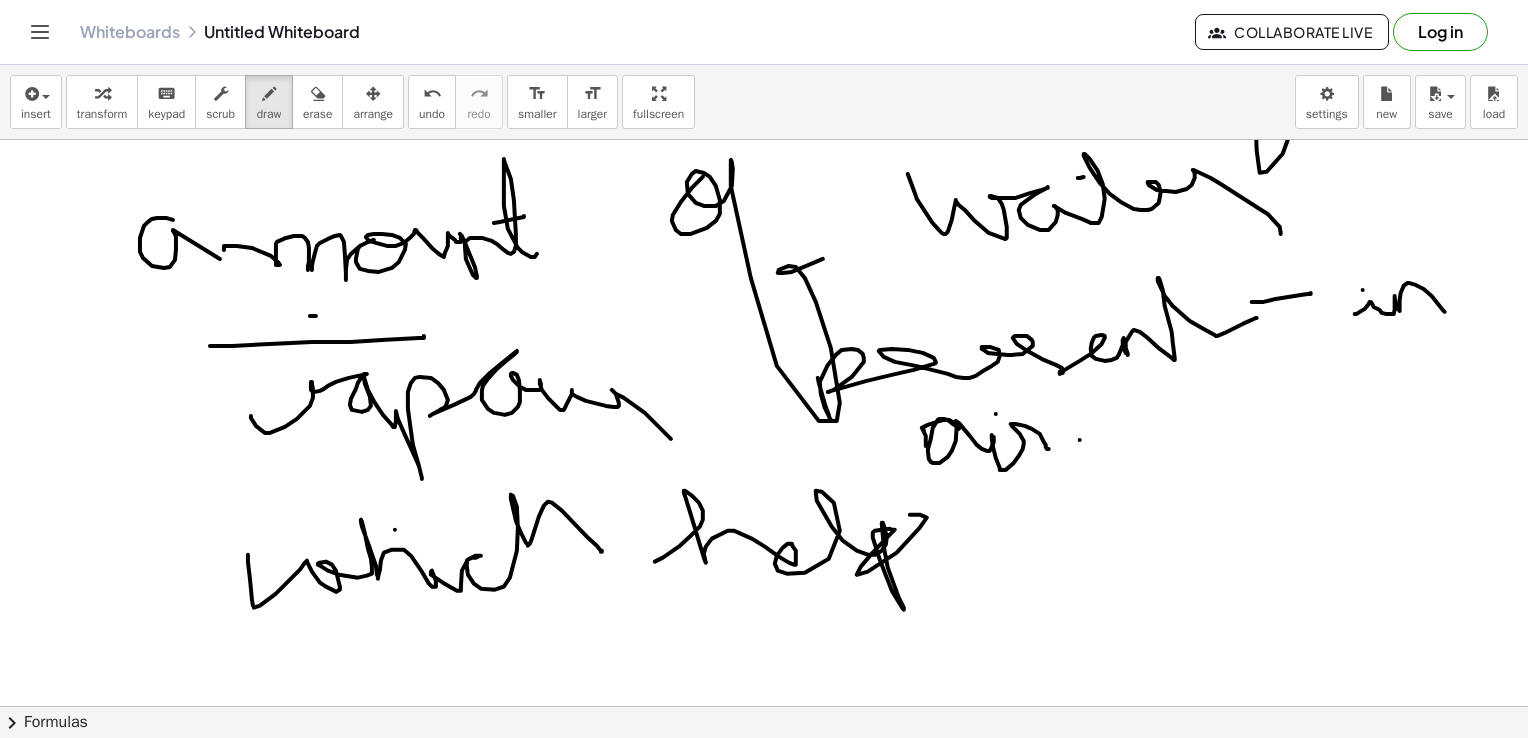 drag, startPoint x: 655, startPoint y: 561, endPoint x: 988, endPoint y: 534, distance: 334.0928 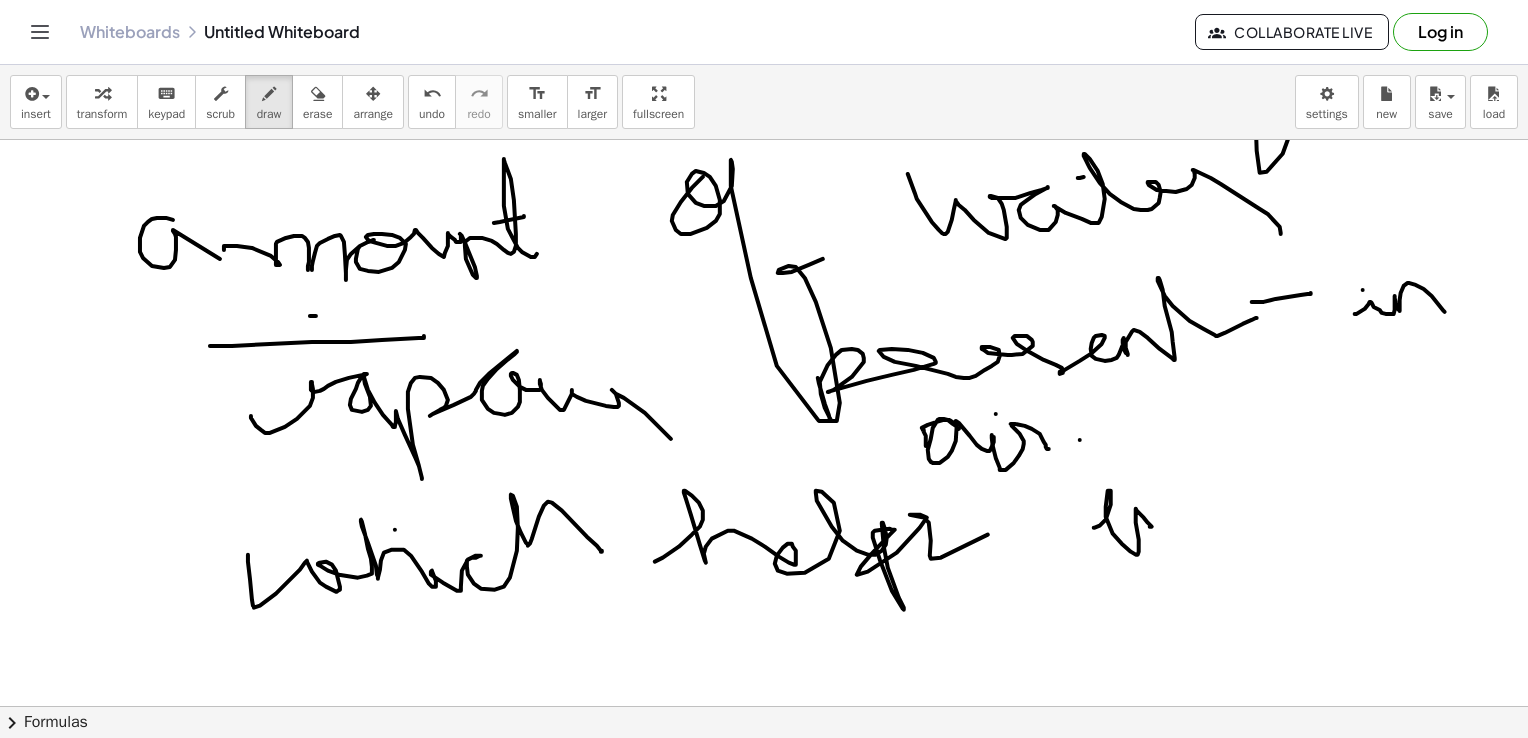 drag, startPoint x: 1094, startPoint y: 527, endPoint x: 1236, endPoint y: 547, distance: 143.40154 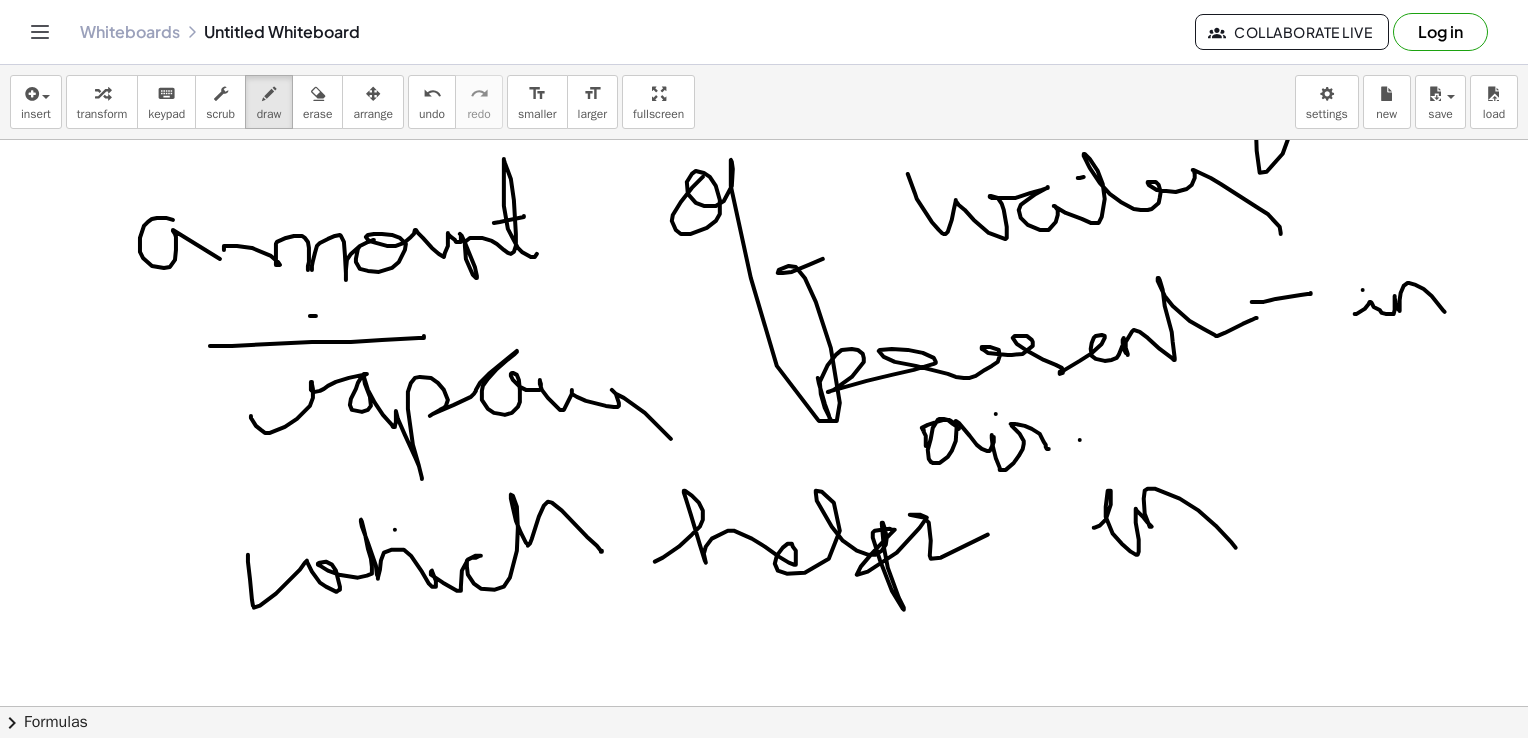 click at bounding box center (769, 283) 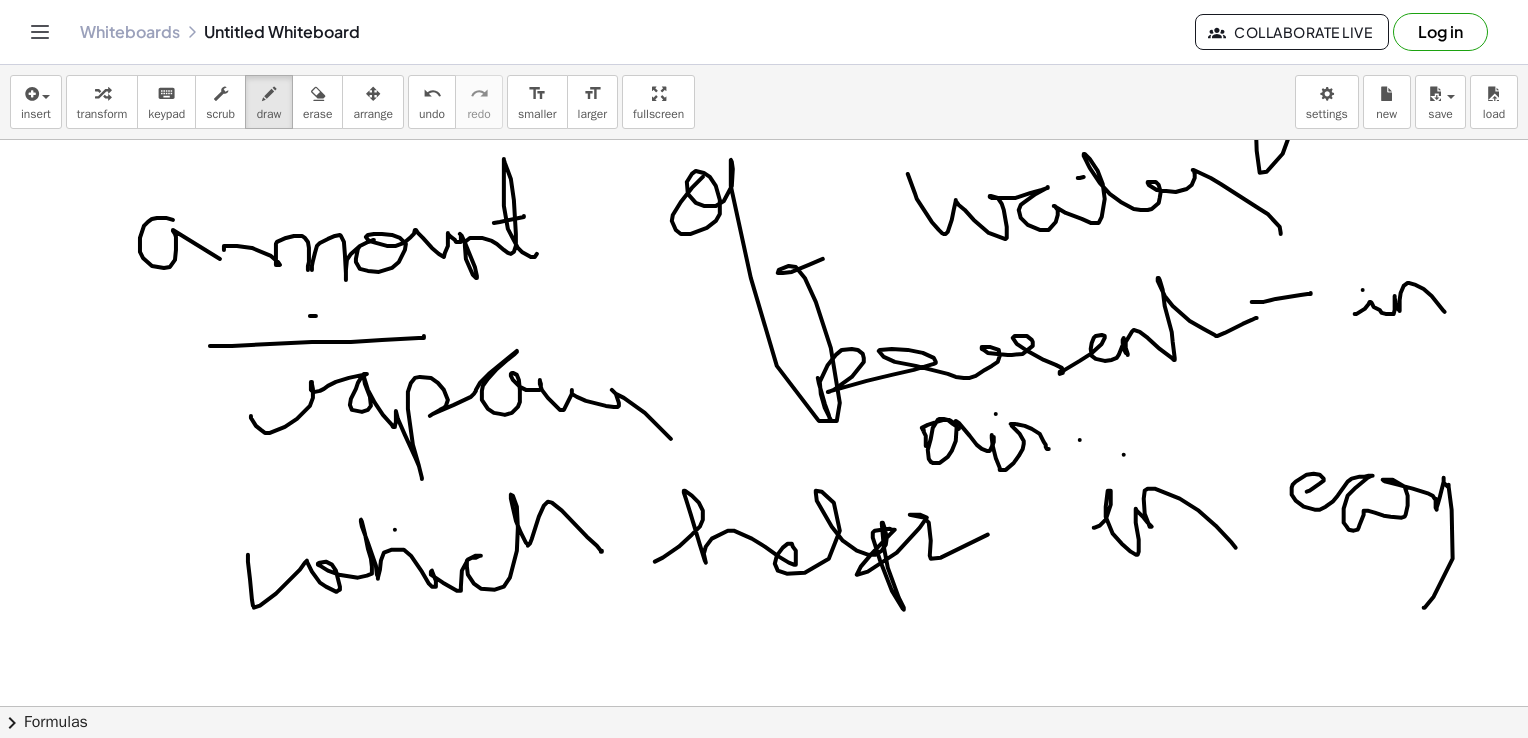 drag, startPoint x: 1307, startPoint y: 491, endPoint x: 1524, endPoint y: 462, distance: 218.92921 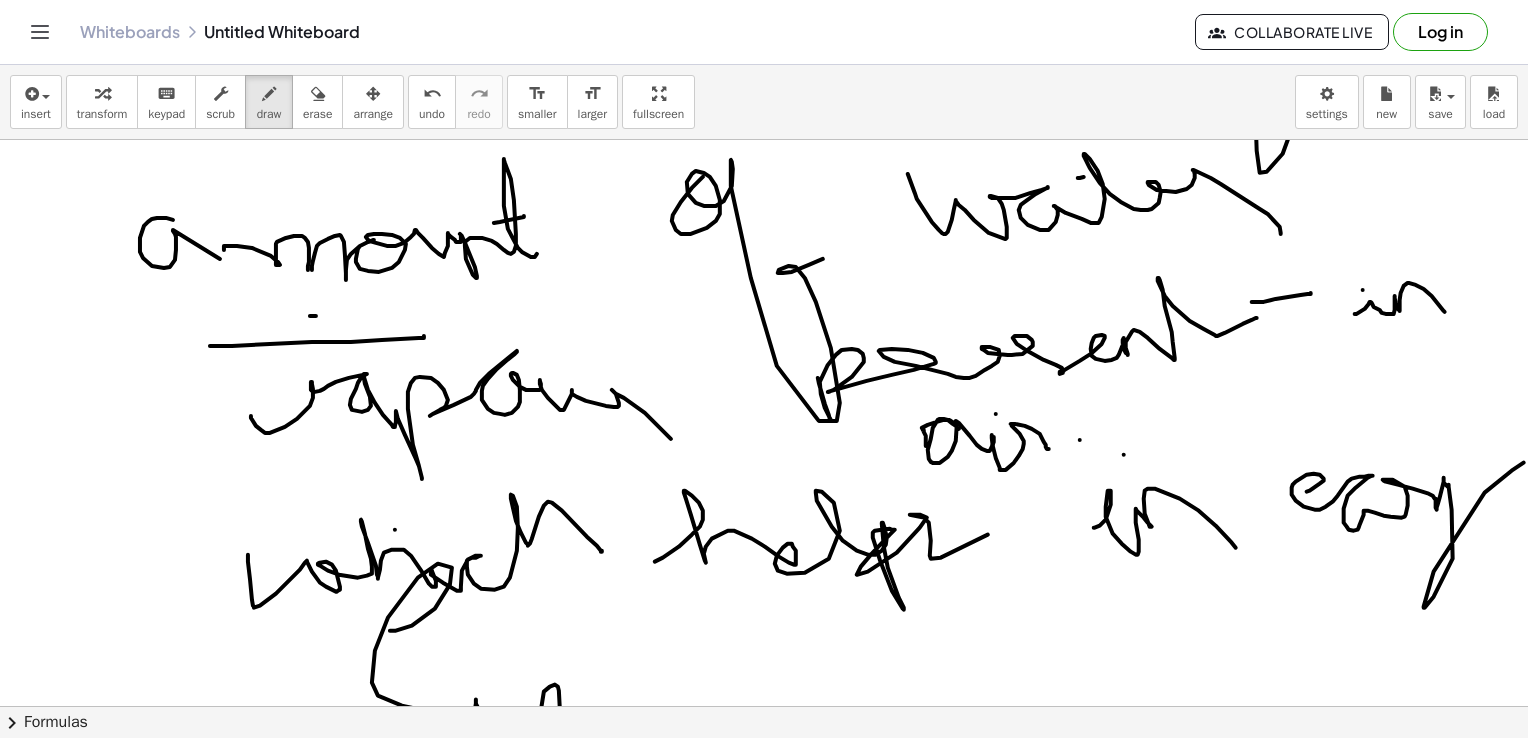 drag, startPoint x: 390, startPoint y: 630, endPoint x: 599, endPoint y: 716, distance: 226.00221 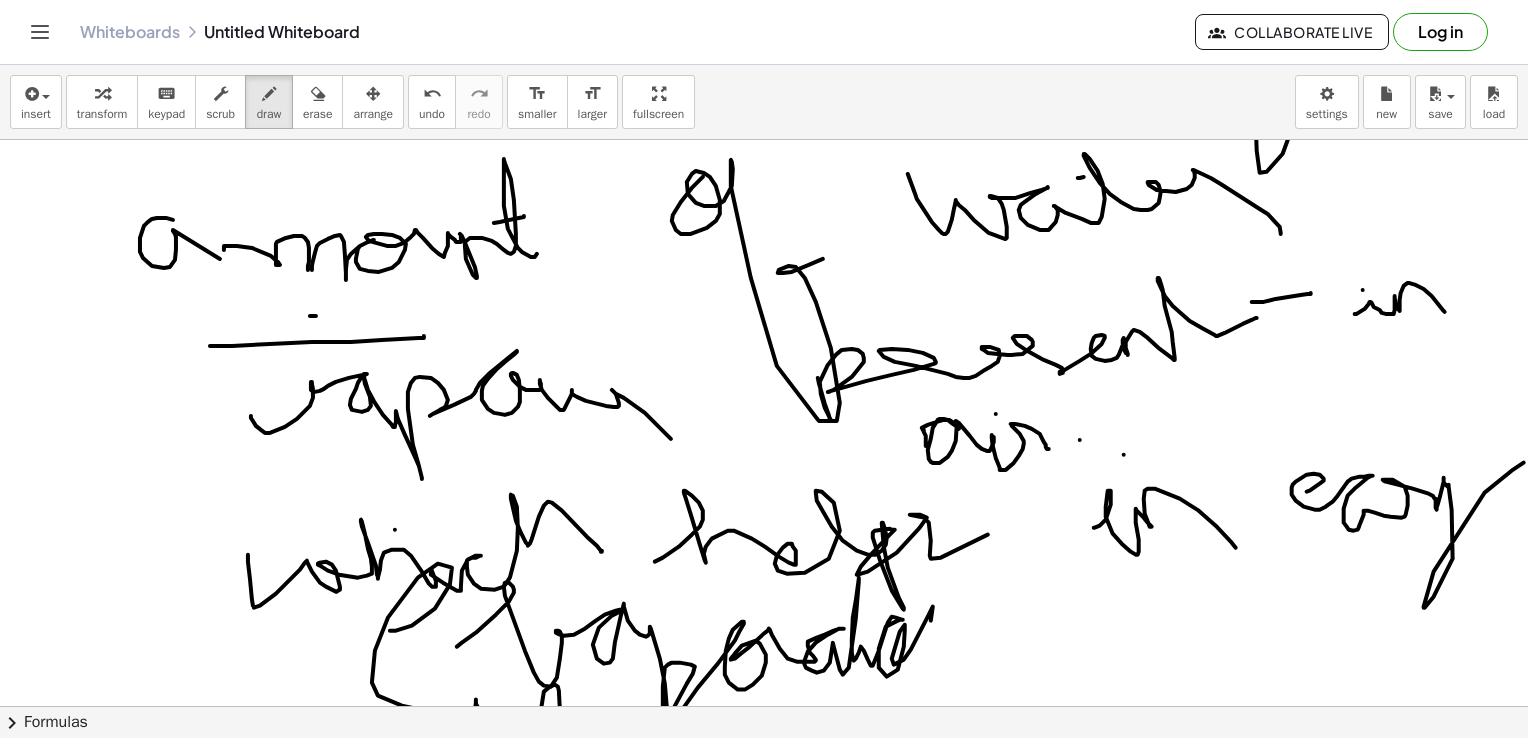 drag, startPoint x: 457, startPoint y: 646, endPoint x: 994, endPoint y: 654, distance: 537.0596 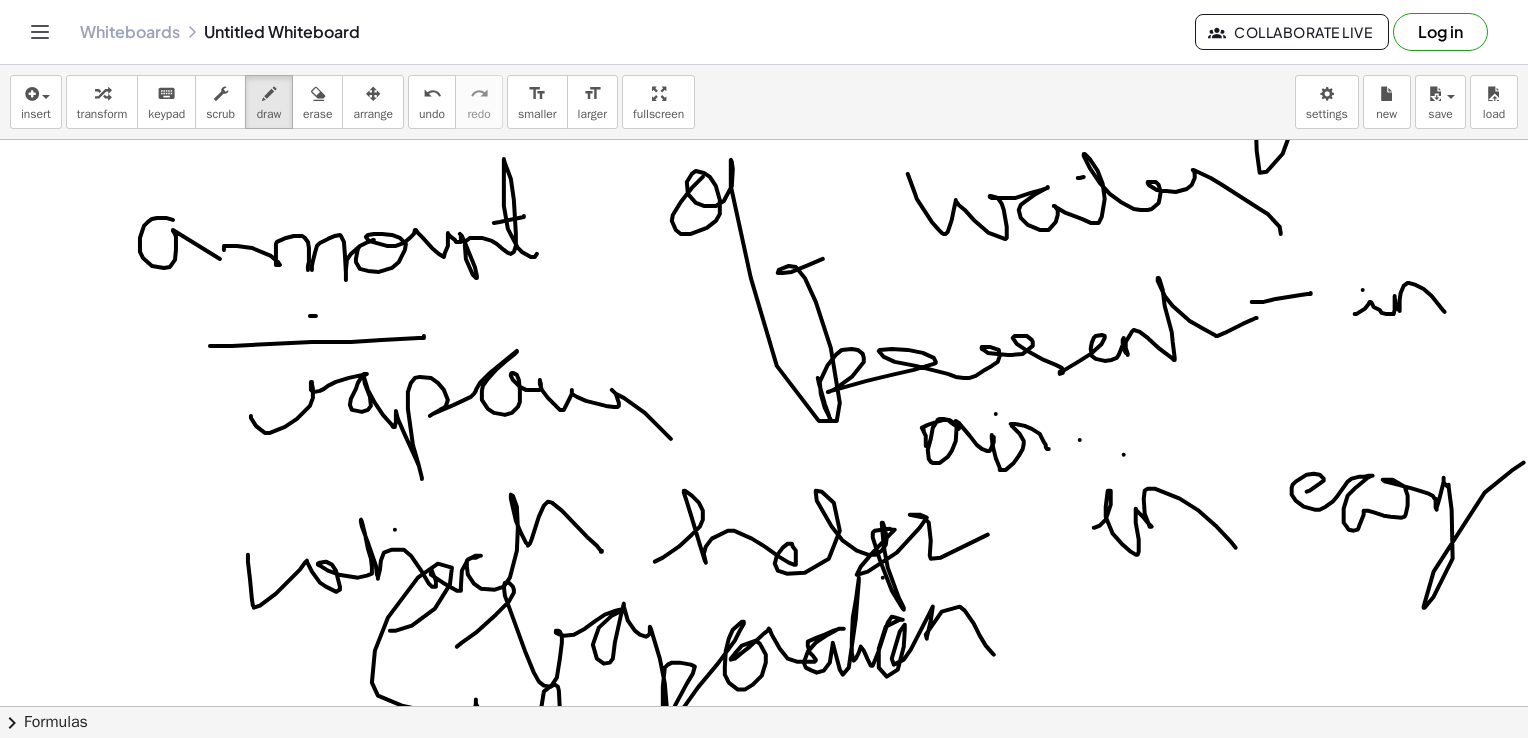 click at bounding box center (769, 283) 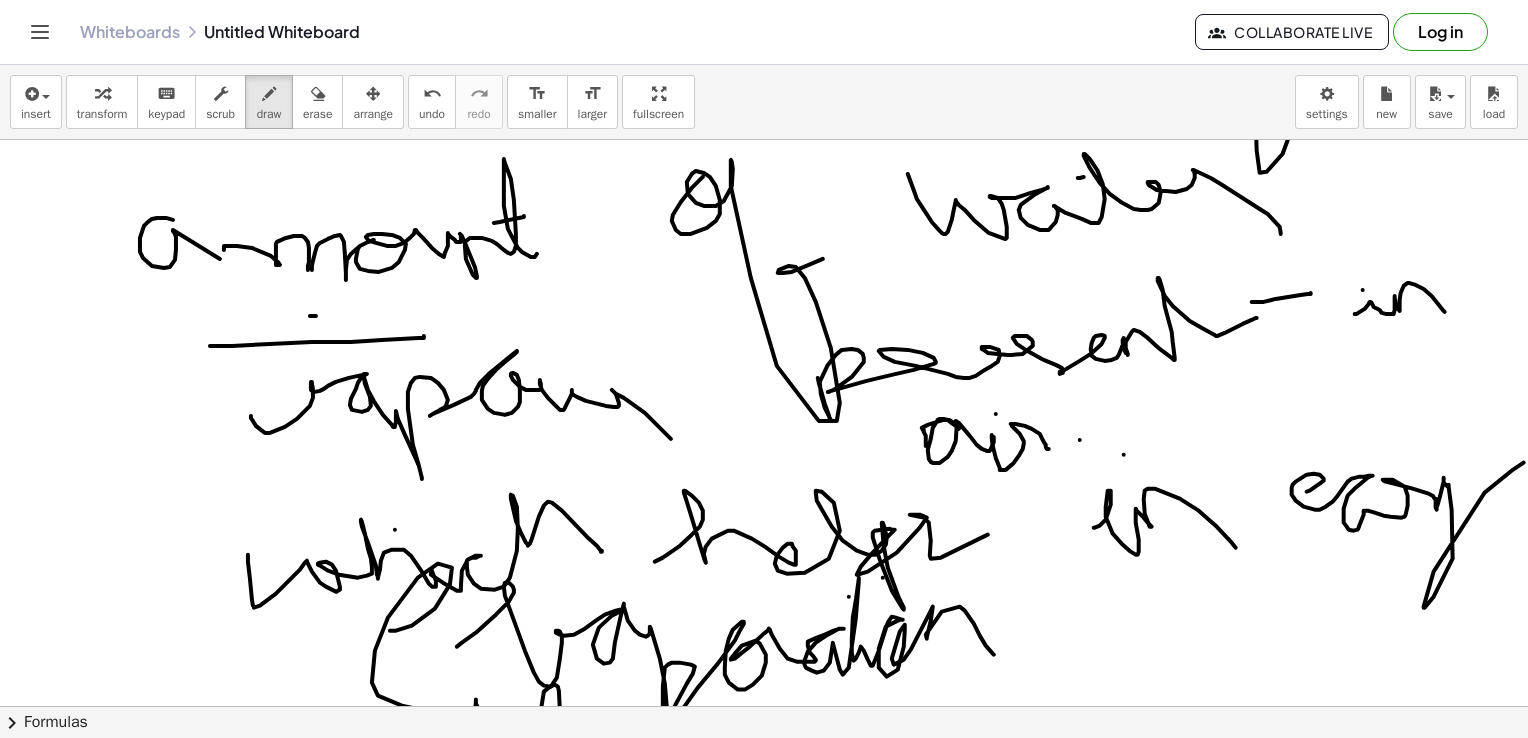 click at bounding box center [769, 283] 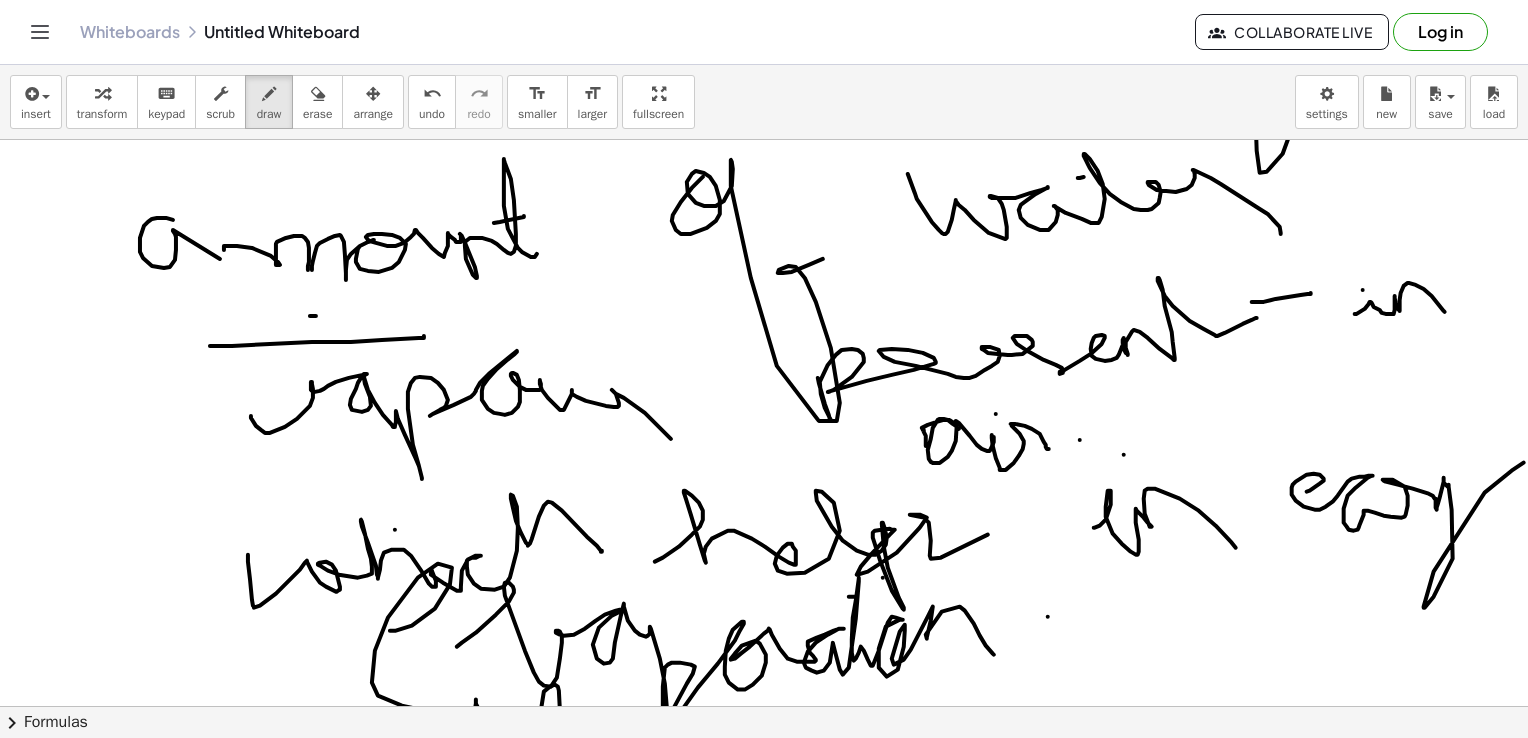 click at bounding box center (769, 283) 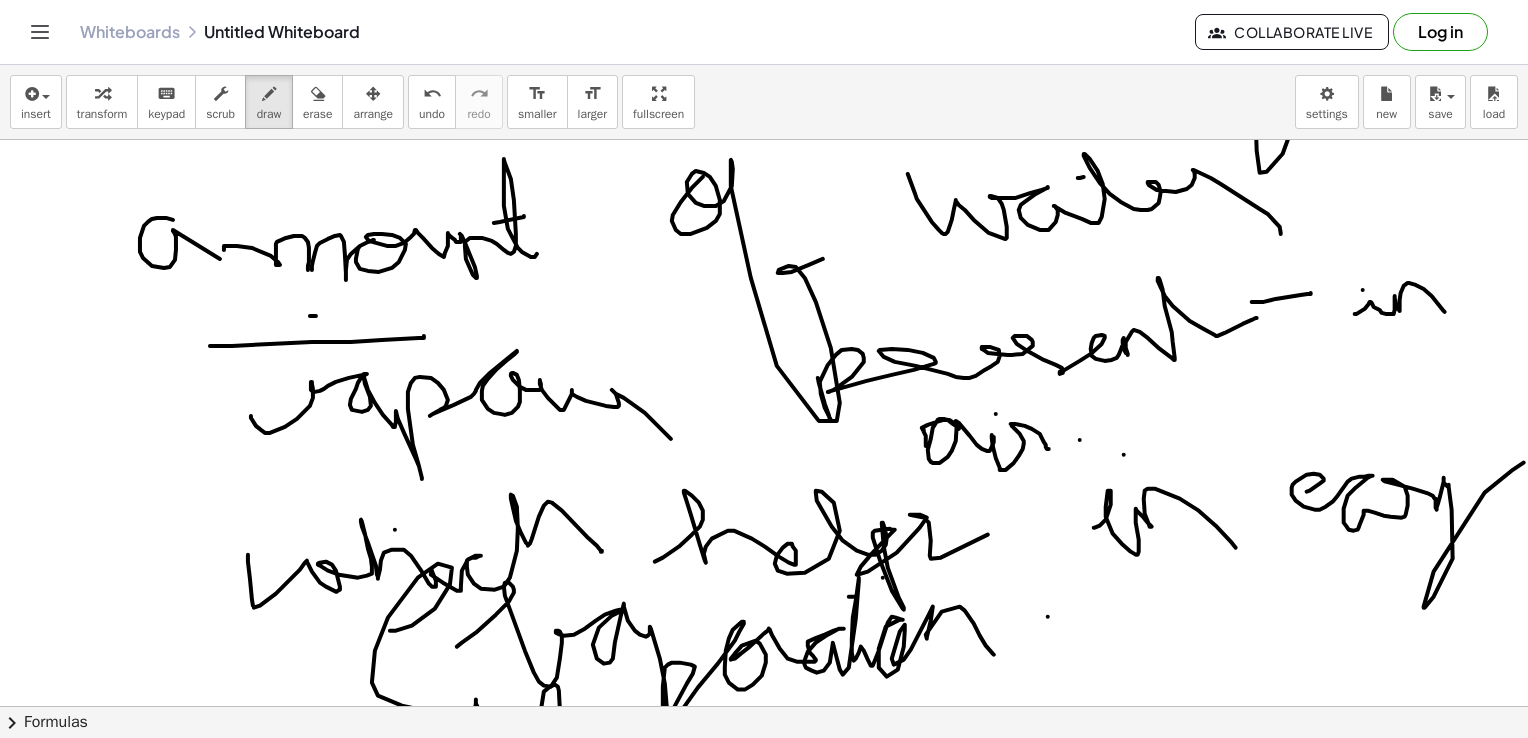 drag, startPoint x: 629, startPoint y: 89, endPoint x: 633, endPoint y: 163, distance: 74.10803 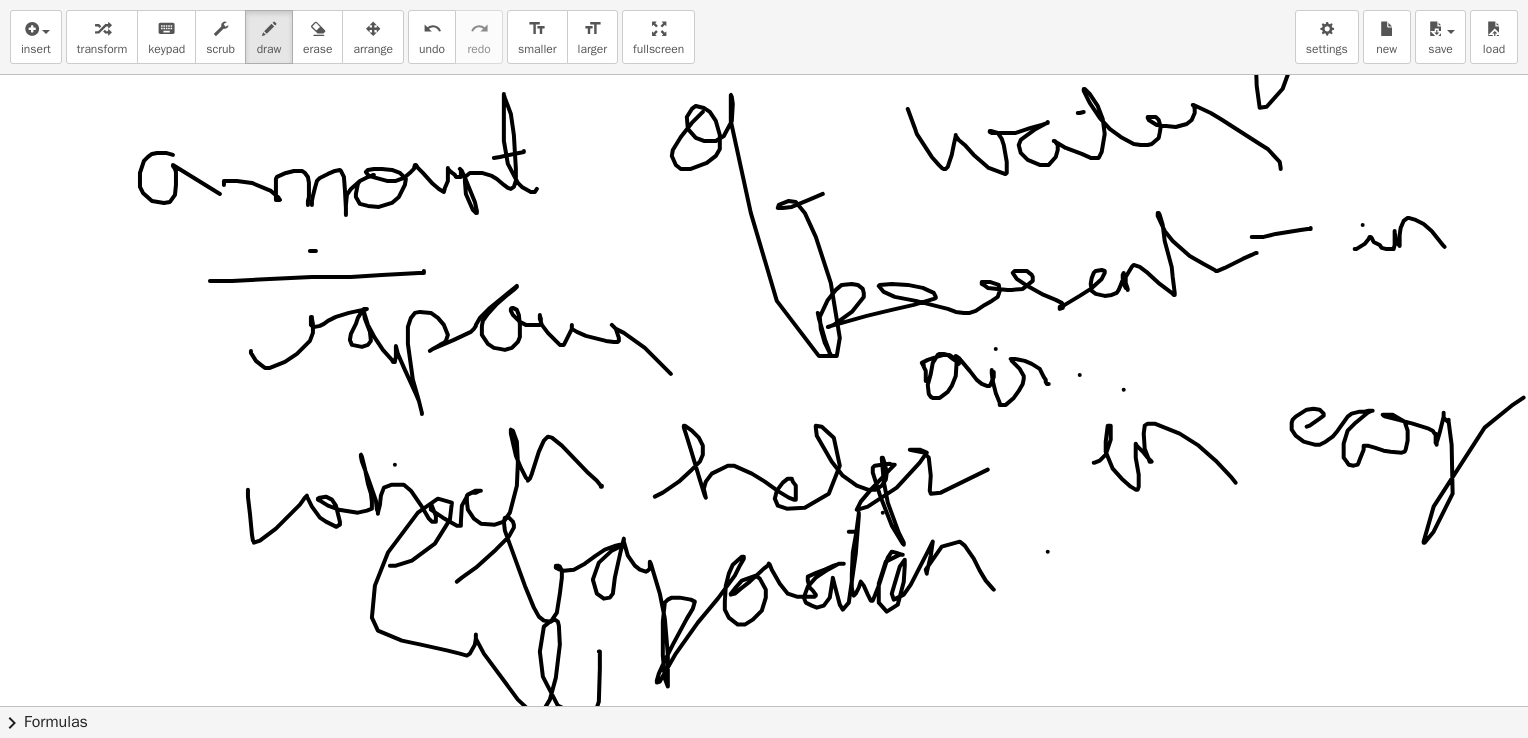 click on "insert select one: Math Expression Function Text Youtube Video Graphing Geometry Geometry 3D transform keyboard keypad scrub draw erase arrange undo undo redo redo format_size smaller format_size larger fullscreen load   save new settings × chevron_right  Formulas
Drag one side of a formula onto a highlighted expression on the canvas to apply it.
Quadratic Formula
+ · a · x 2 + · b · x + c = 0
⇔
x = · ( − b ± 2 √ ( + b 2 − · 4 · a · c ) ) · 2 · a
+ x 2 + · p · x + q = 0
⇔
x = − · p · 2 ± 2 √ ( + ( · p · 2 ) 2 − q )
Manually Factoring a Quadratic
+ x 2 + · b · x + c
⇒" at bounding box center [764, 369] 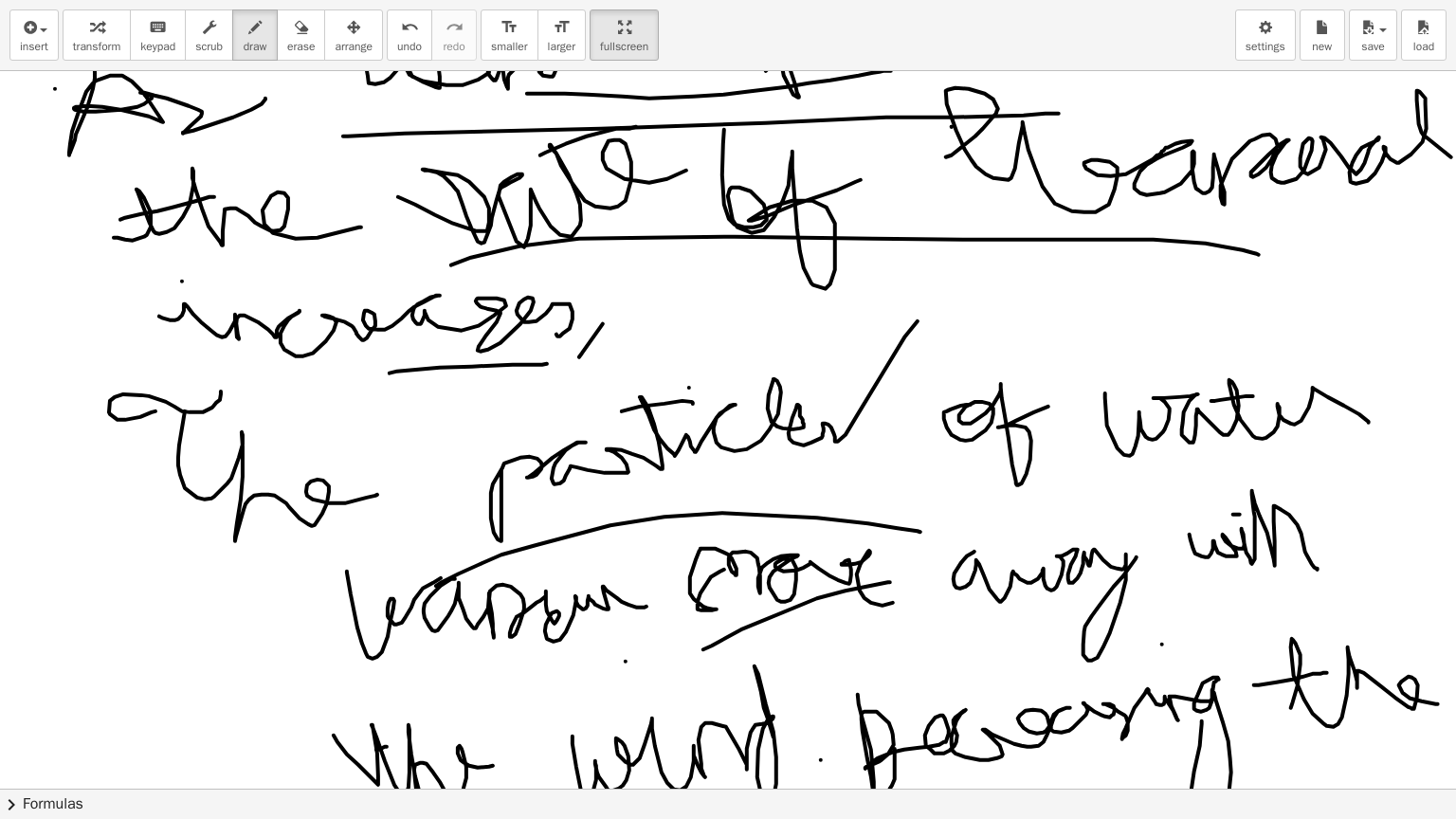 scroll, scrollTop: 0, scrollLeft: 0, axis: both 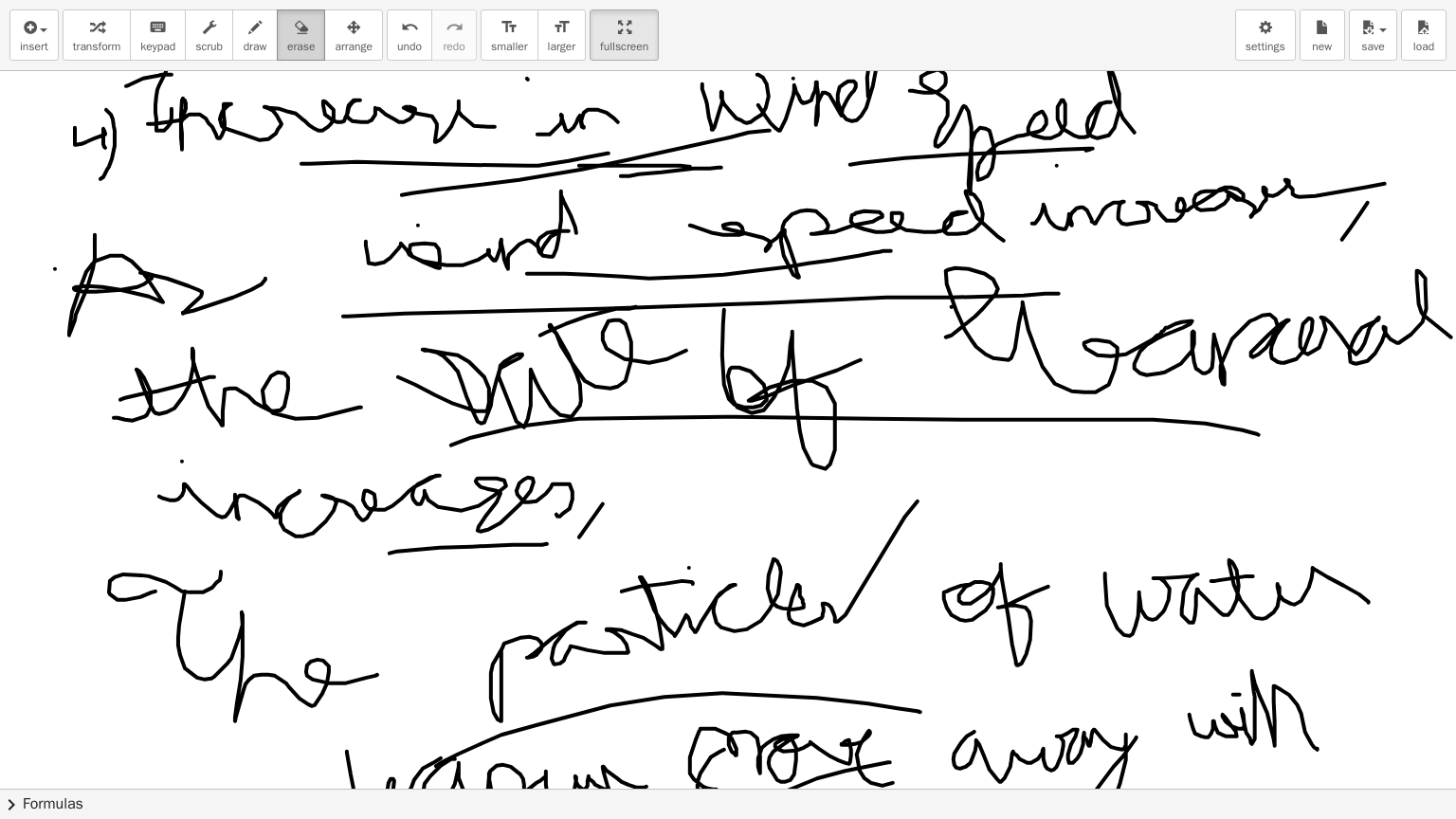 click on "erase" at bounding box center [300, 46] 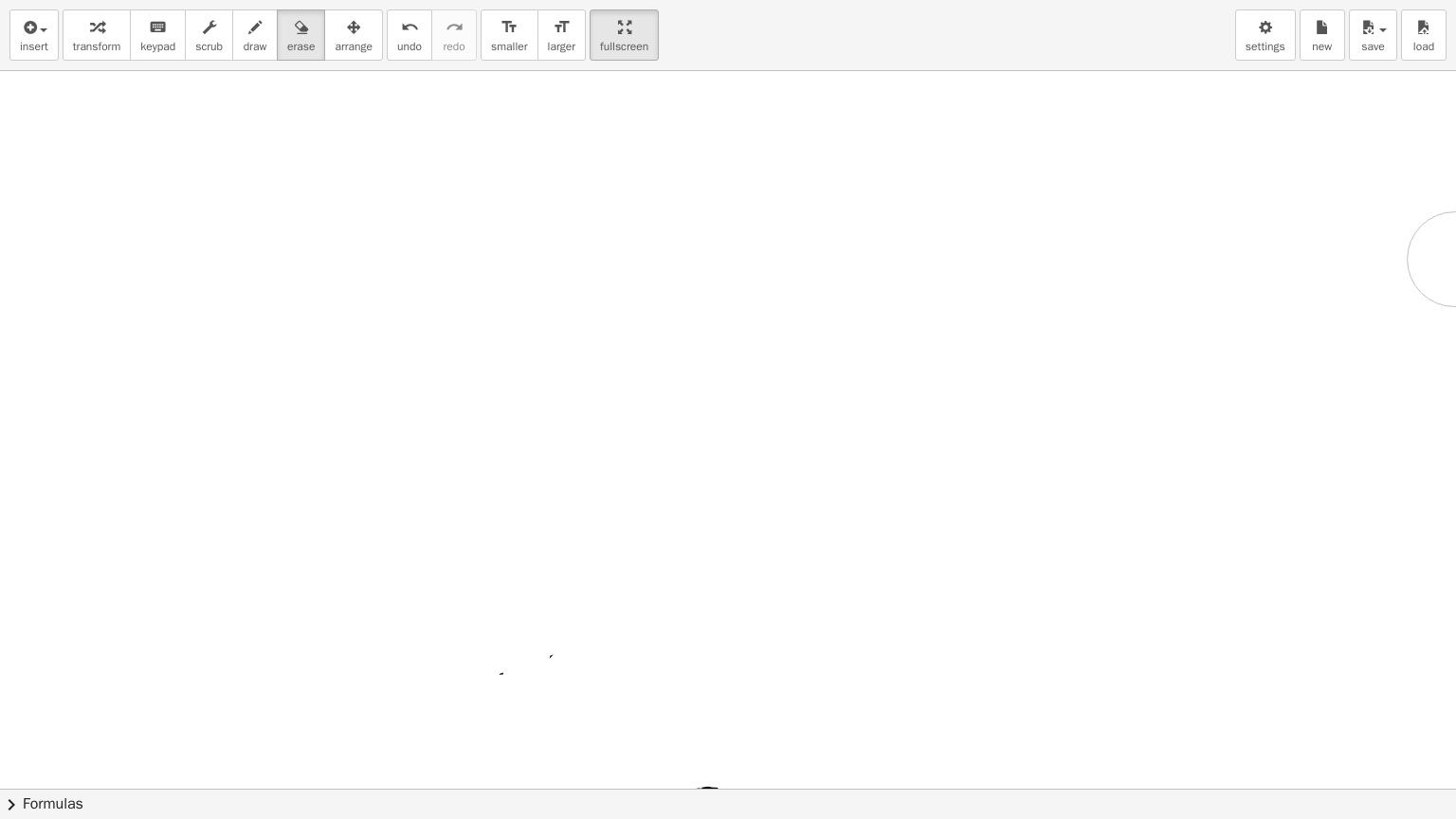 drag, startPoint x: 497, startPoint y: 167, endPoint x: 891, endPoint y: 300, distance: 415.84252 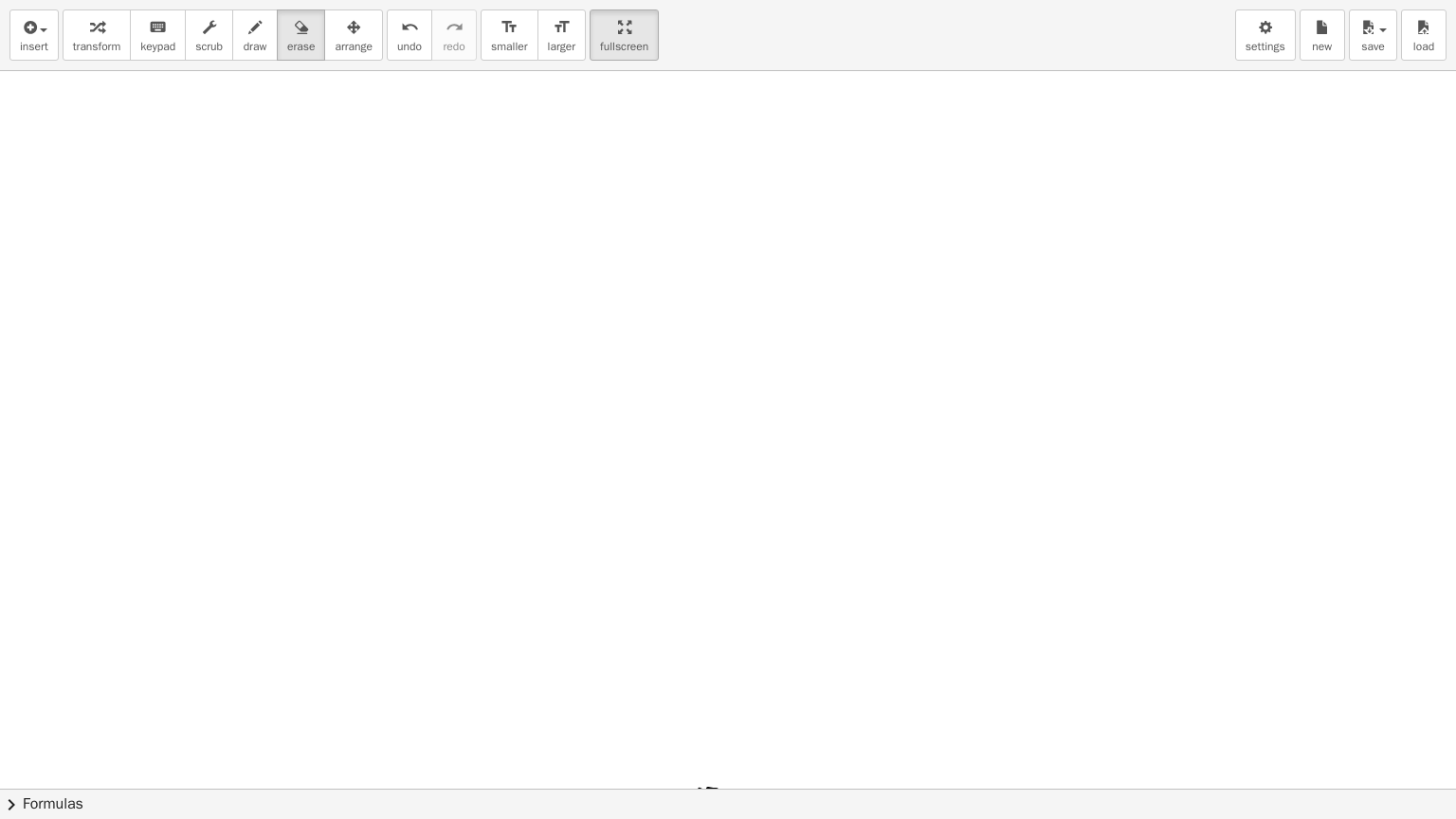 scroll, scrollTop: 643, scrollLeft: 0, axis: vertical 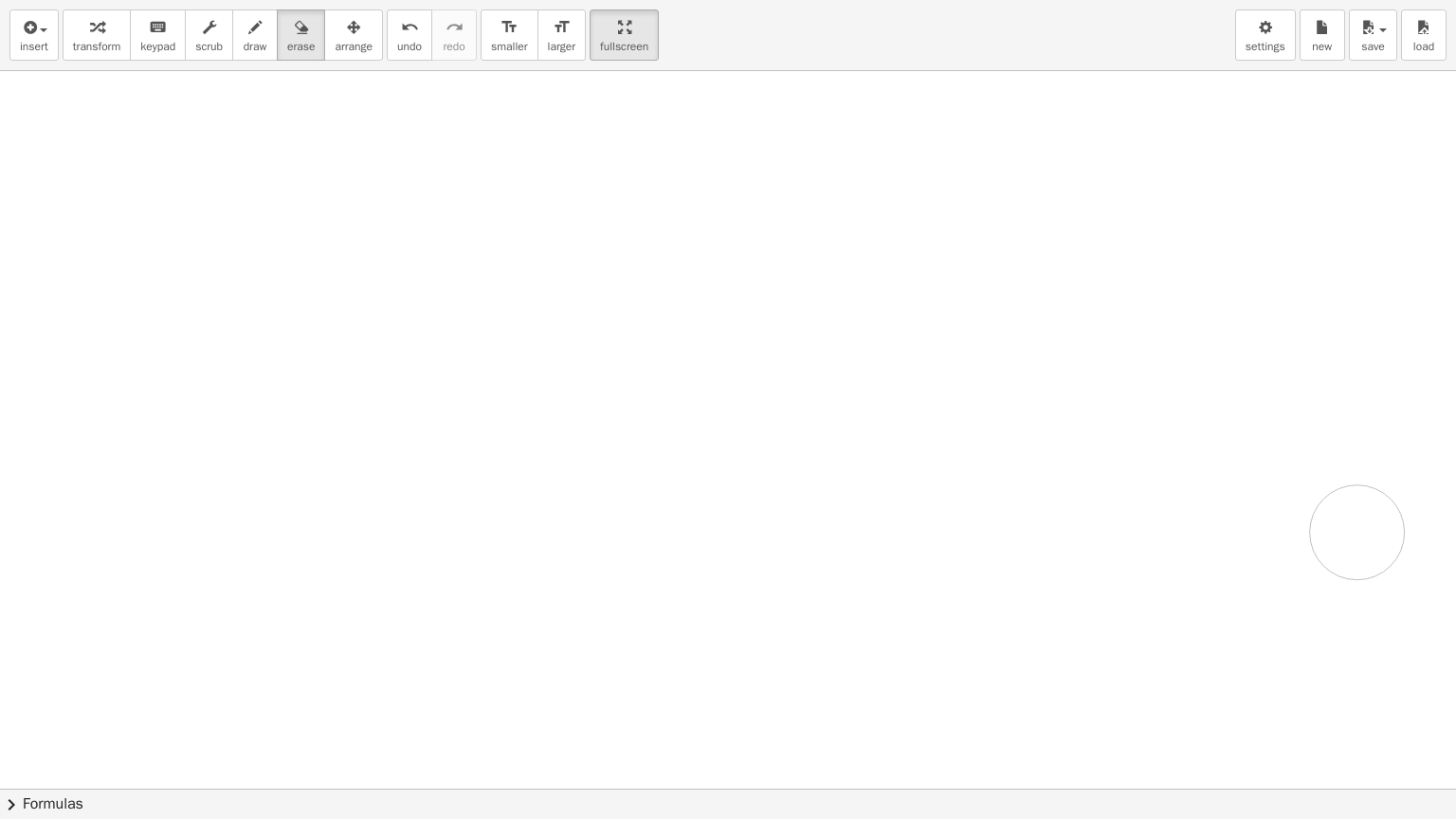 drag, startPoint x: 891, startPoint y: 300, endPoint x: 1451, endPoint y: 459, distance: 582.13486 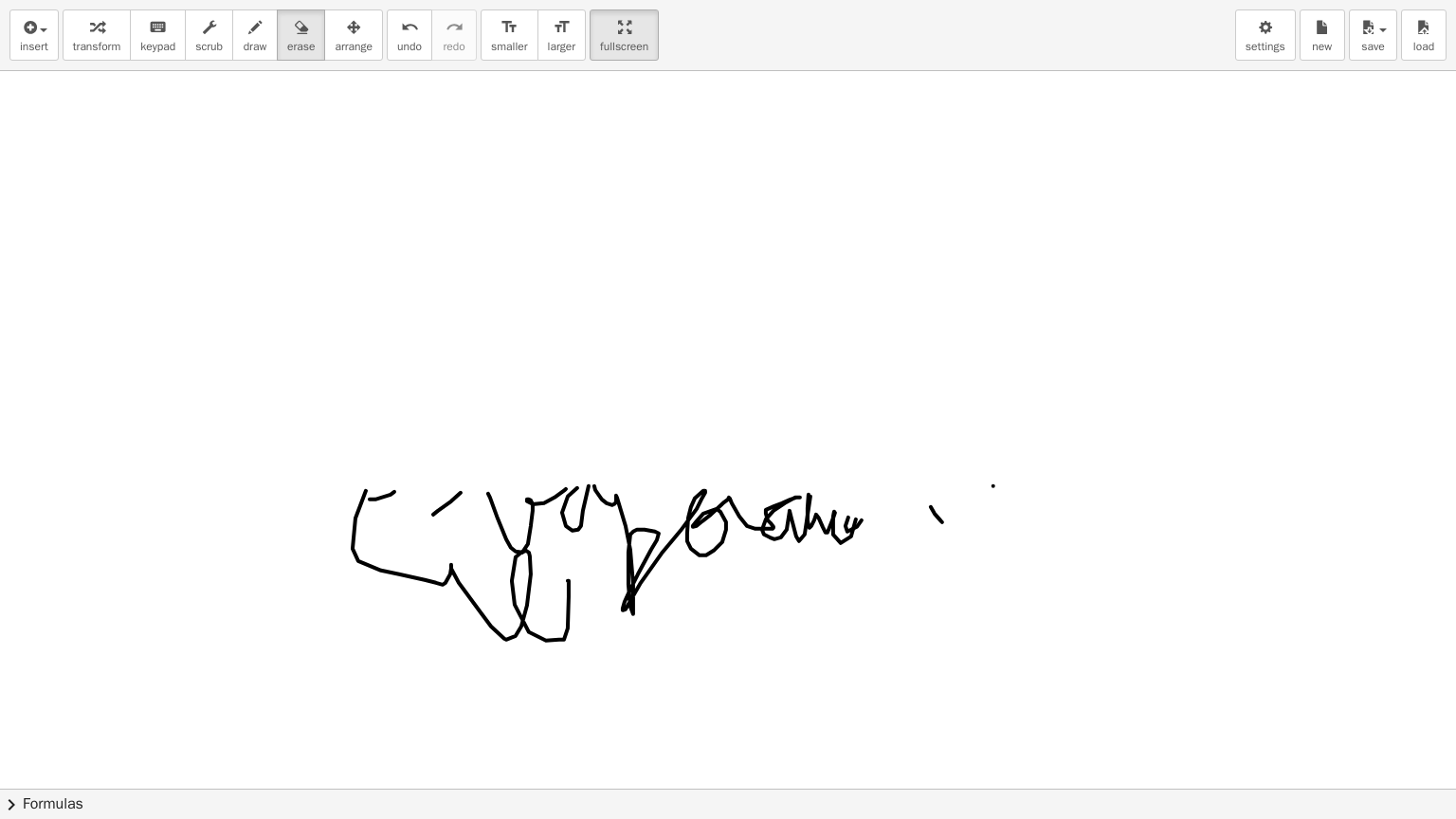 scroll, scrollTop: 979, scrollLeft: 0, axis: vertical 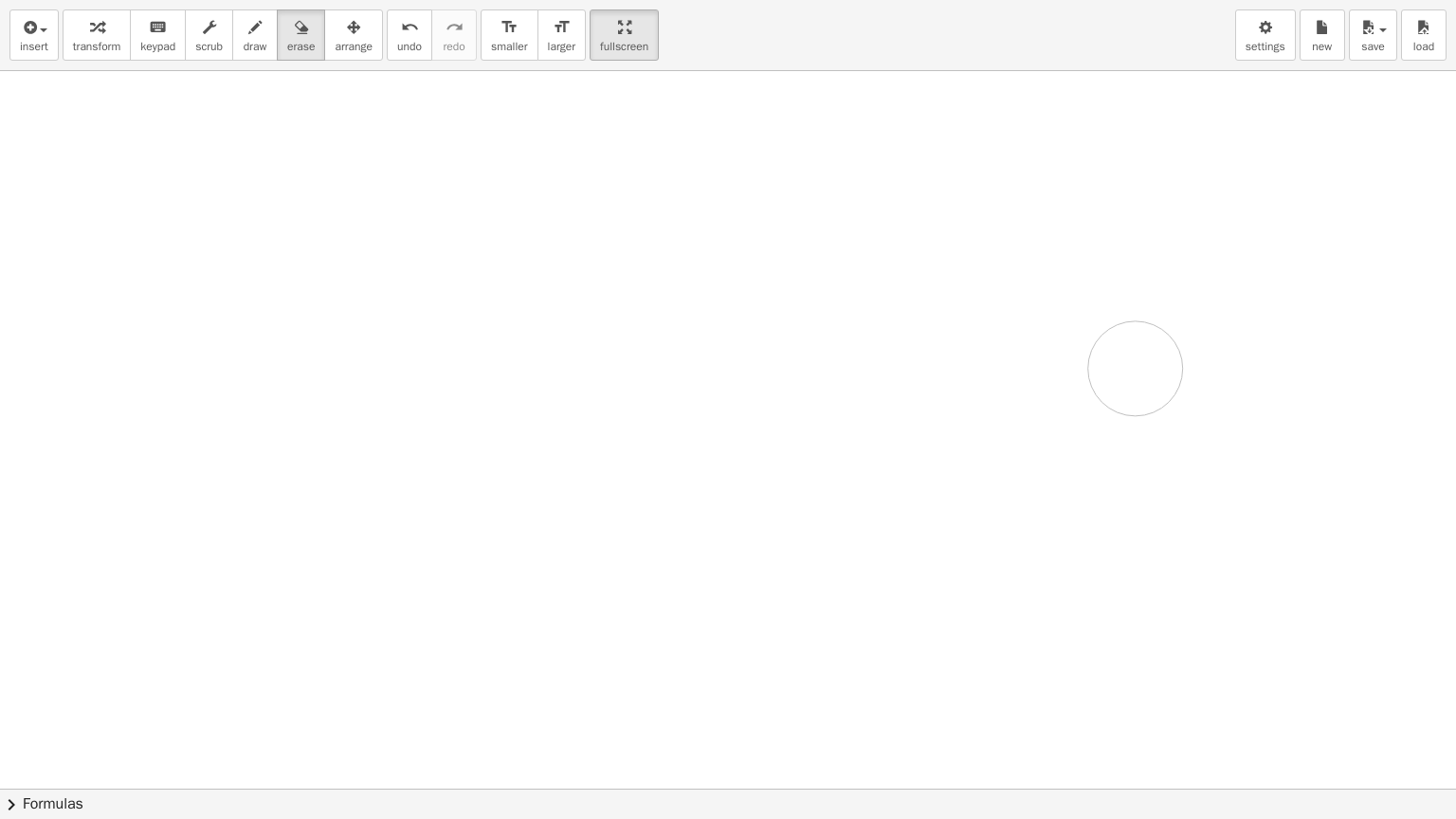 drag, startPoint x: 596, startPoint y: 588, endPoint x: 1215, endPoint y: 300, distance: 682.7188 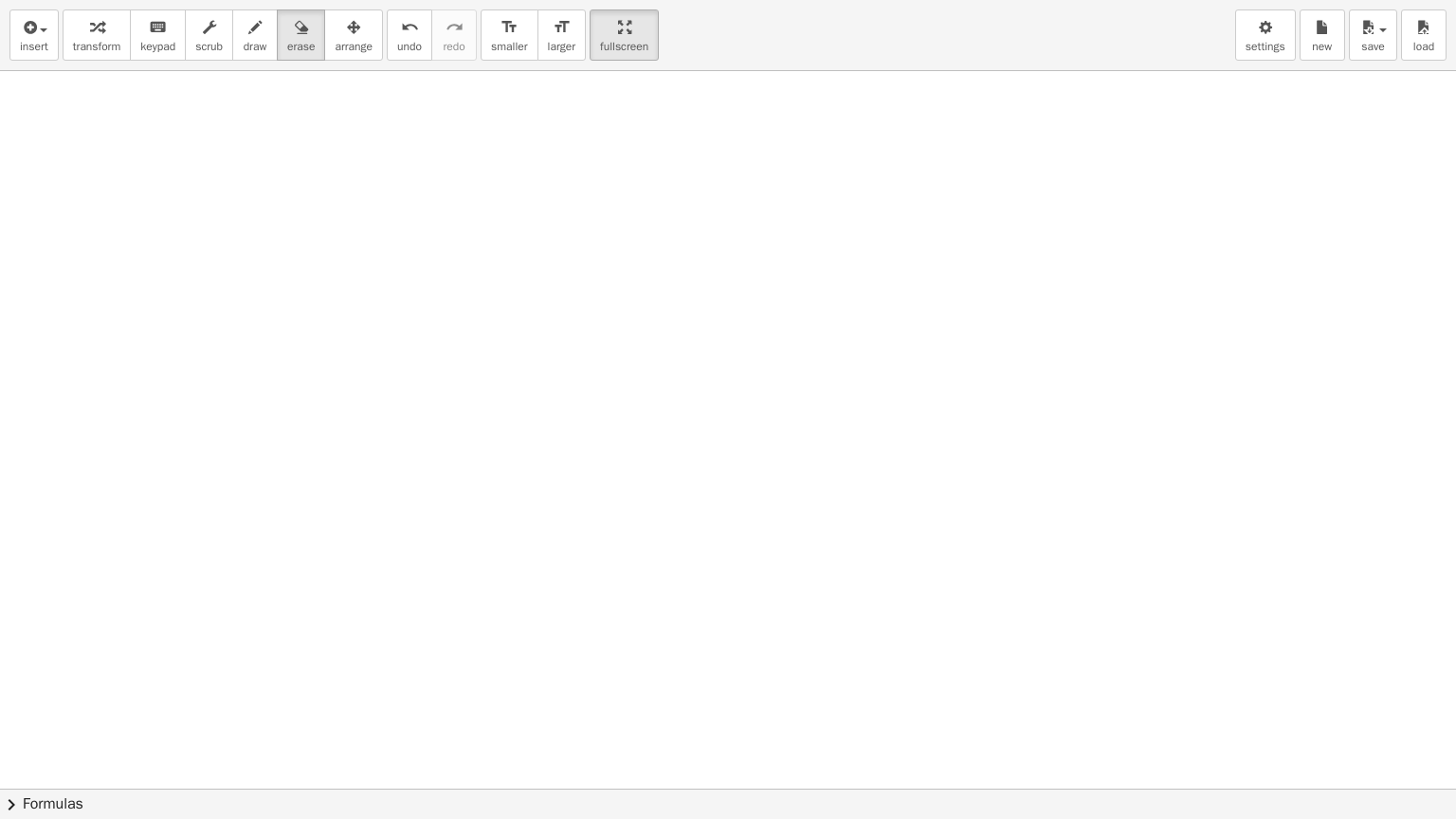 scroll, scrollTop: 1447, scrollLeft: 0, axis: vertical 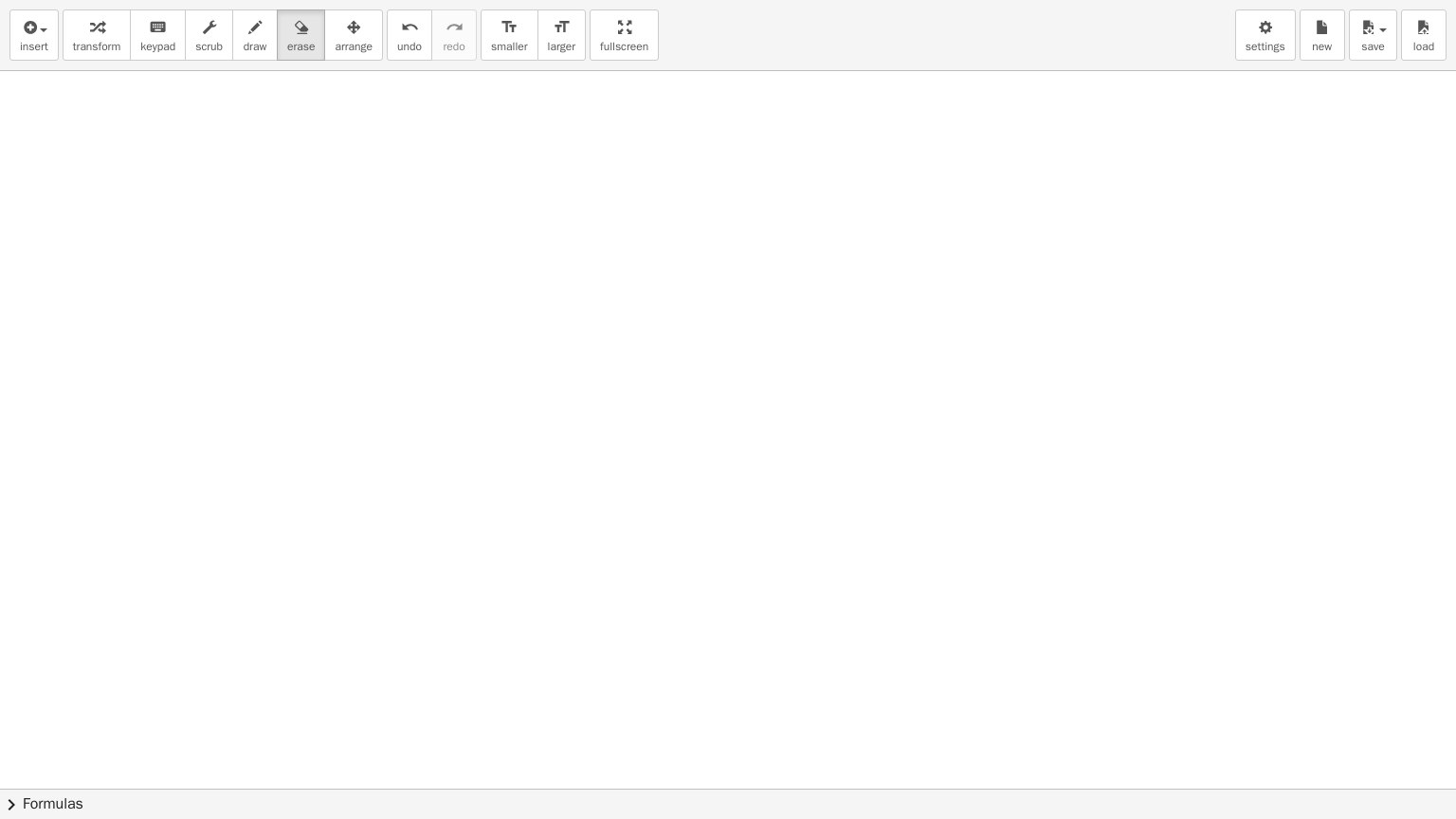 drag, startPoint x: 617, startPoint y: 53, endPoint x: 613, endPoint y: -17, distance: 70.11419 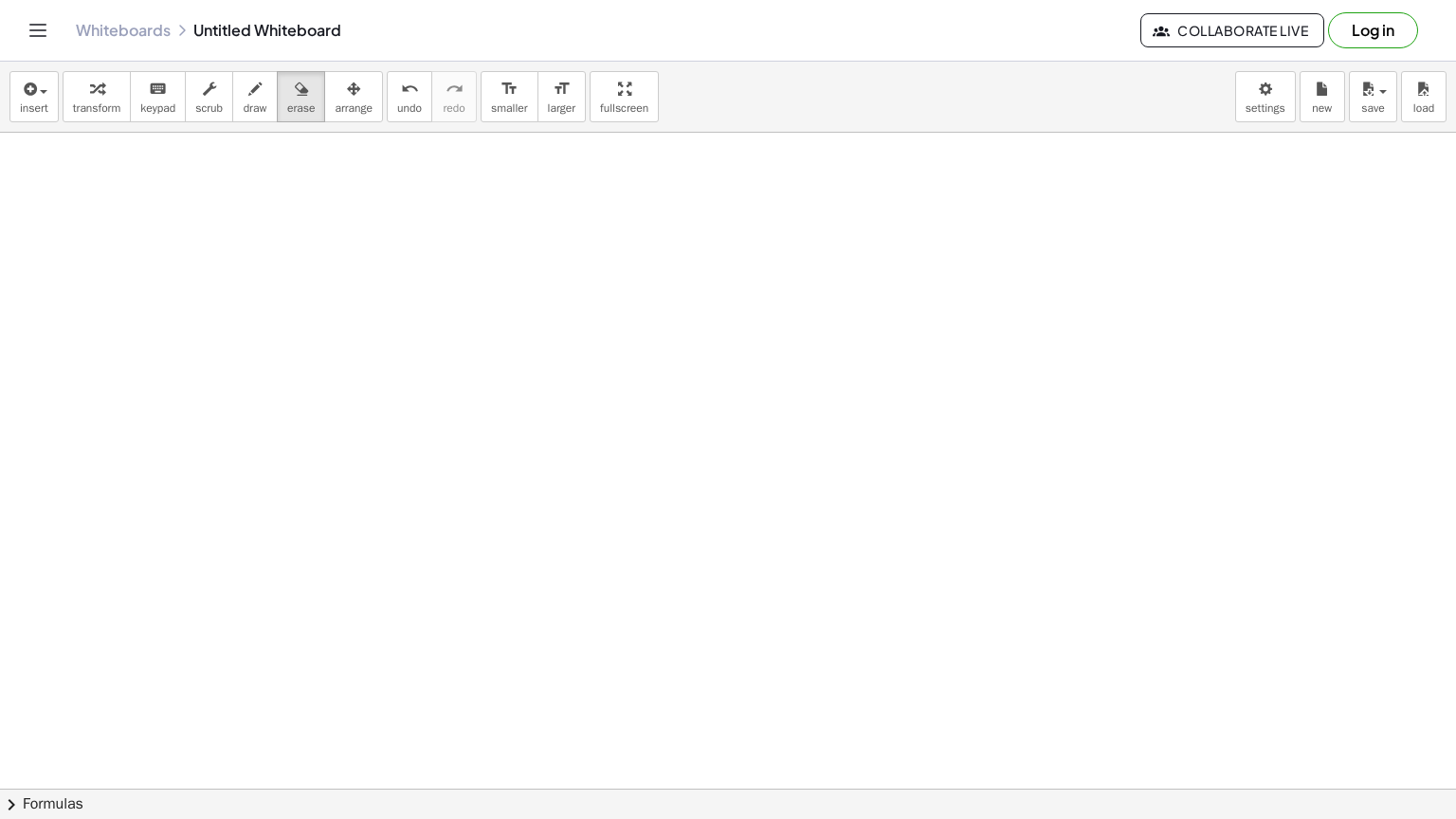 click on "Graspable Math Activities Get Started Activity Bank Assigned Work Classes Whiteboards Reference v1.28.2 | Privacy policy © 2025 | Graspable, Inc. Whiteboards Untitled Whiteboard Collaborate Live  Log in    insert select one: Math Expression Function Text Youtube Video Graphing Geometry Geometry 3D transform keyboard keypad scrub draw erase arrange undo undo redo redo format_size smaller format_size larger fullscreen load   save new settings × chevron_right  Formulas
Drag one side of a formula onto a highlighted expression on the canvas to apply it.
Quadratic Formula
+ · a · x 2 + · b · x + c = 0
⇔
x = · ( − b ± 2 √ ( + b 2 − · 4 · a · c ) ) · 2 · a
+ x 2 + · p · x + q = 0
⇔
x = −" at bounding box center [728, 410] 